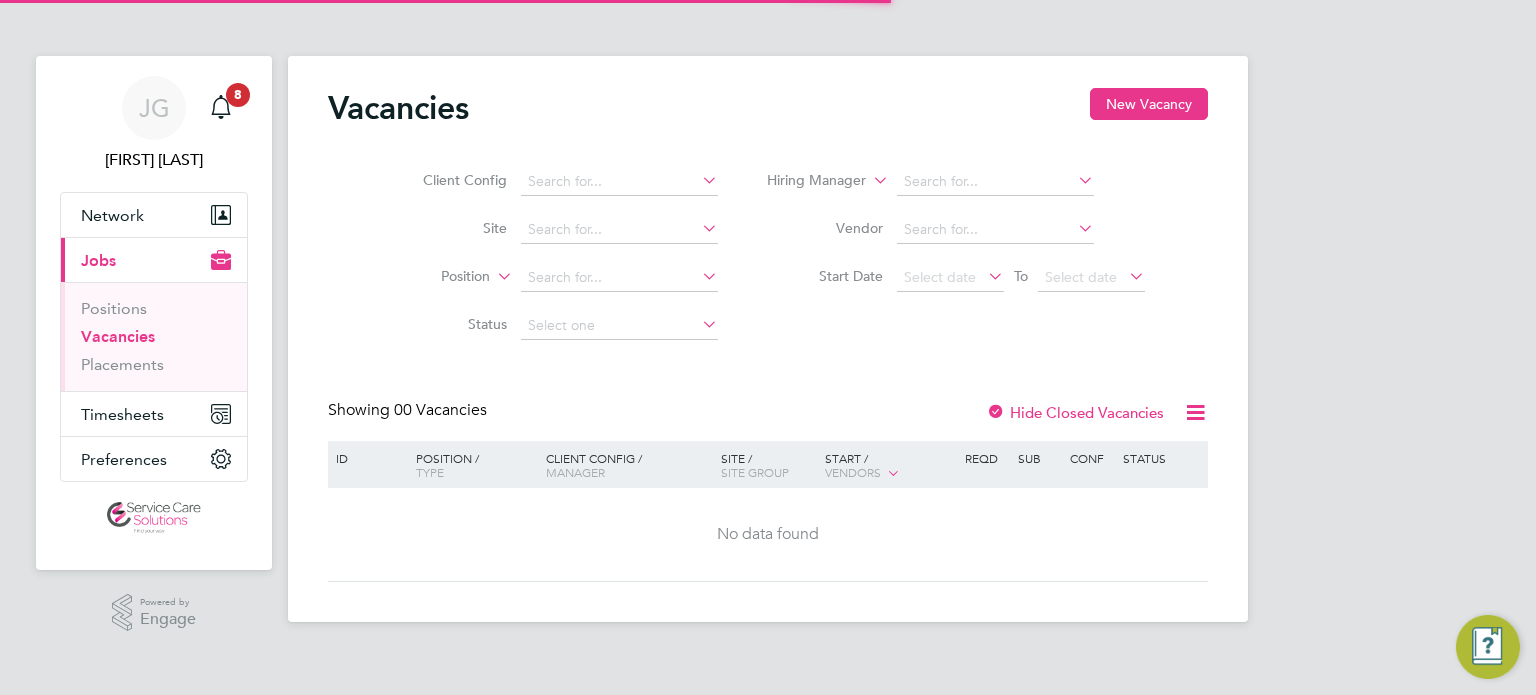 scroll, scrollTop: 0, scrollLeft: 0, axis: both 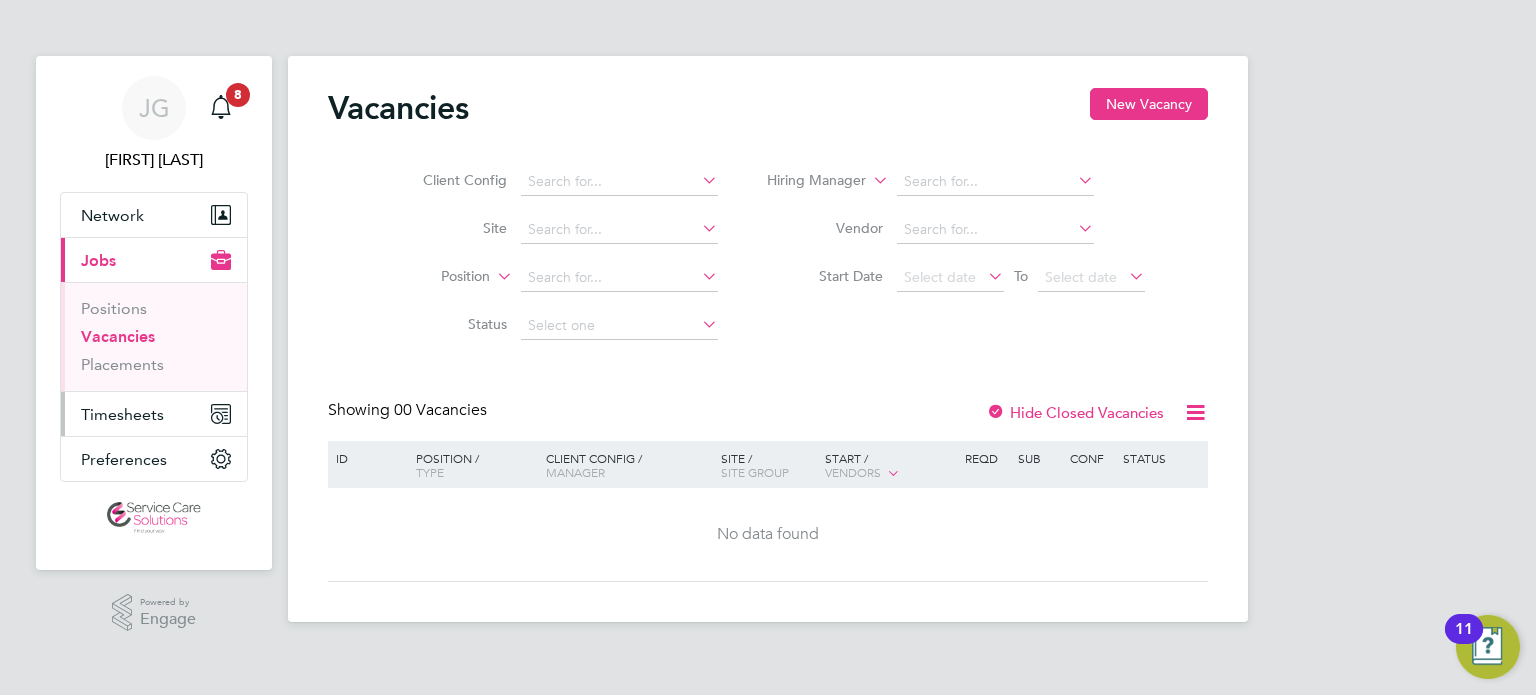click on "Timesheets" at bounding box center (154, 414) 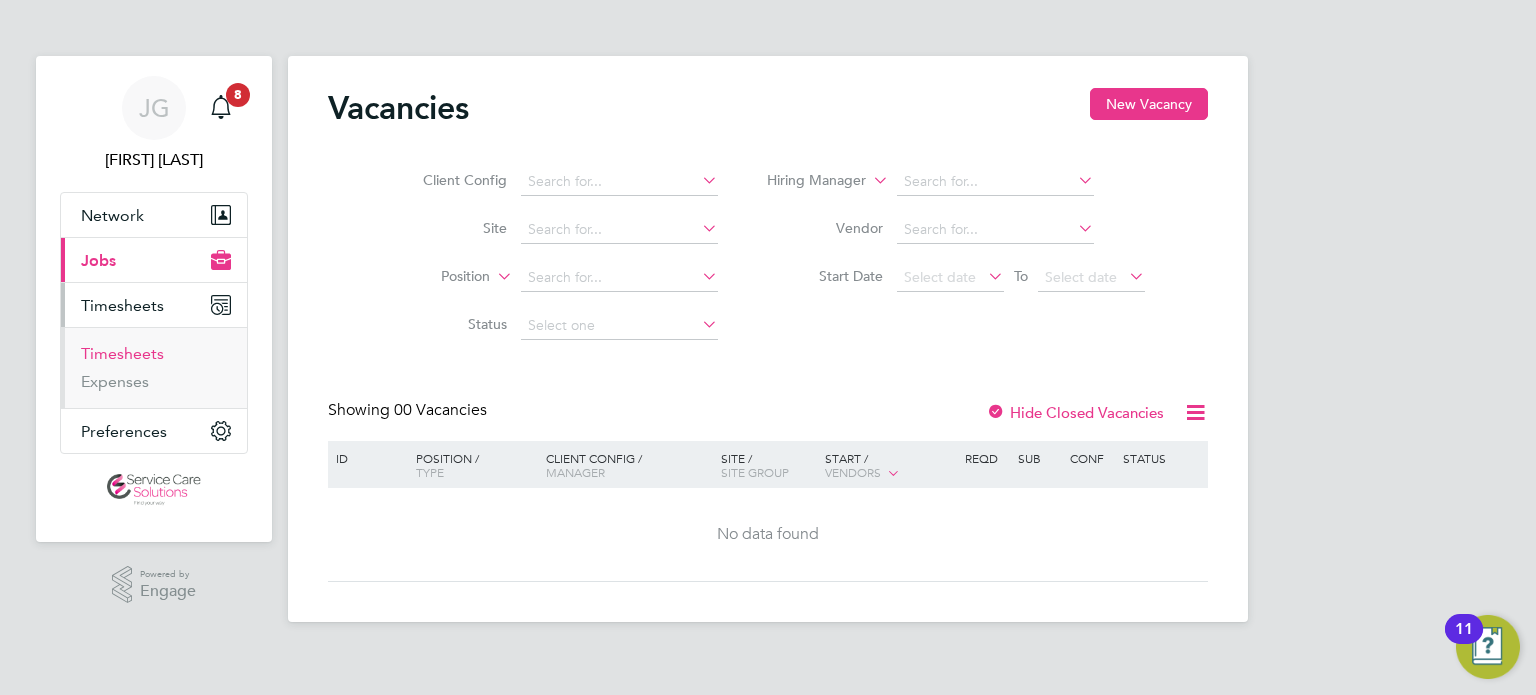 click on "Timesheets" at bounding box center (122, 353) 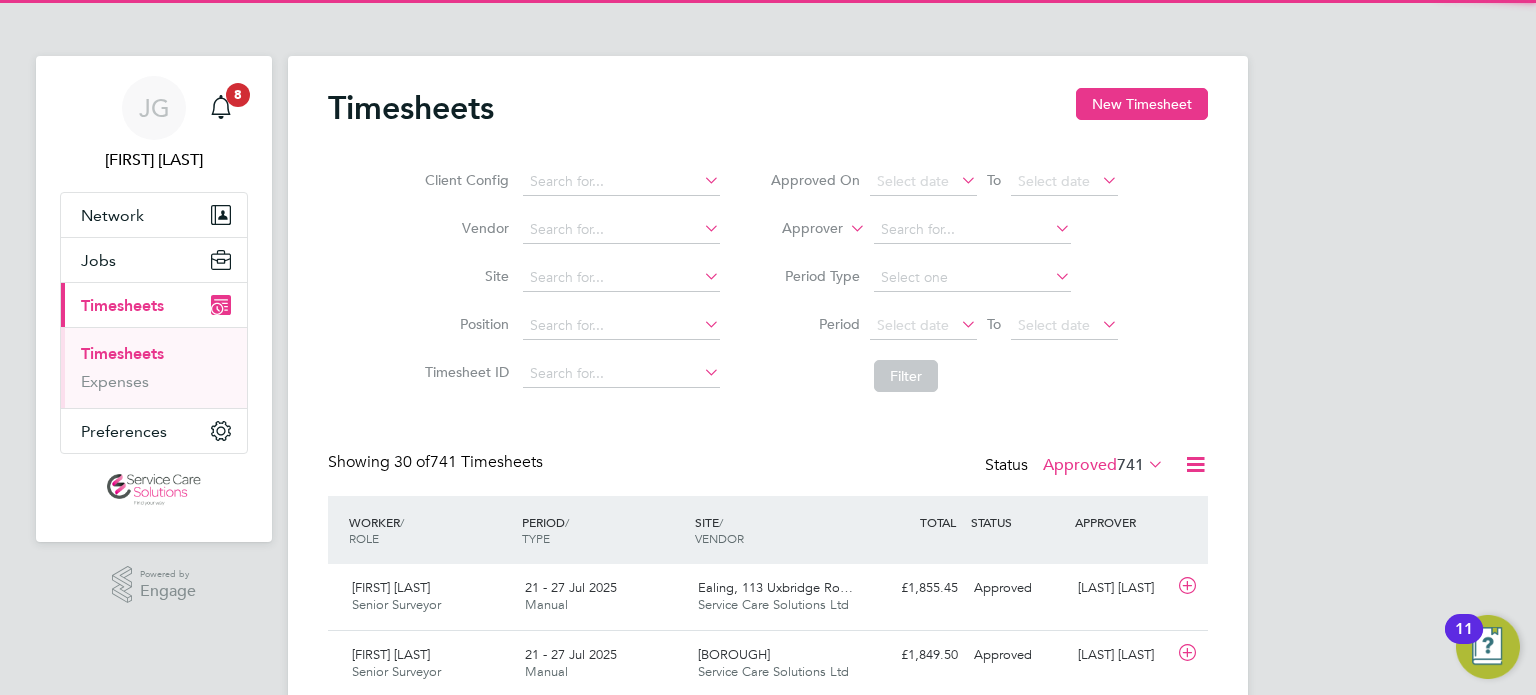 scroll, scrollTop: 9, scrollLeft: 10, axis: both 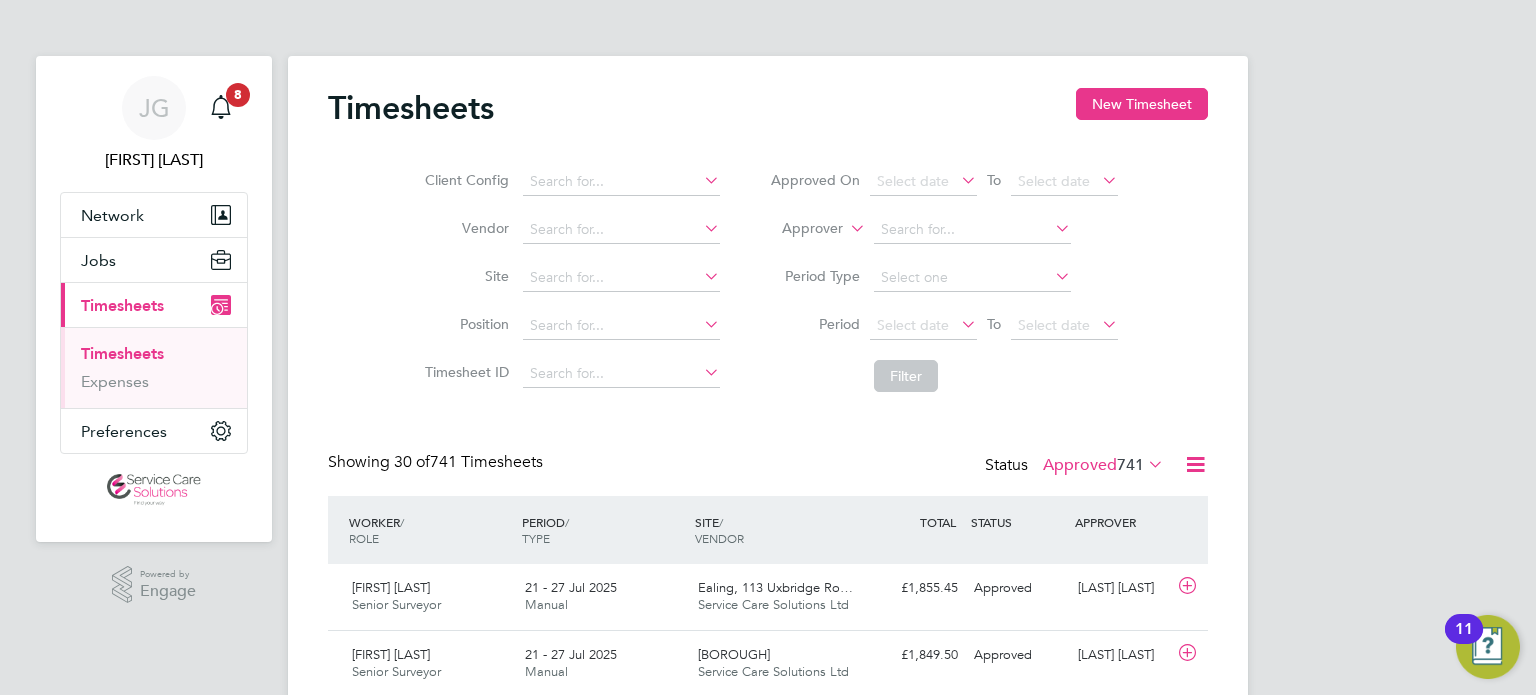 click on "Filter" 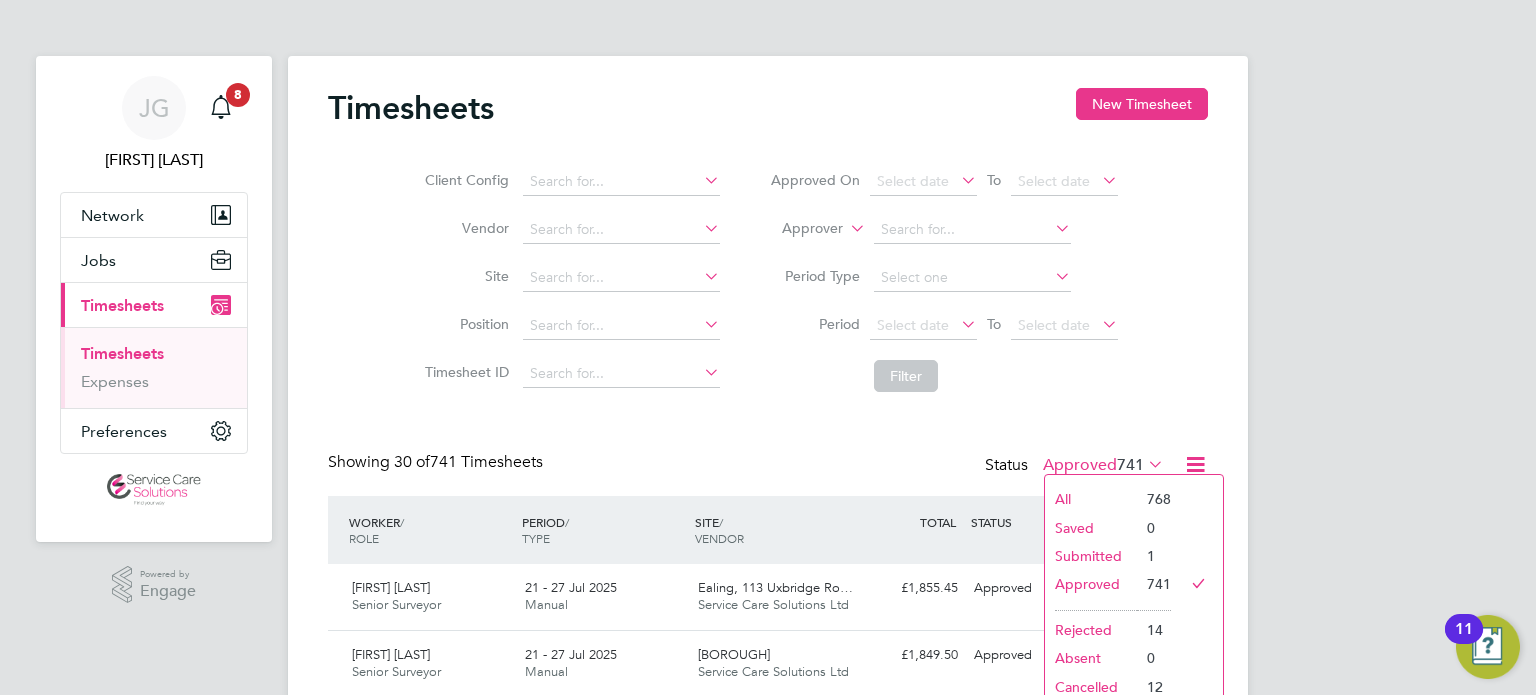 click on "Submitted" 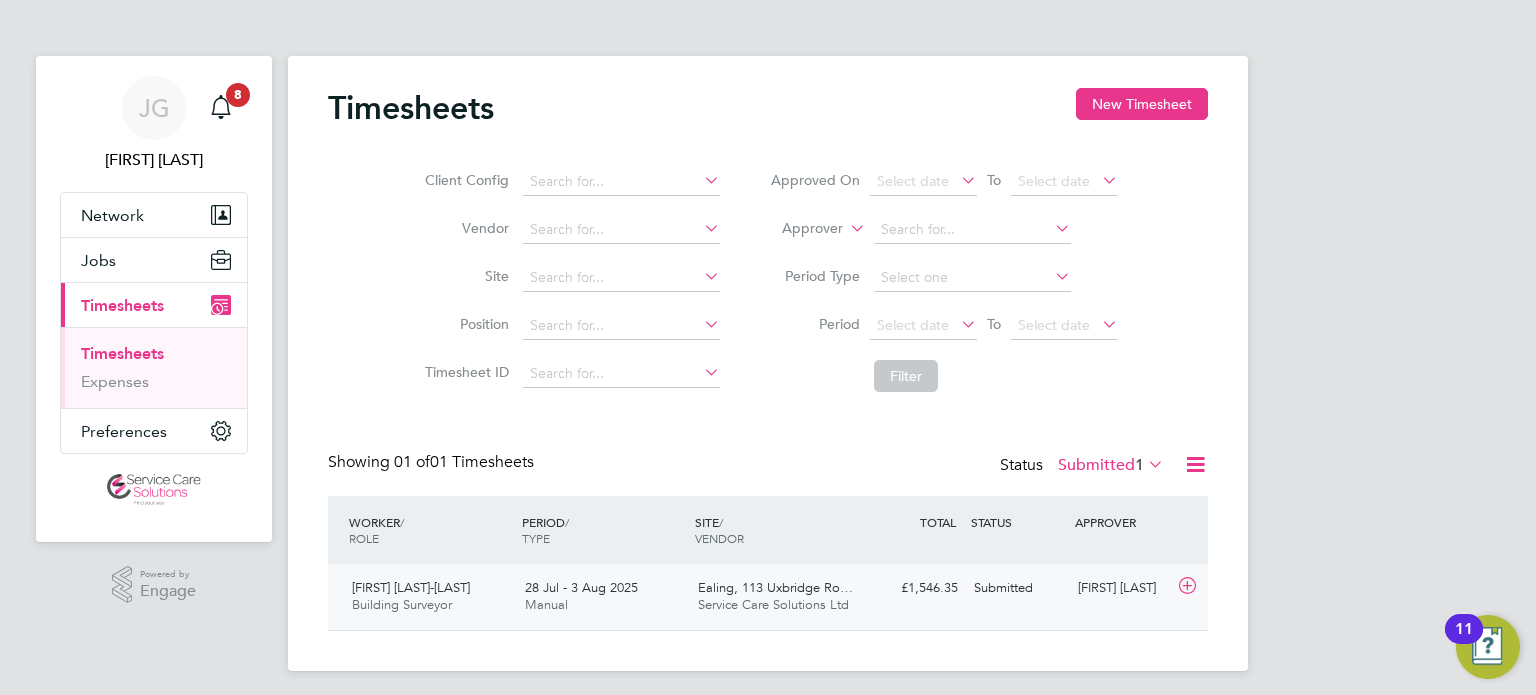 click on "Kenneth Boafo-Korsah" 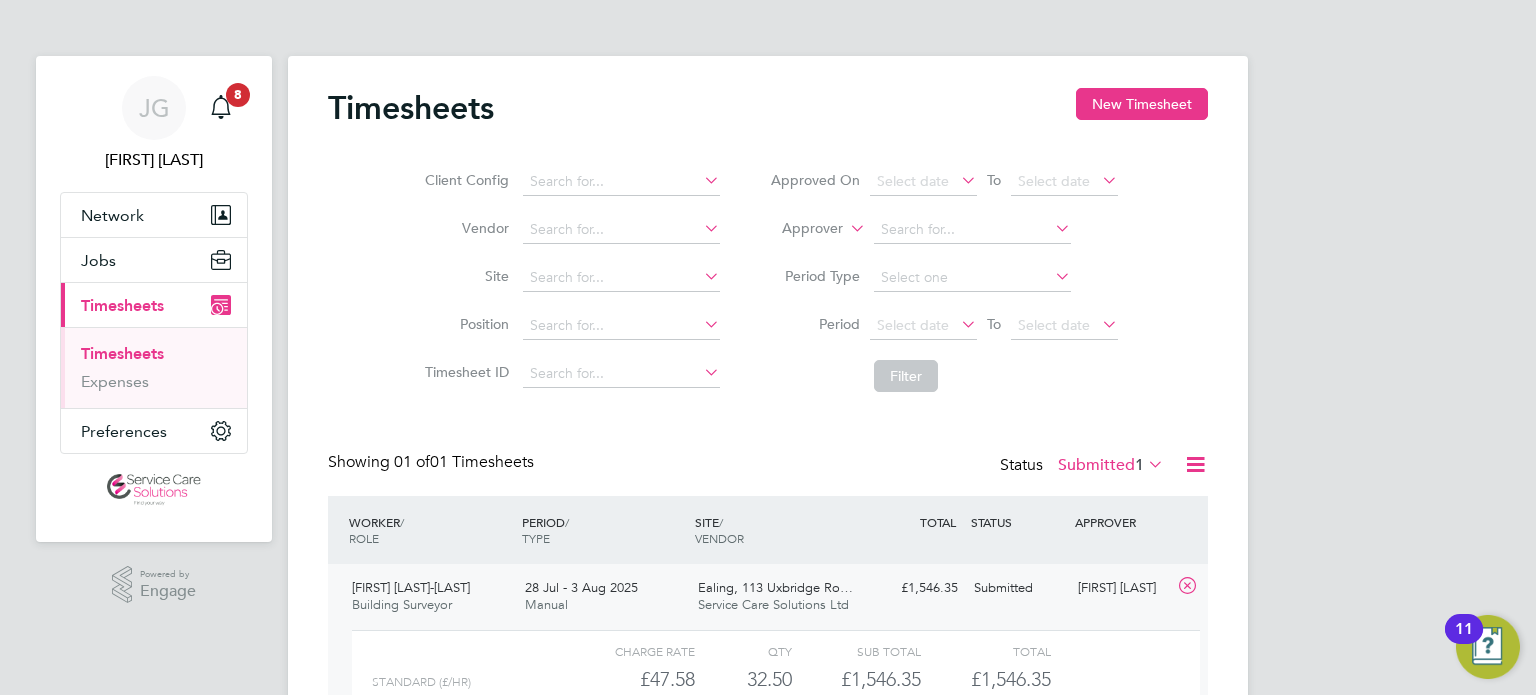 click on "Kenneth Boafo-Korsah" 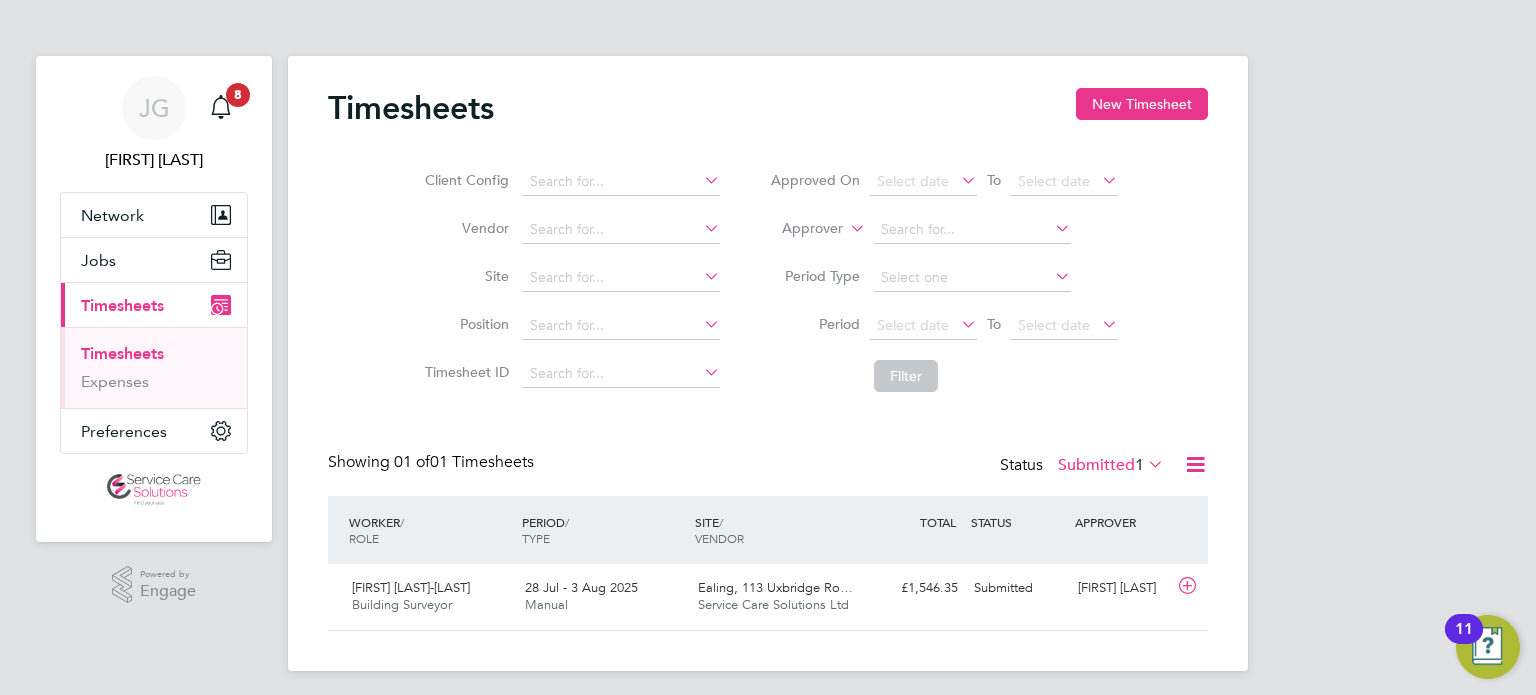 drag, startPoint x: 1102, startPoint y: 111, endPoint x: 1070, endPoint y: 148, distance: 48.9183 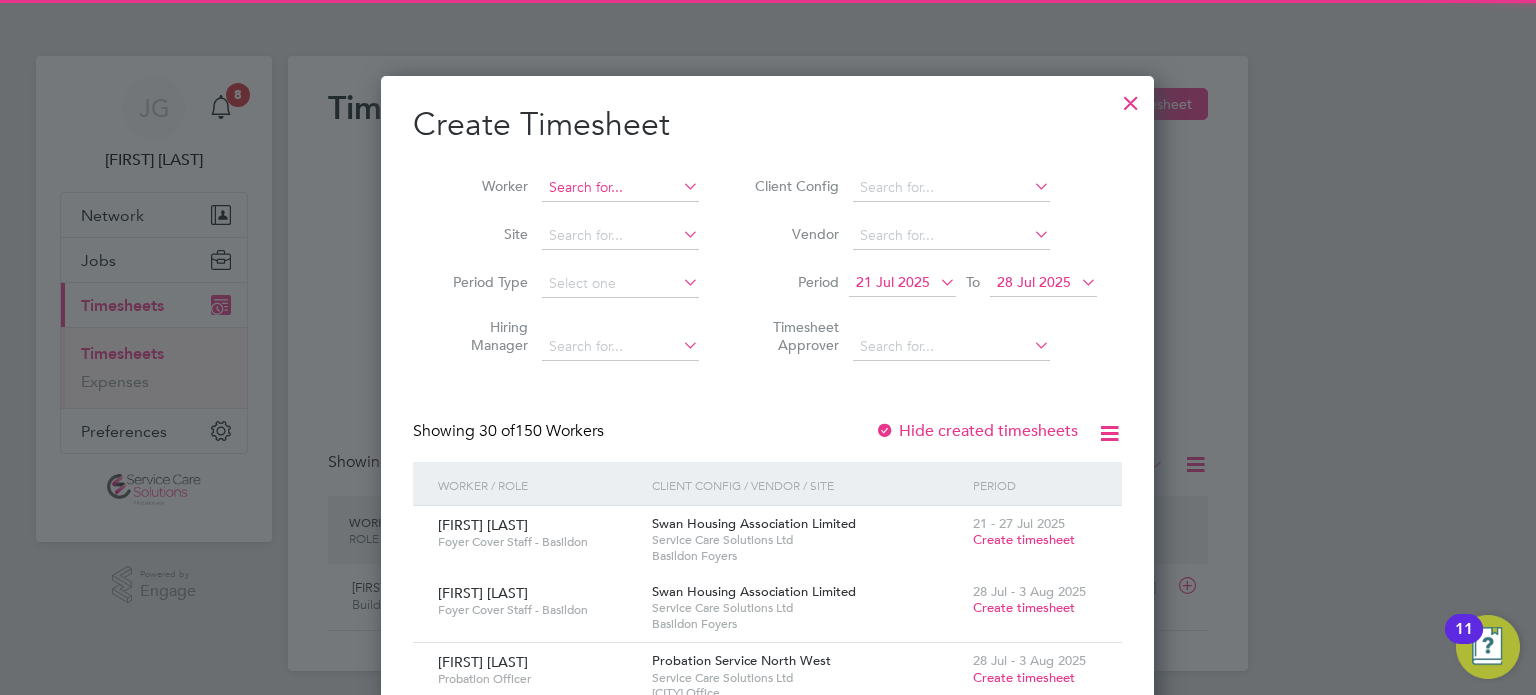 click at bounding box center (620, 188) 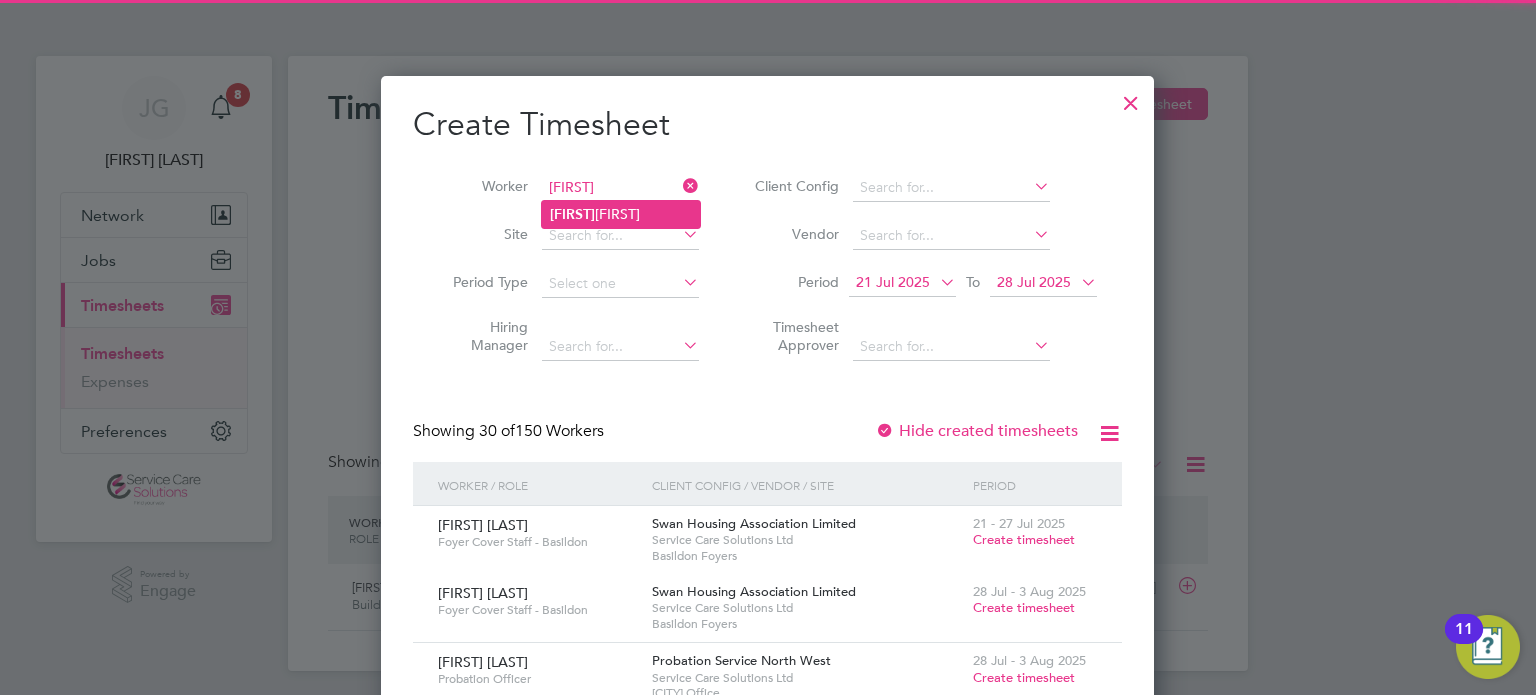 click on "Tayla  Xavier" 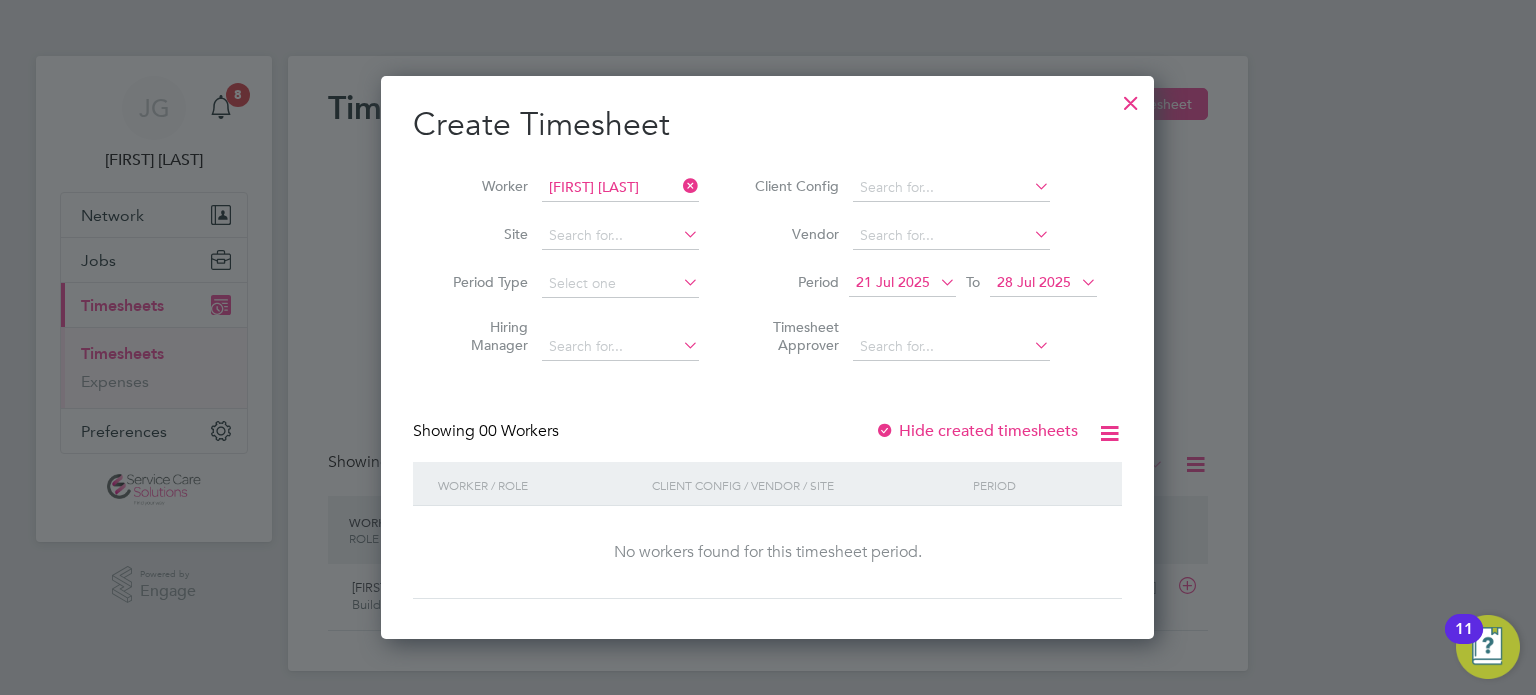 click on "28 Jul 2025" at bounding box center [1034, 282] 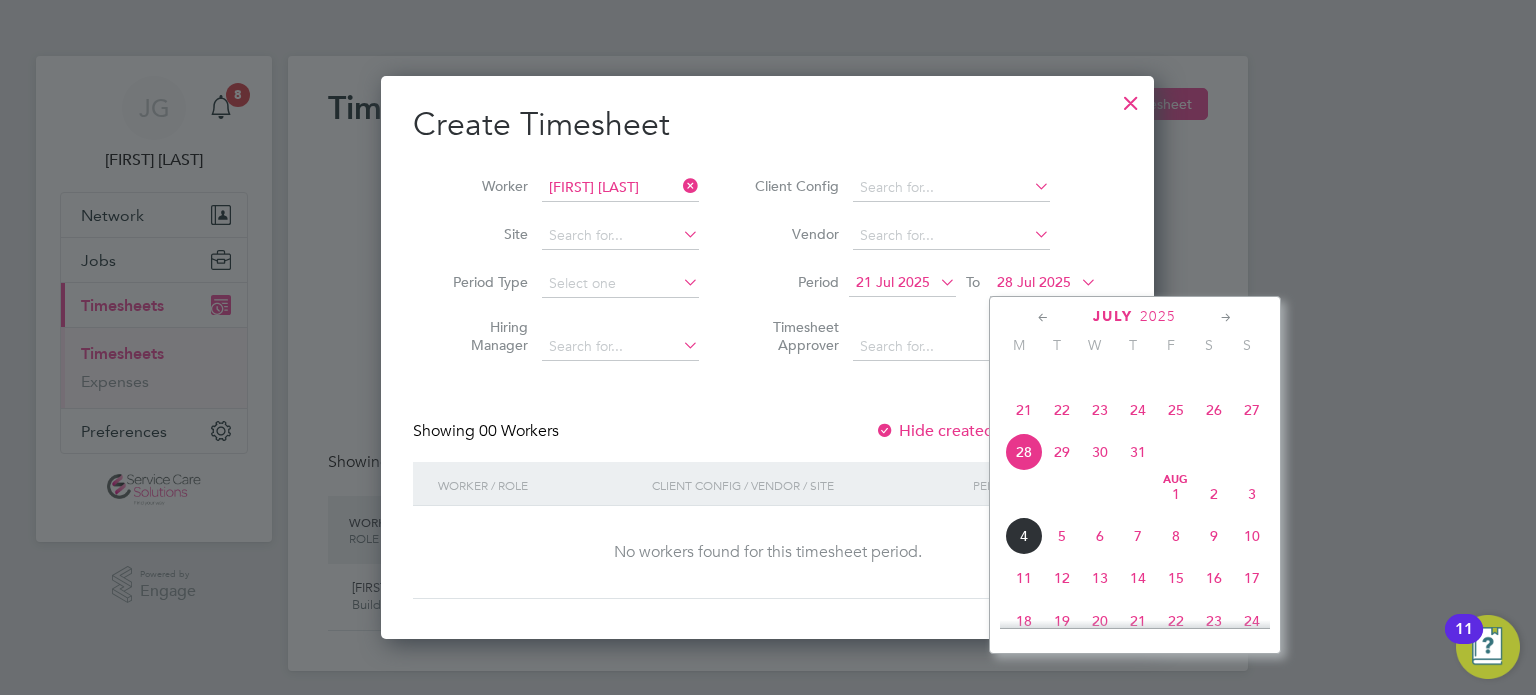 click on "12" 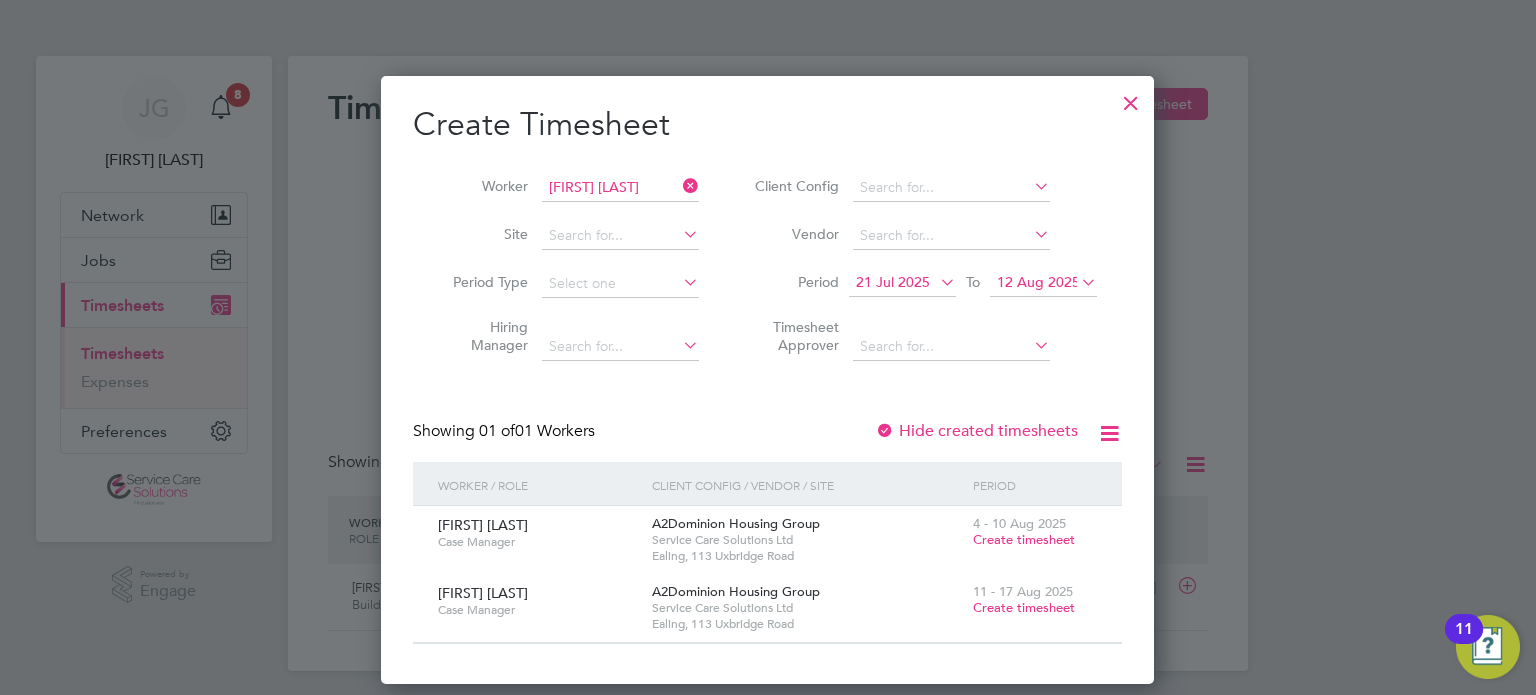 click on "Hide created timesheets" at bounding box center [976, 431] 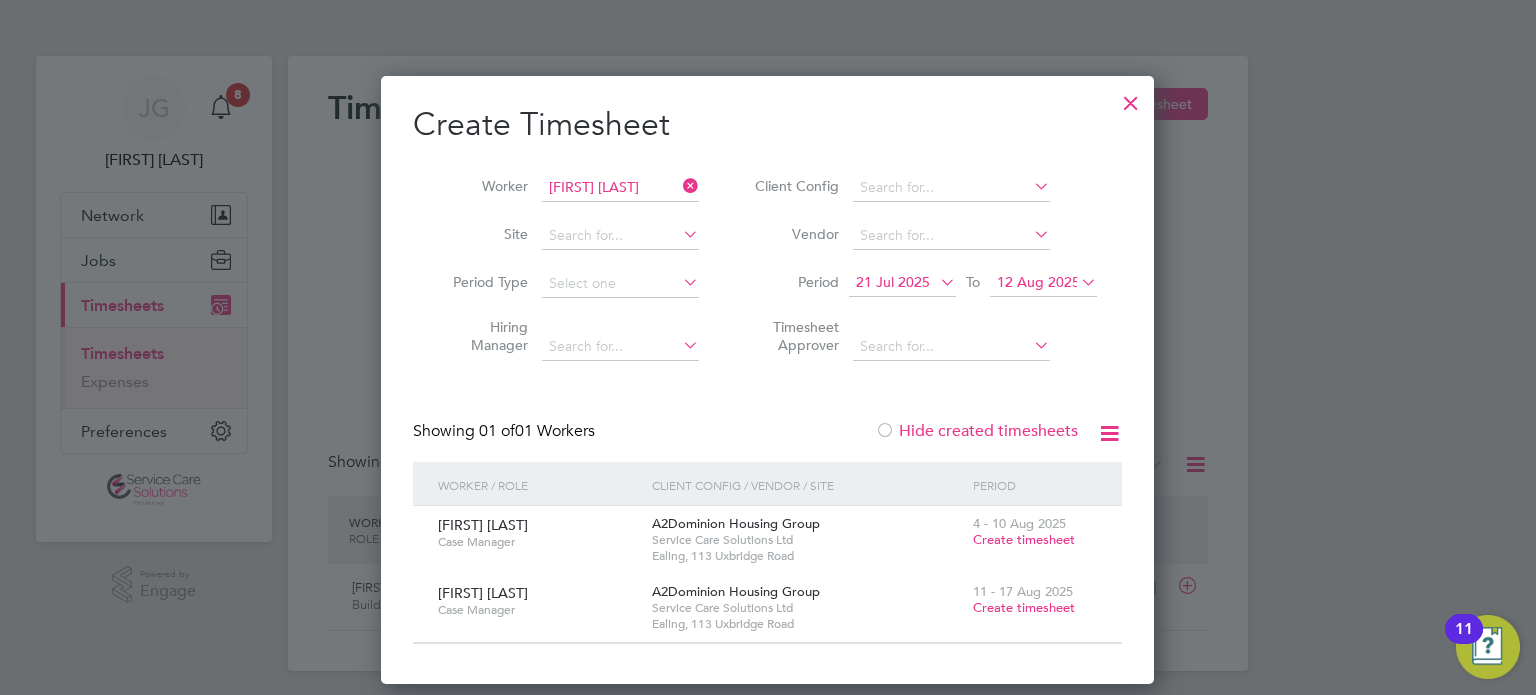 click on "21 Jul 2025" at bounding box center [893, 282] 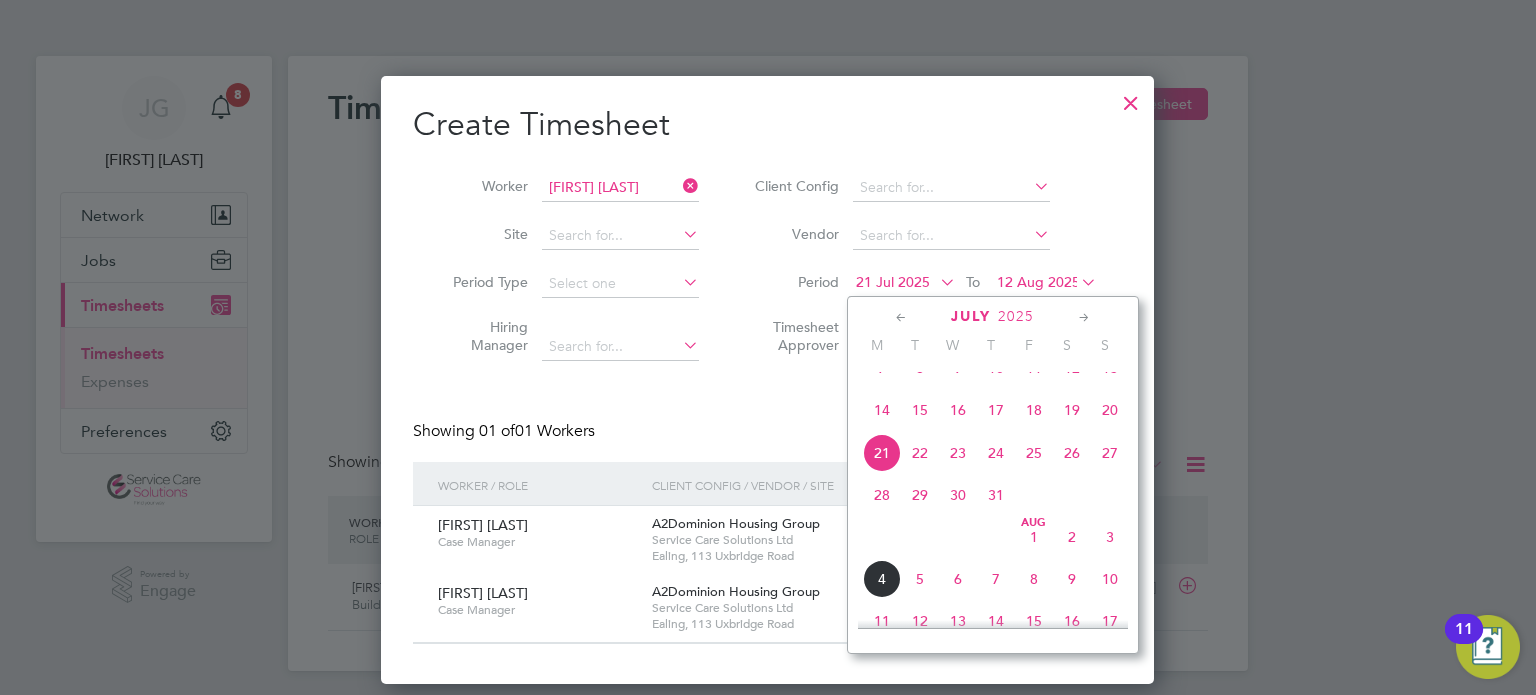 click on "15" 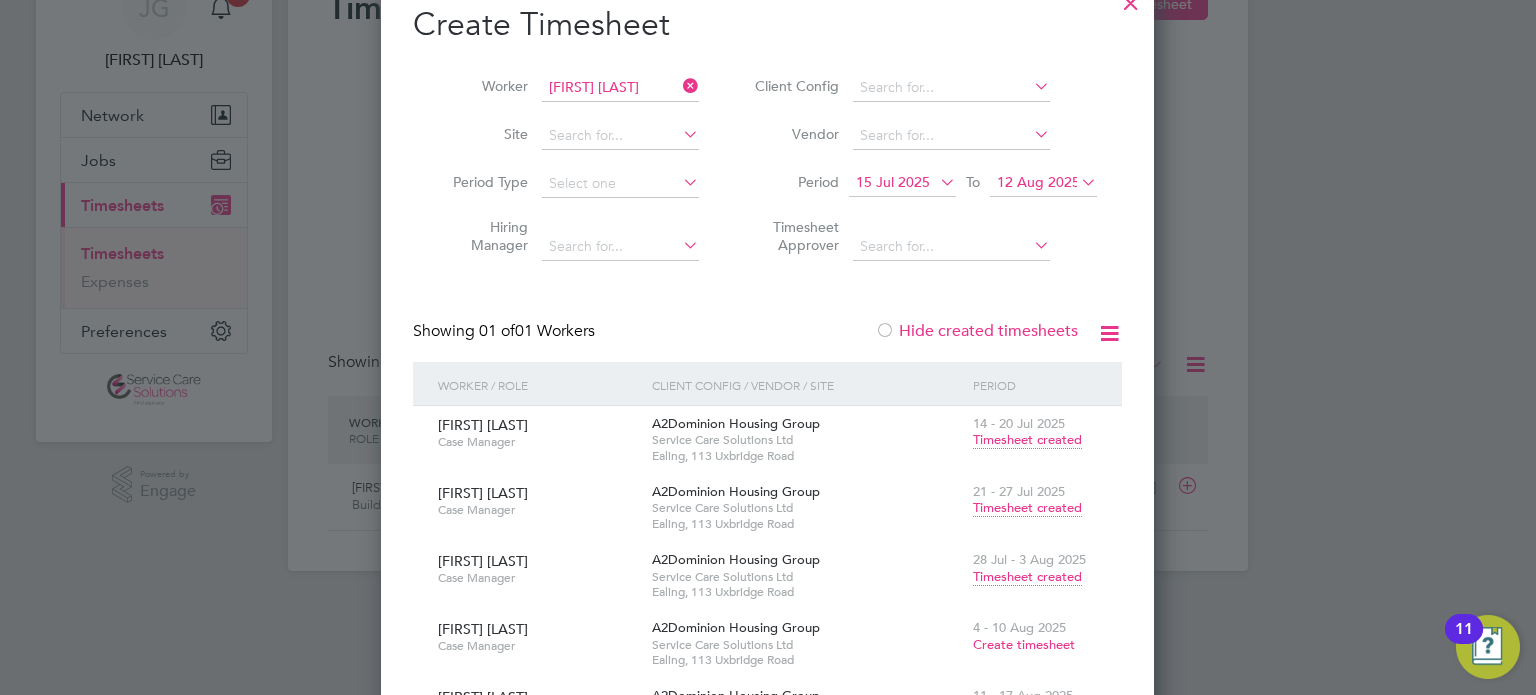 click on "Timesheet created" at bounding box center (1027, 577) 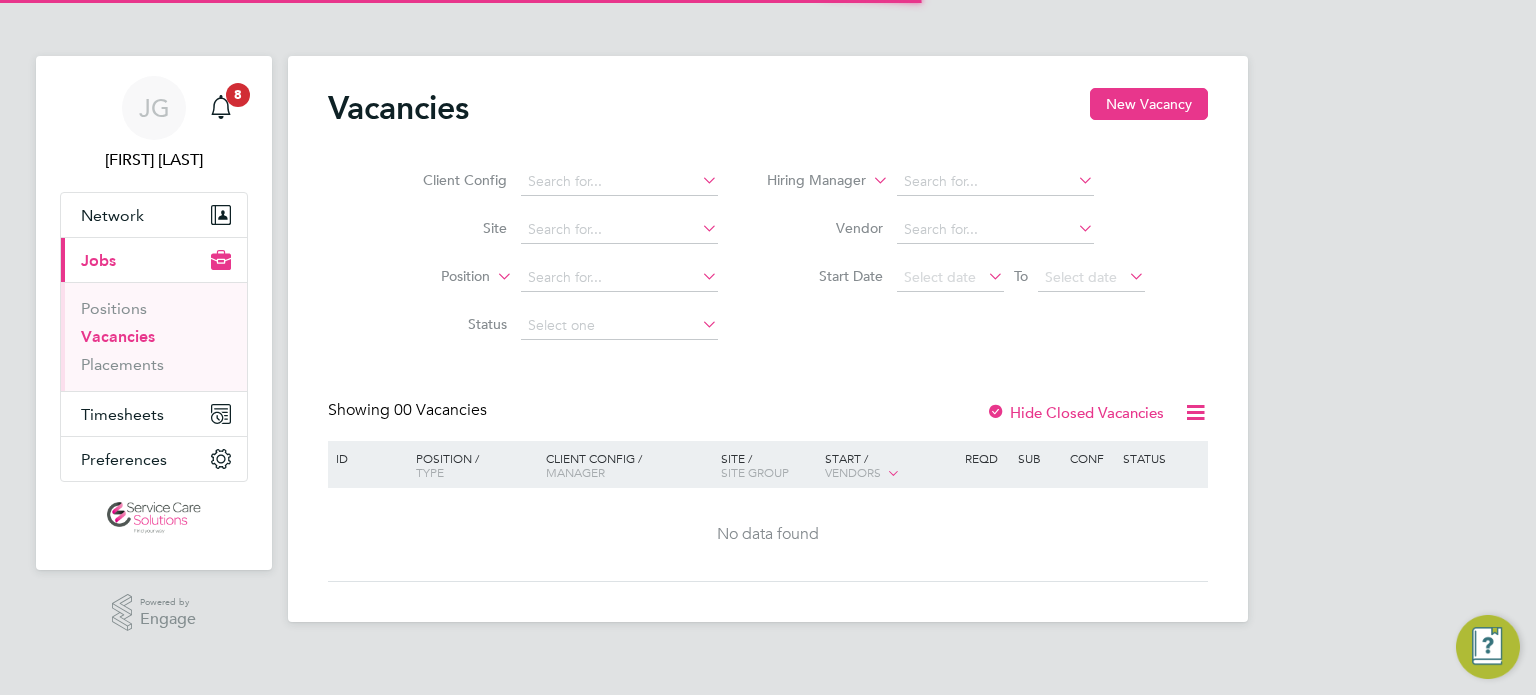 scroll, scrollTop: 0, scrollLeft: 0, axis: both 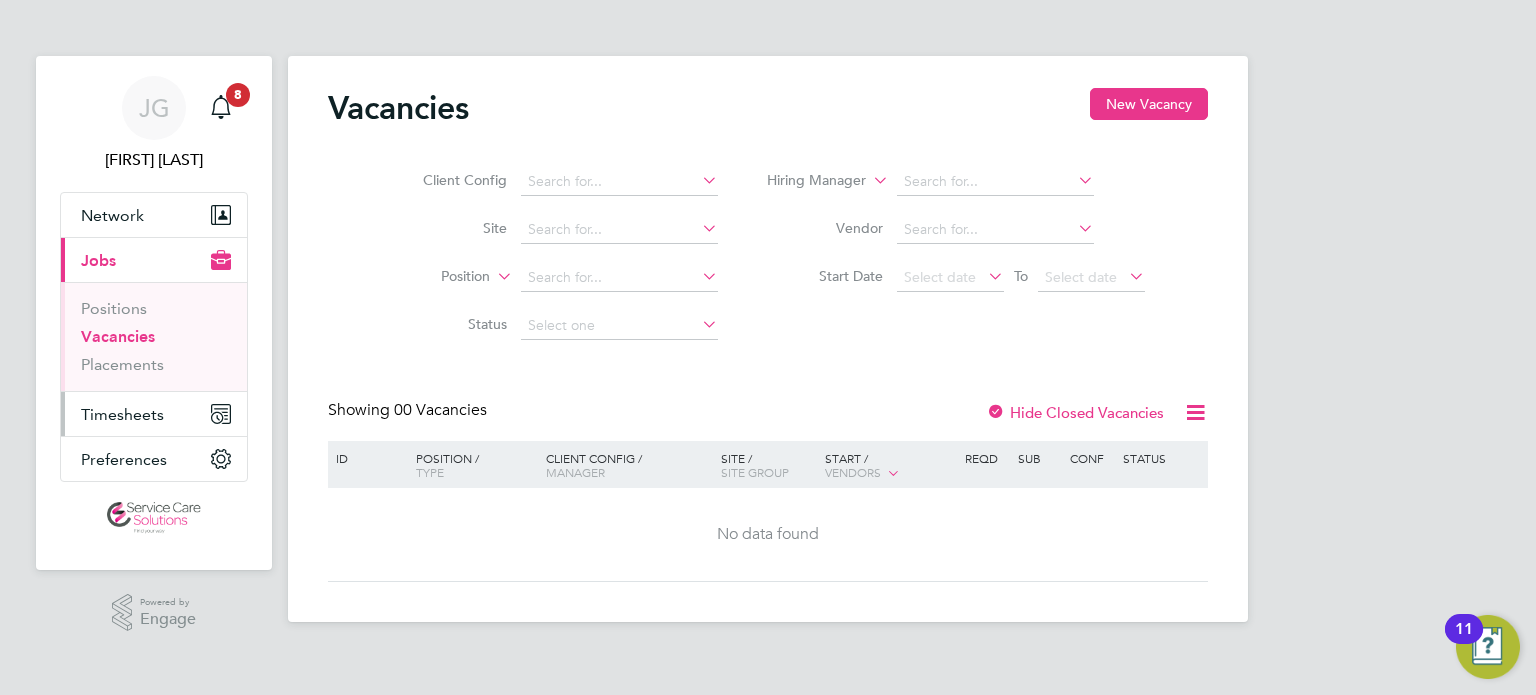 click on "Timesheets" at bounding box center [122, 414] 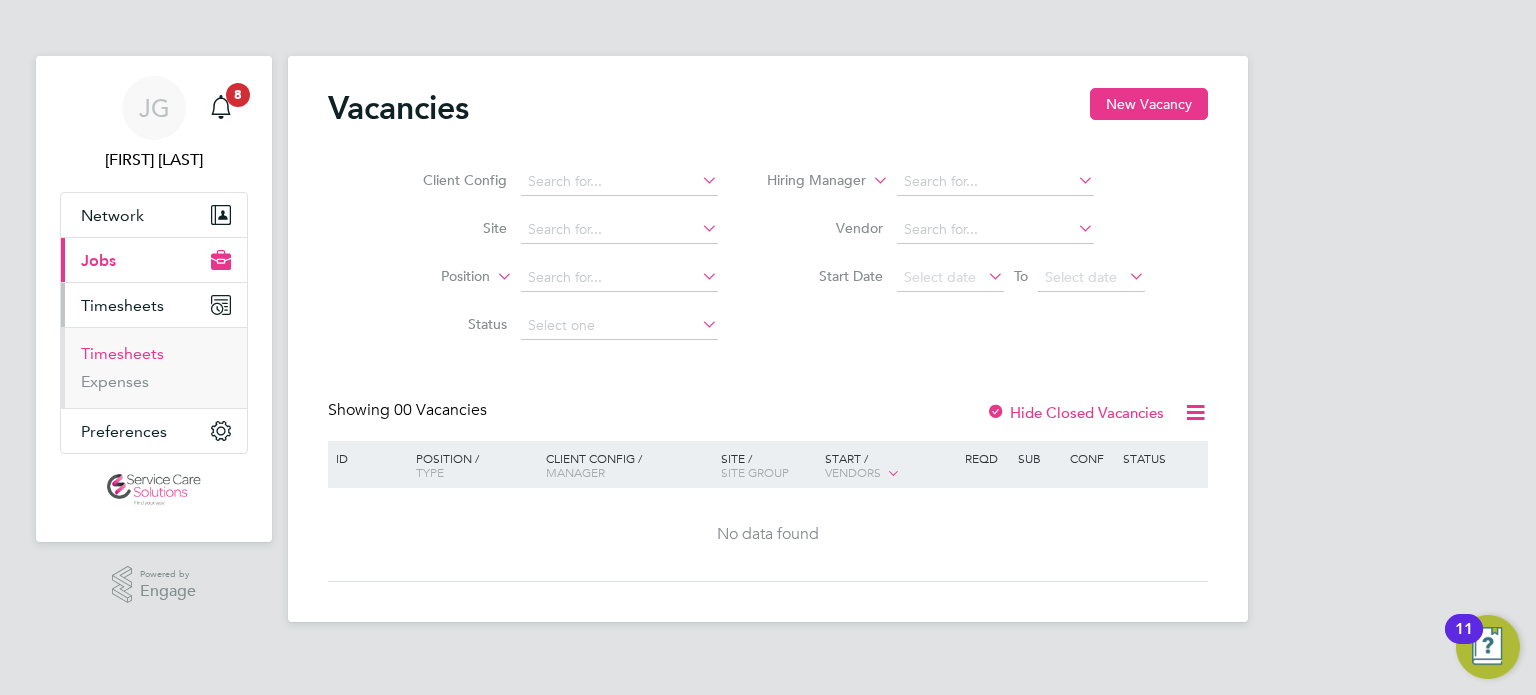 click on "Timesheets" at bounding box center [122, 353] 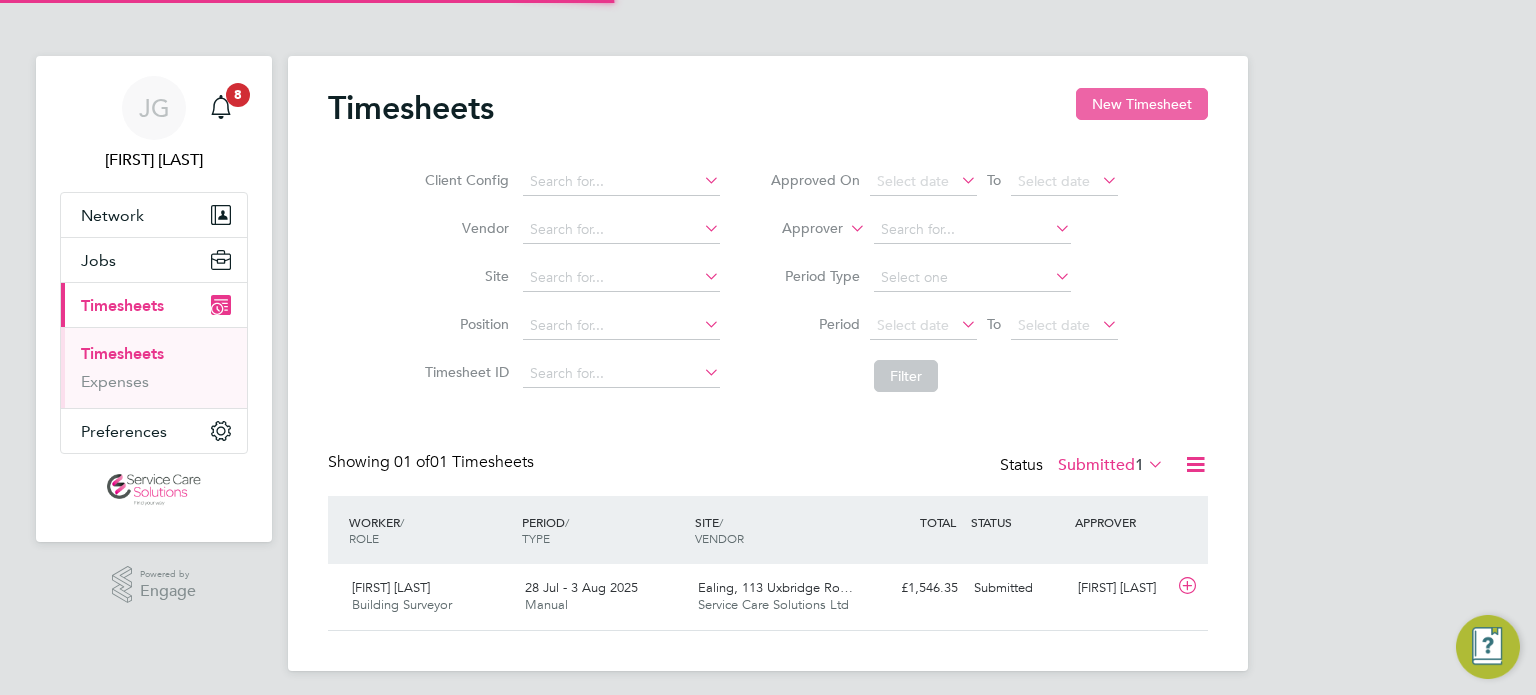 scroll, scrollTop: 9, scrollLeft: 10, axis: both 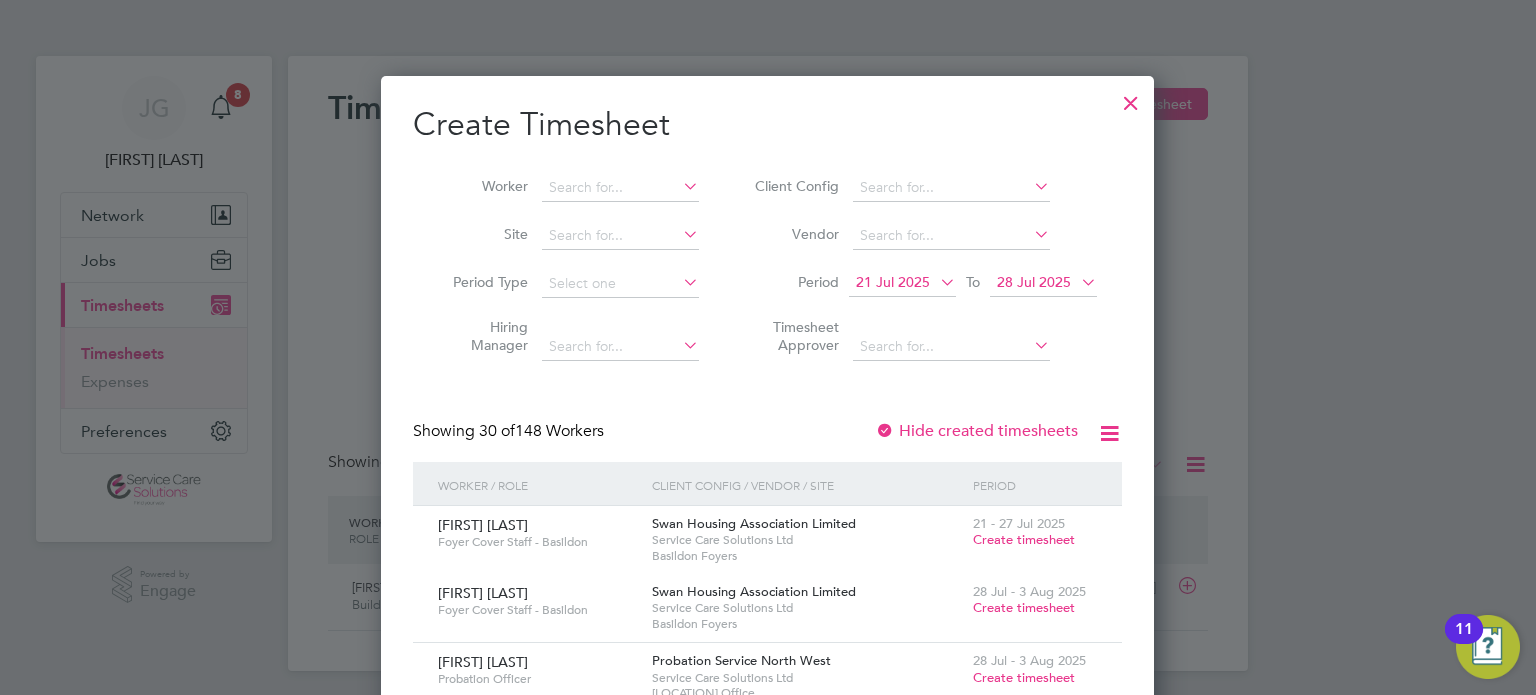 click on "Worker" at bounding box center (568, 188) 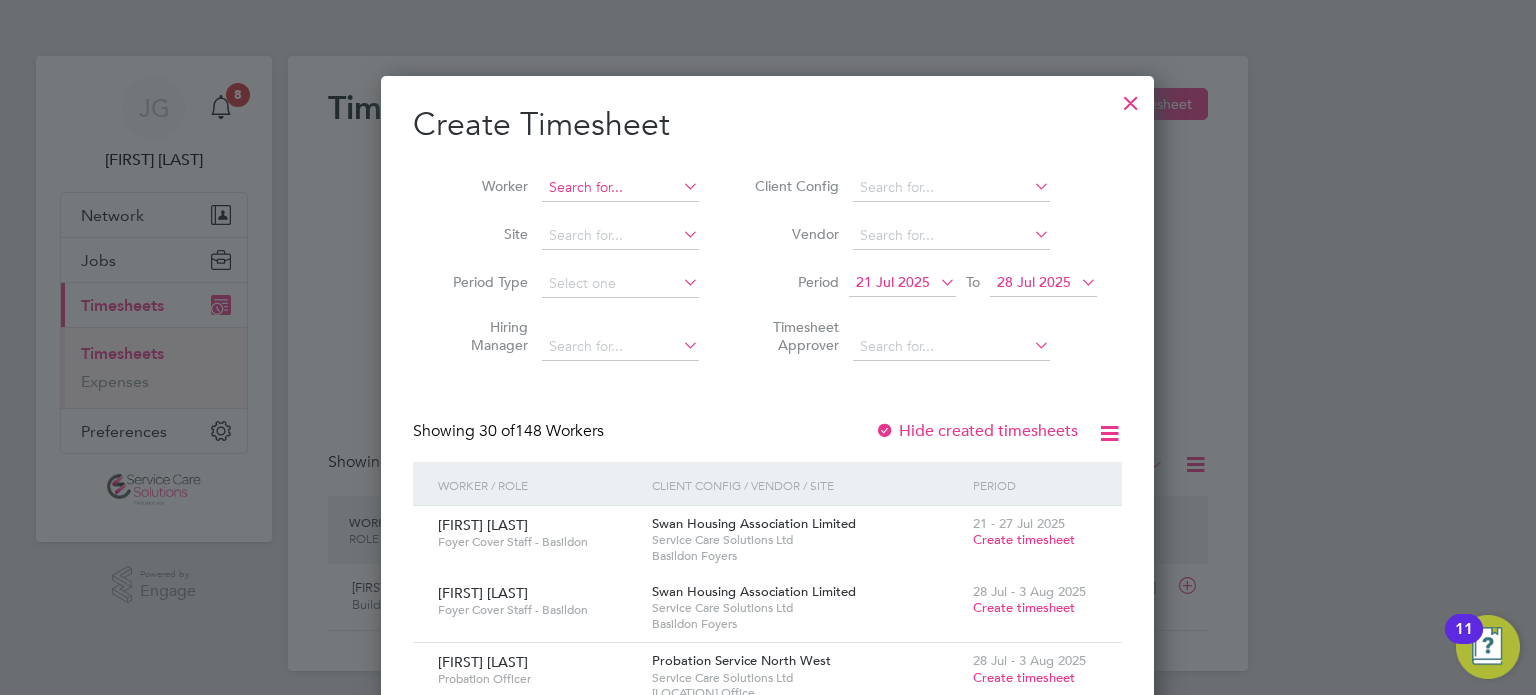 click at bounding box center [620, 188] 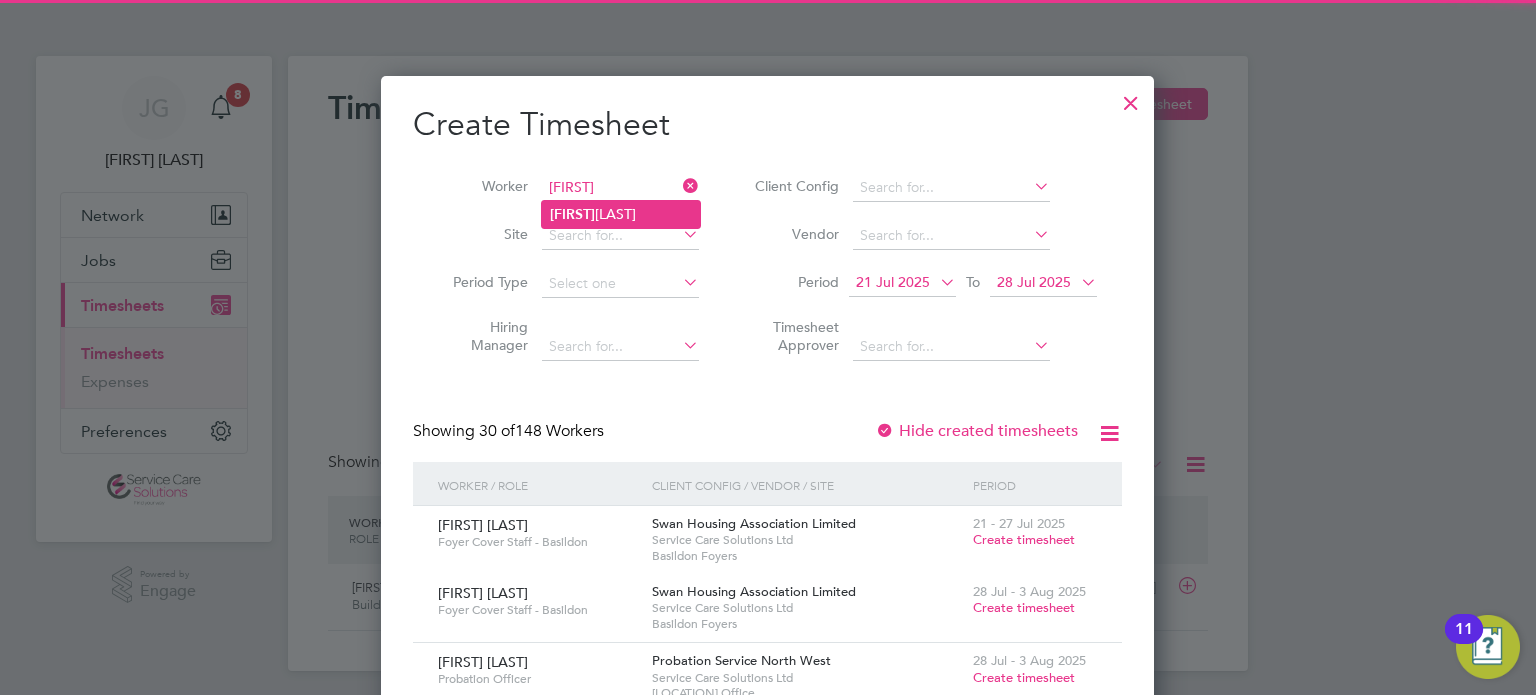 click on "[LAST]" 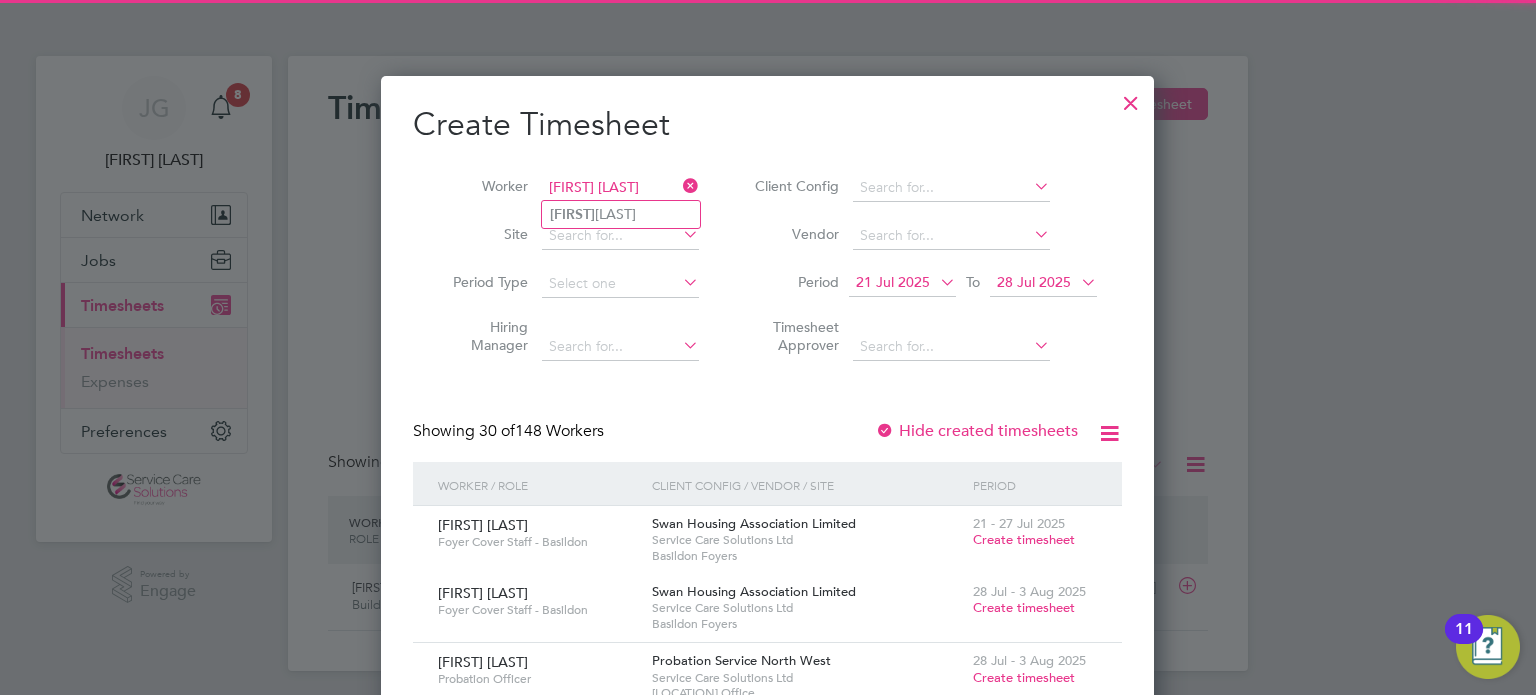 scroll, scrollTop: 10, scrollLeft: 10, axis: both 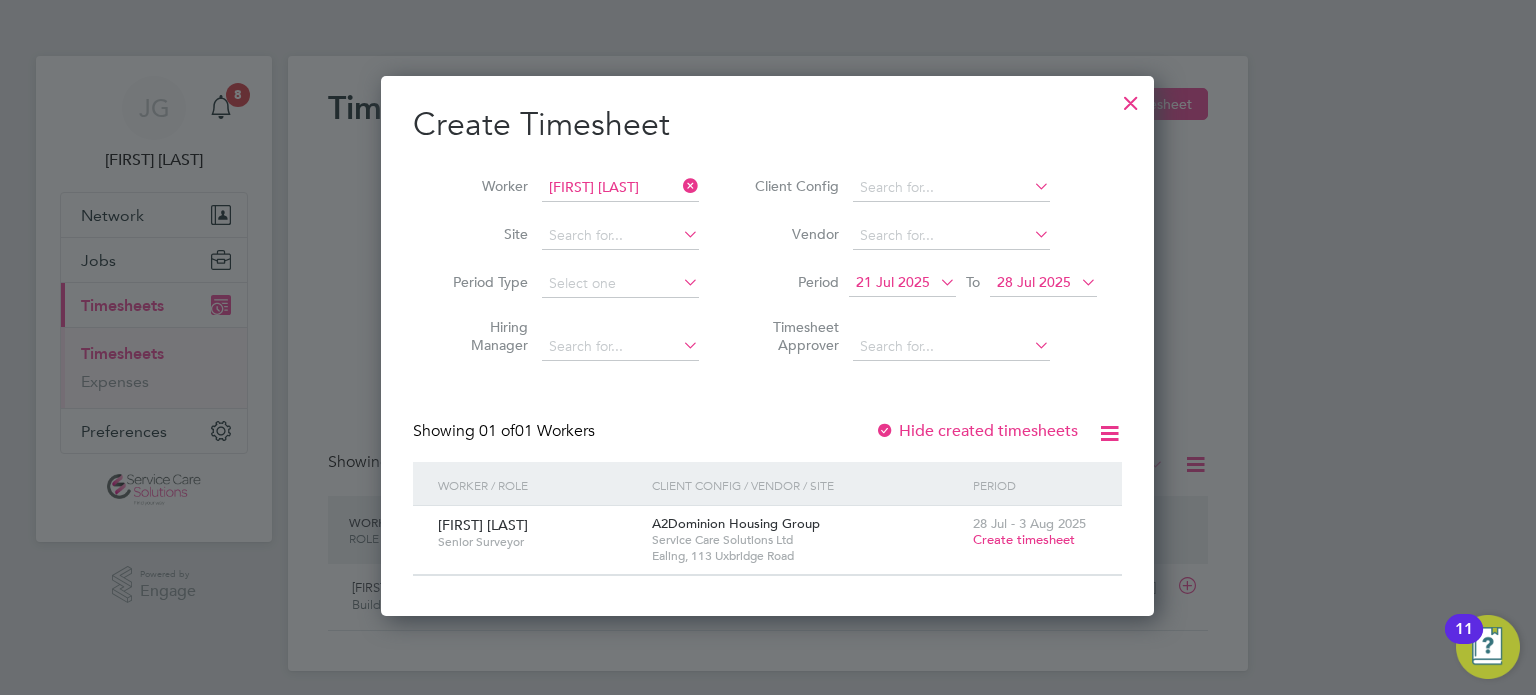 click on "Create timesheet" at bounding box center [1024, 539] 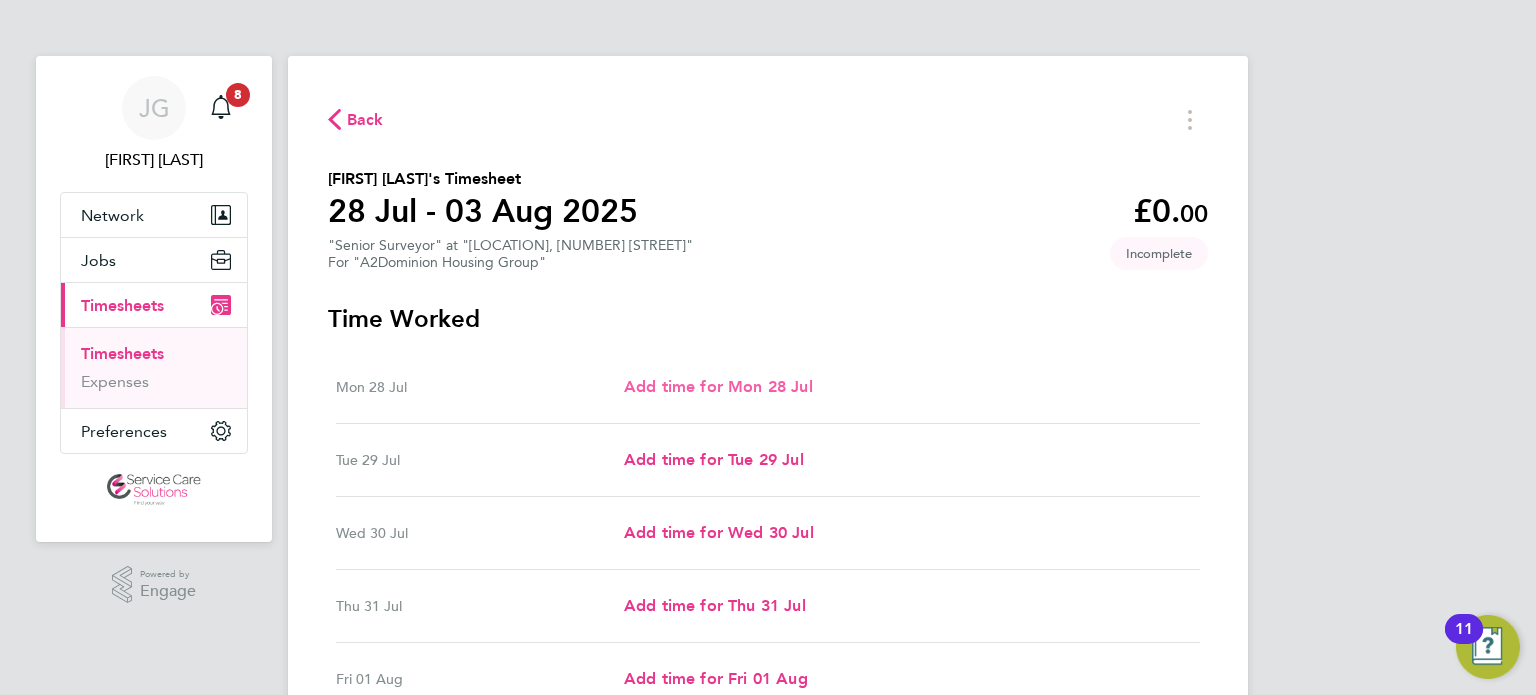 click on "Add time for Mon 28 Jul" at bounding box center (718, 386) 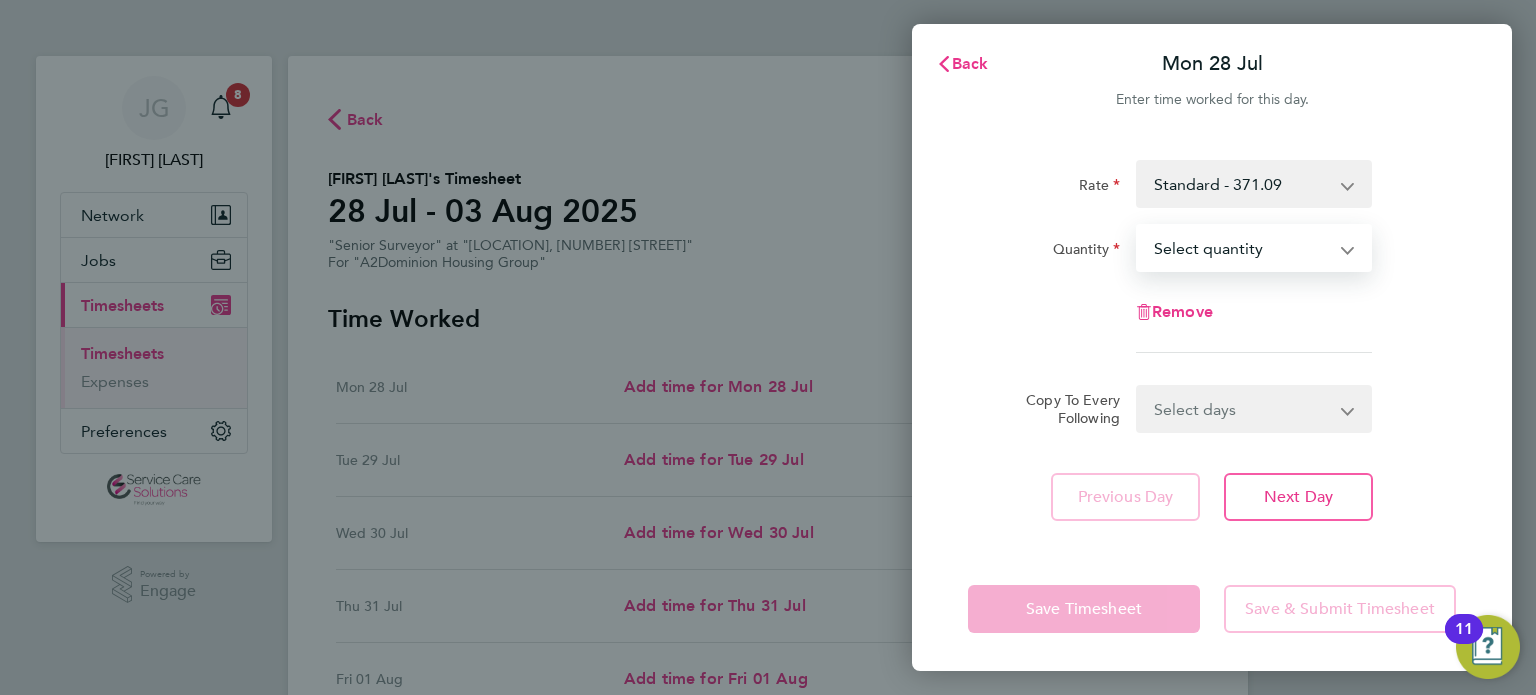 click on "Select quantity   0.5   1" at bounding box center [1242, 248] 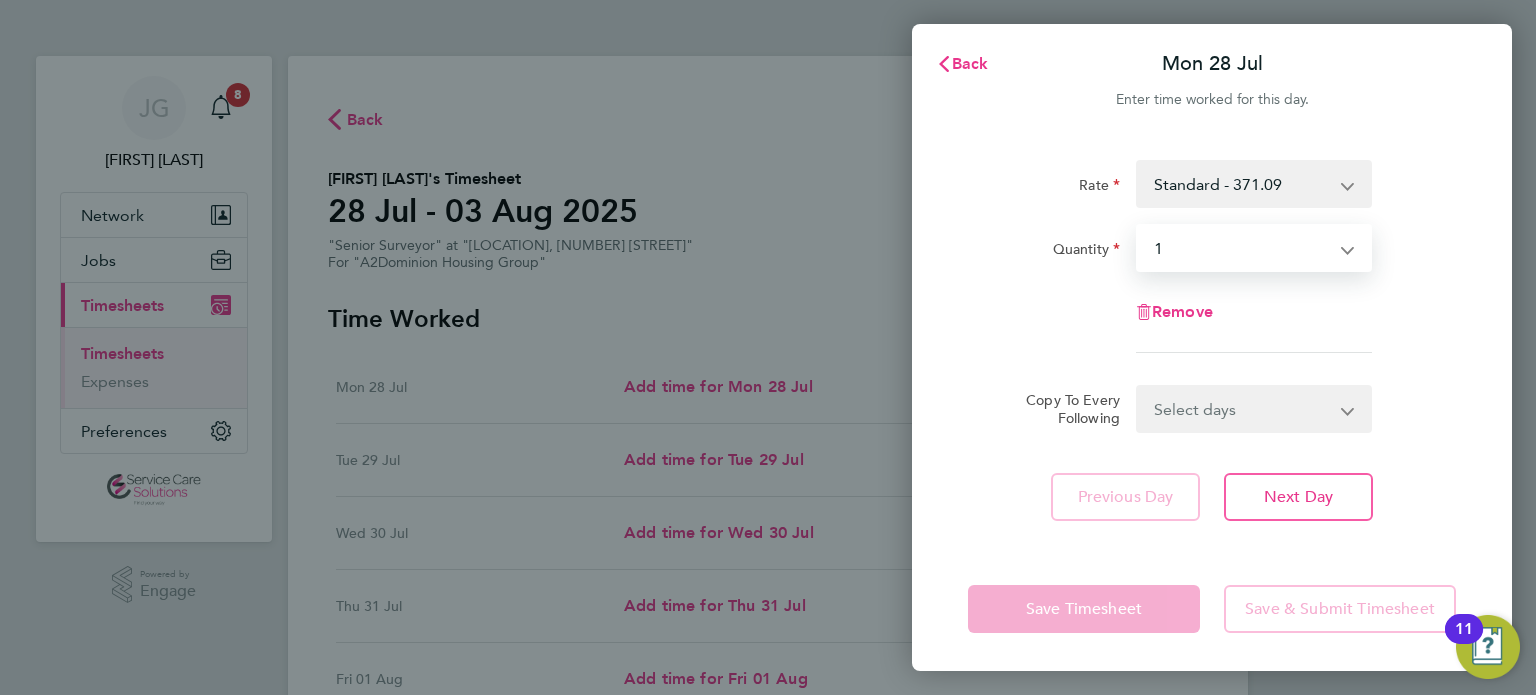 click on "Select quantity   0.5   1" at bounding box center [1242, 248] 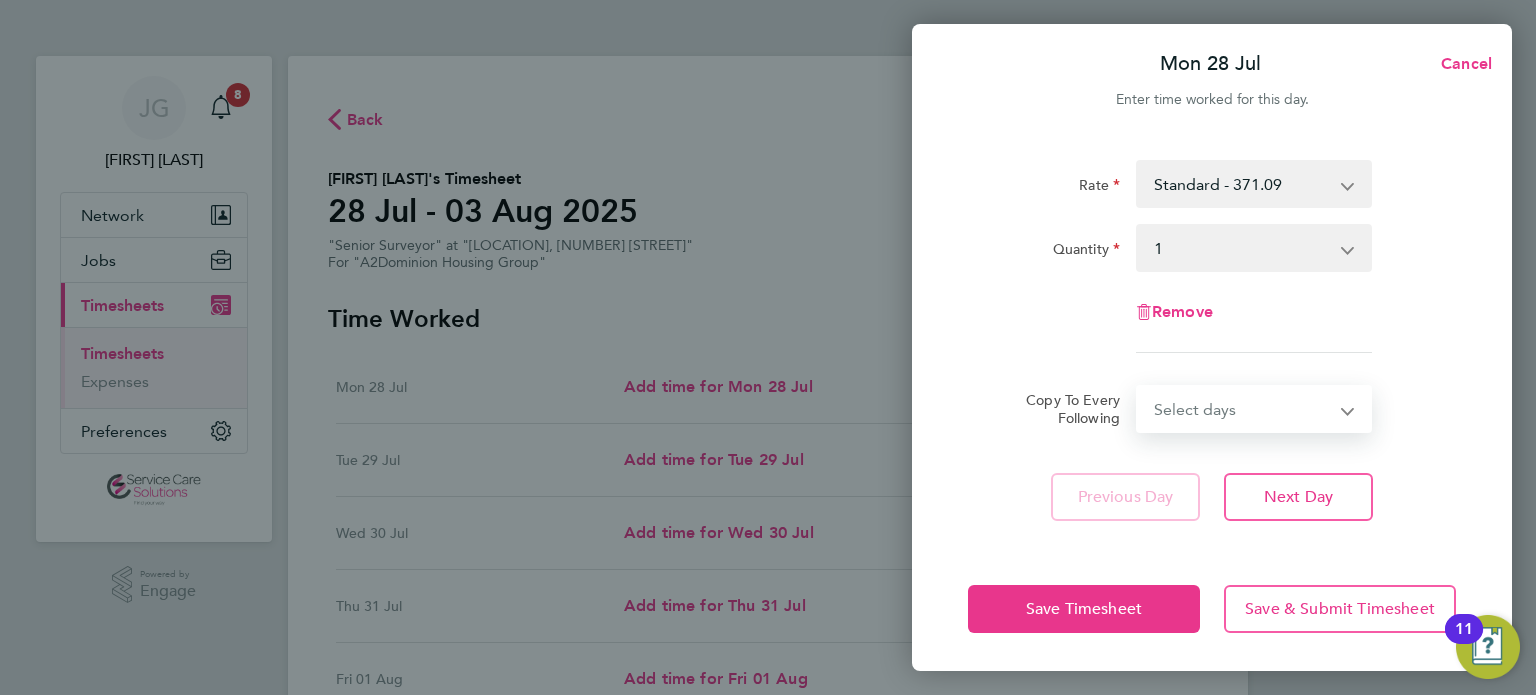 click on "Select days   Day   Weekday (Mon-Fri)   Weekend (Sat-Sun)   Tuesday   Wednesday   Thursday   Friday   Saturday   Sunday" at bounding box center [1243, 409] 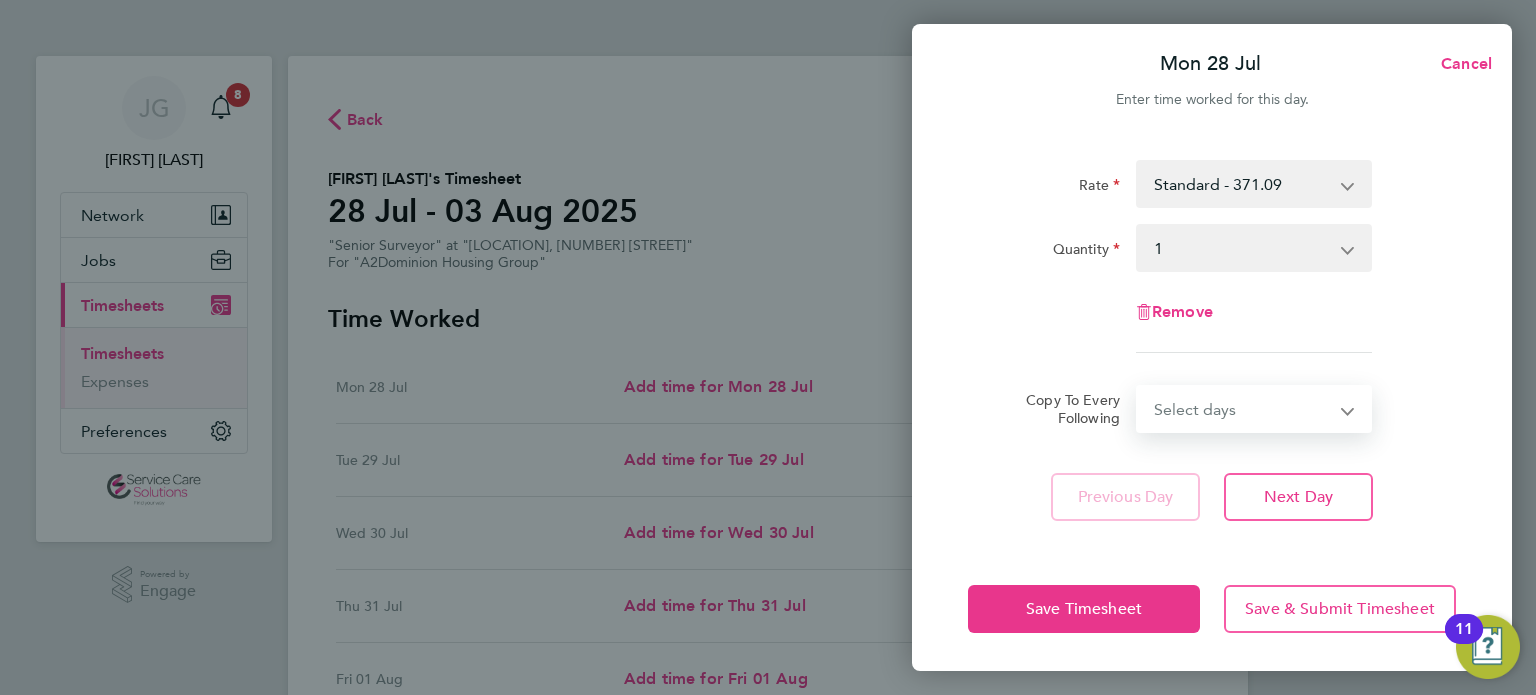 select on "WEEKDAY" 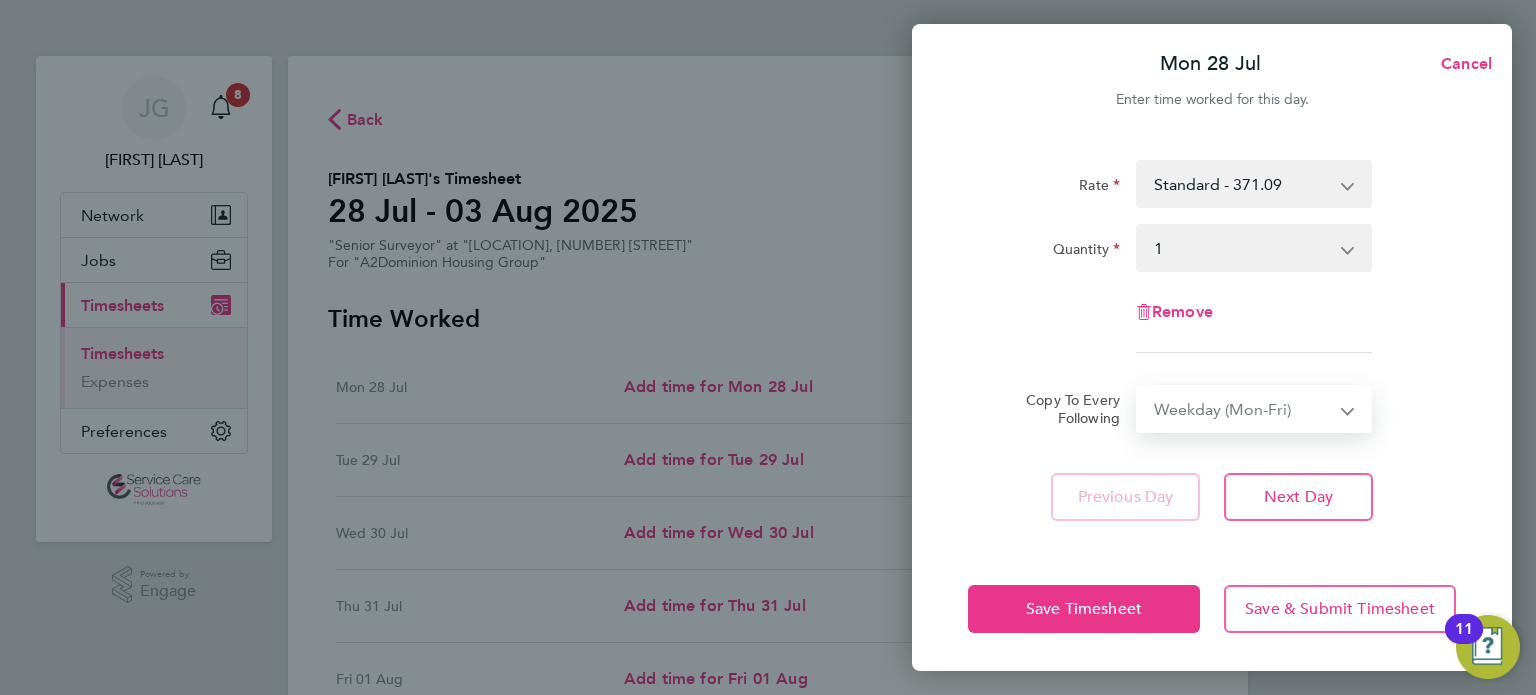 click on "Select days   Day   Weekday (Mon-Fri)   Weekend (Sat-Sun)   Tuesday   Wednesday   Thursday   Friday   Saturday   Sunday" at bounding box center (1243, 409) 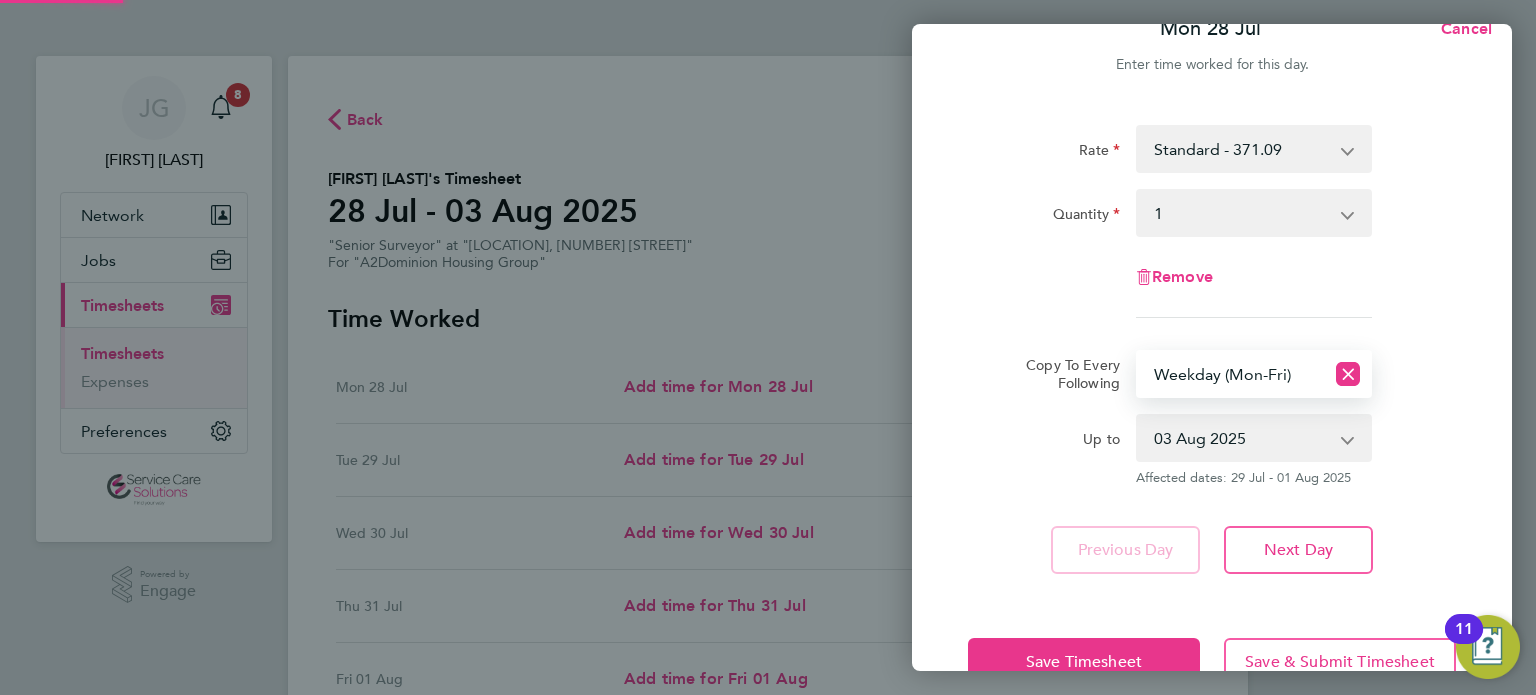 scroll, scrollTop: 88, scrollLeft: 0, axis: vertical 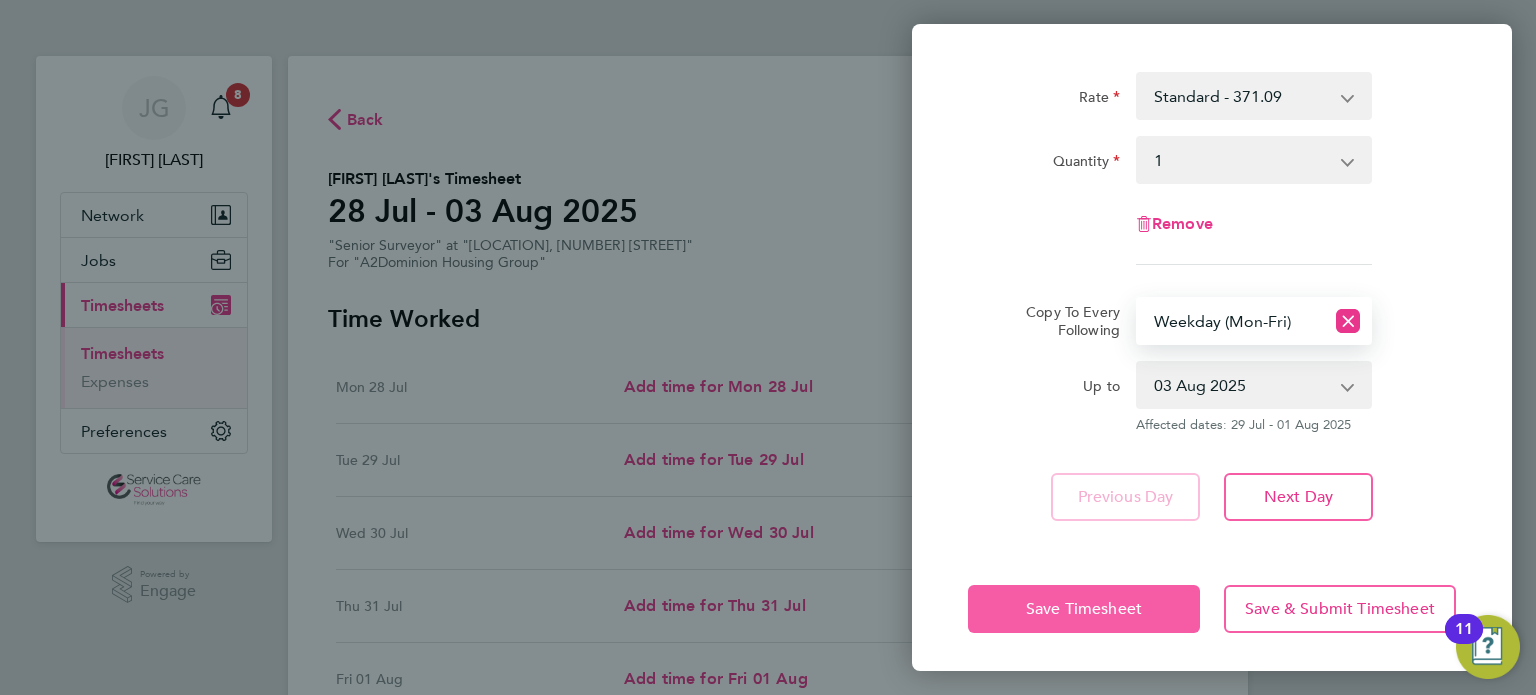 click on "Save Timesheet" 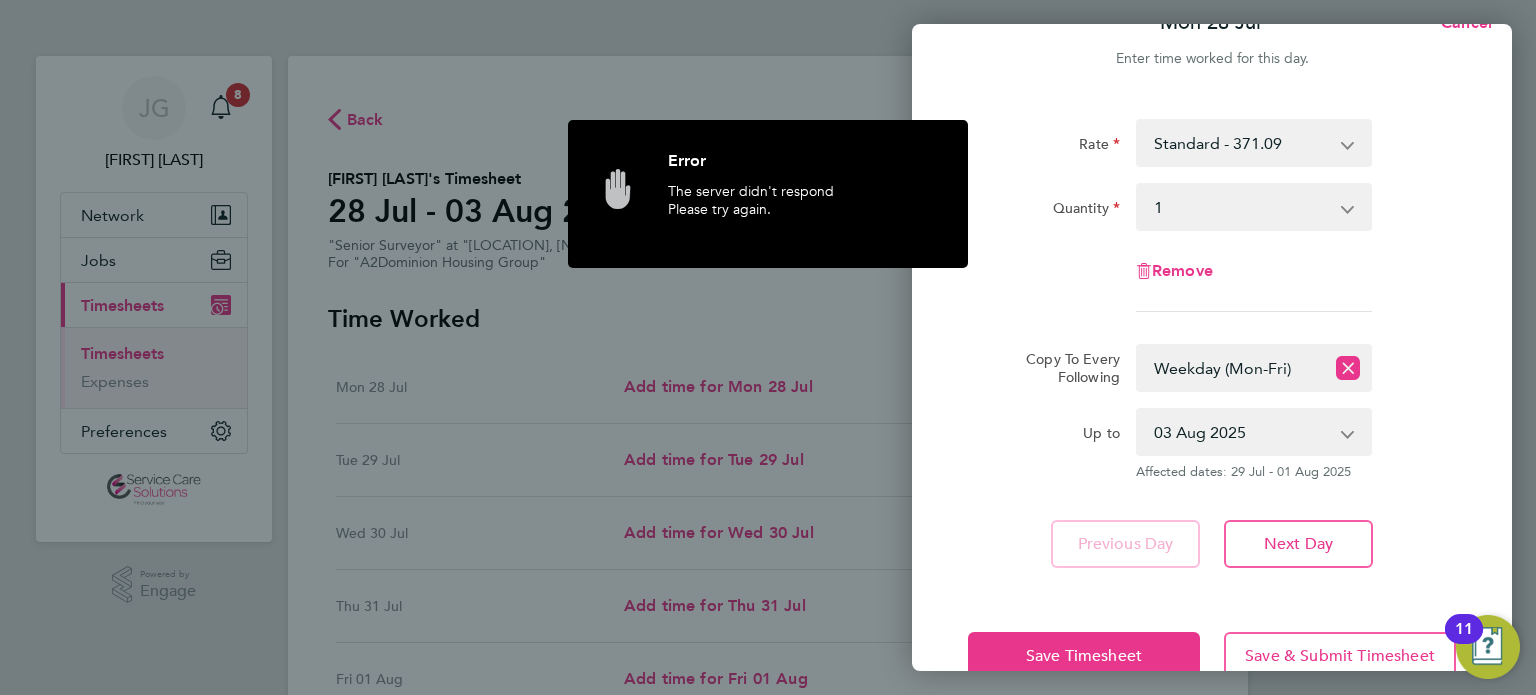 scroll, scrollTop: 0, scrollLeft: 0, axis: both 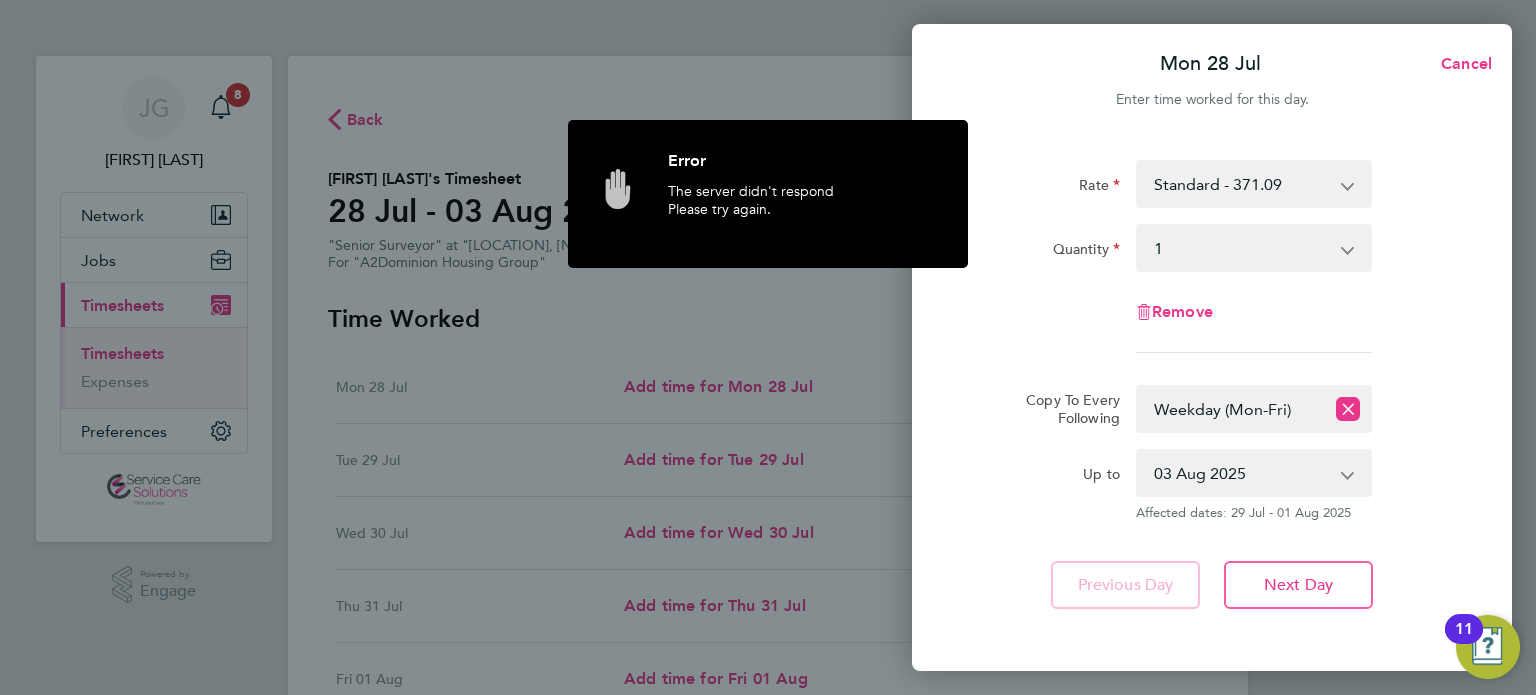 click on "Quantity  Select quantity   0.5   1" 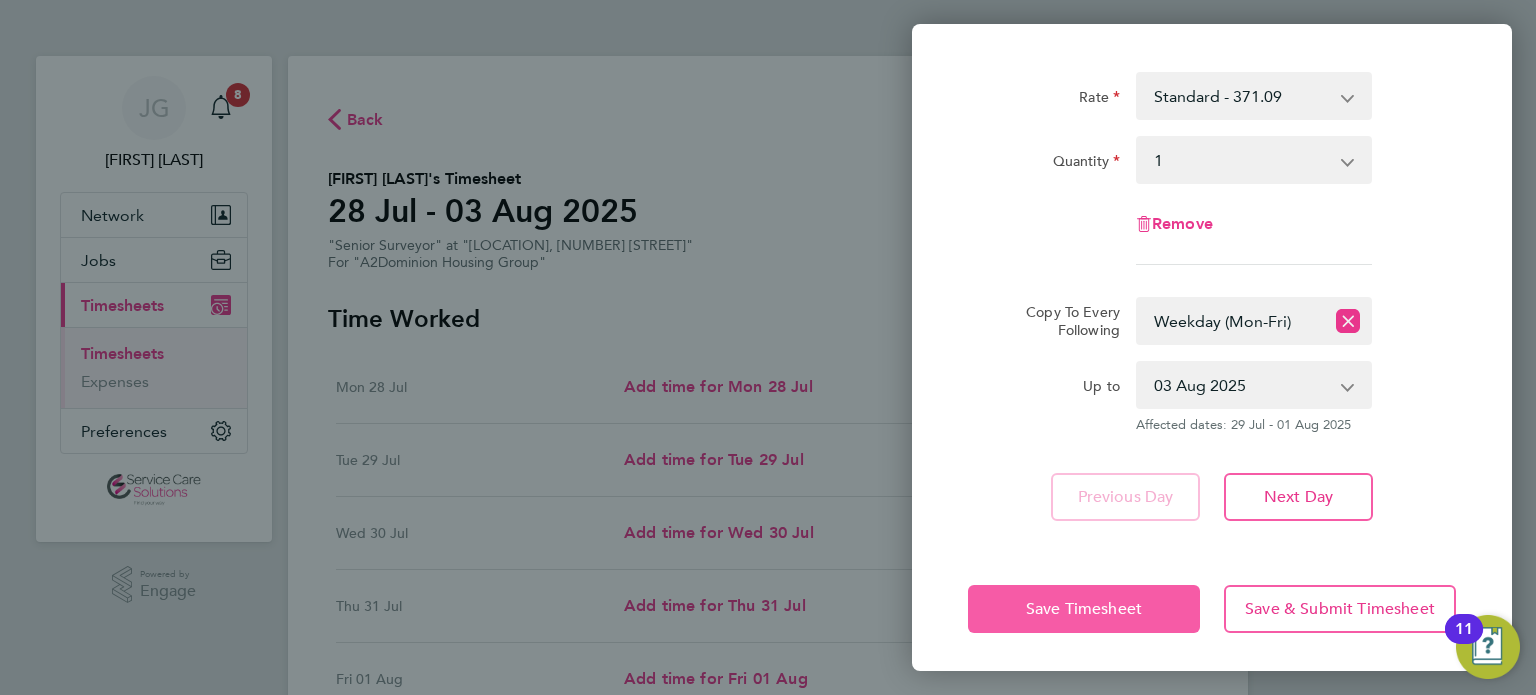 click on "Save Timesheet" 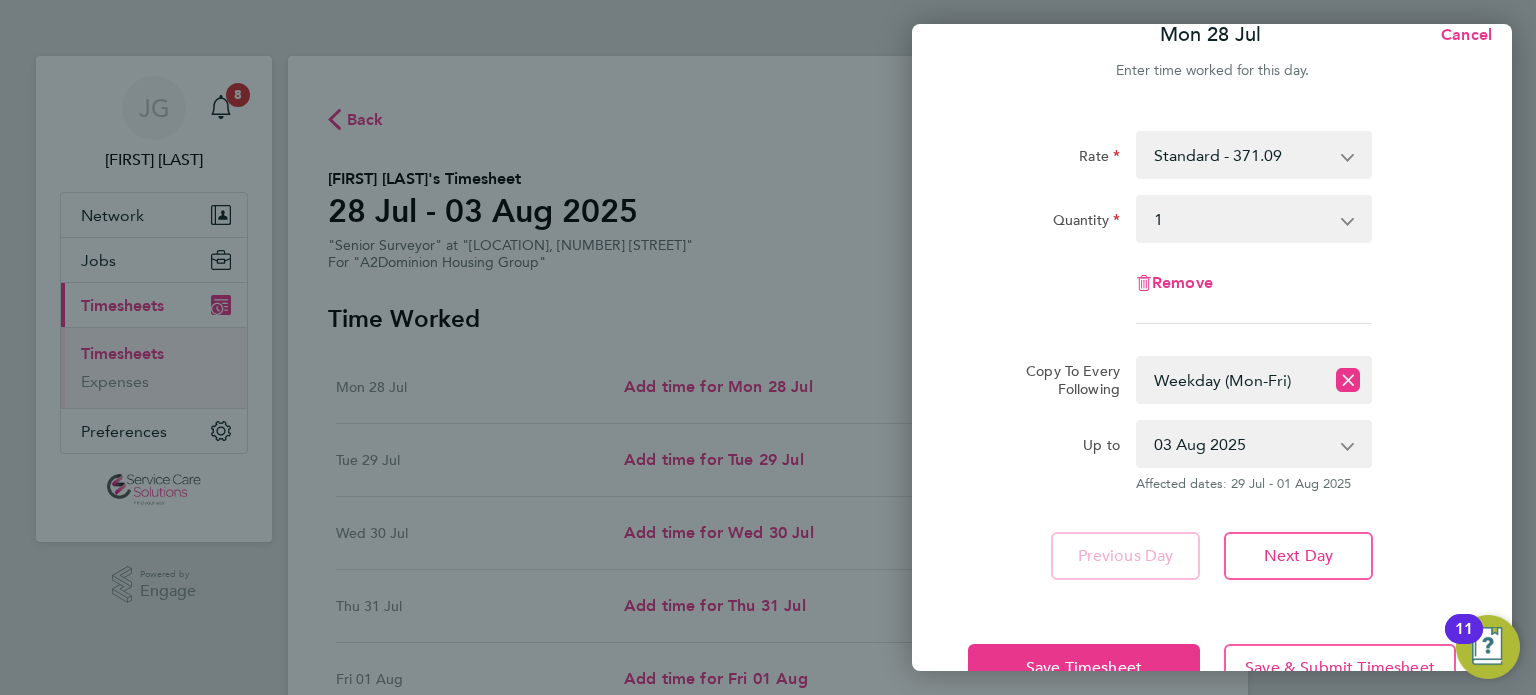scroll, scrollTop: 0, scrollLeft: 0, axis: both 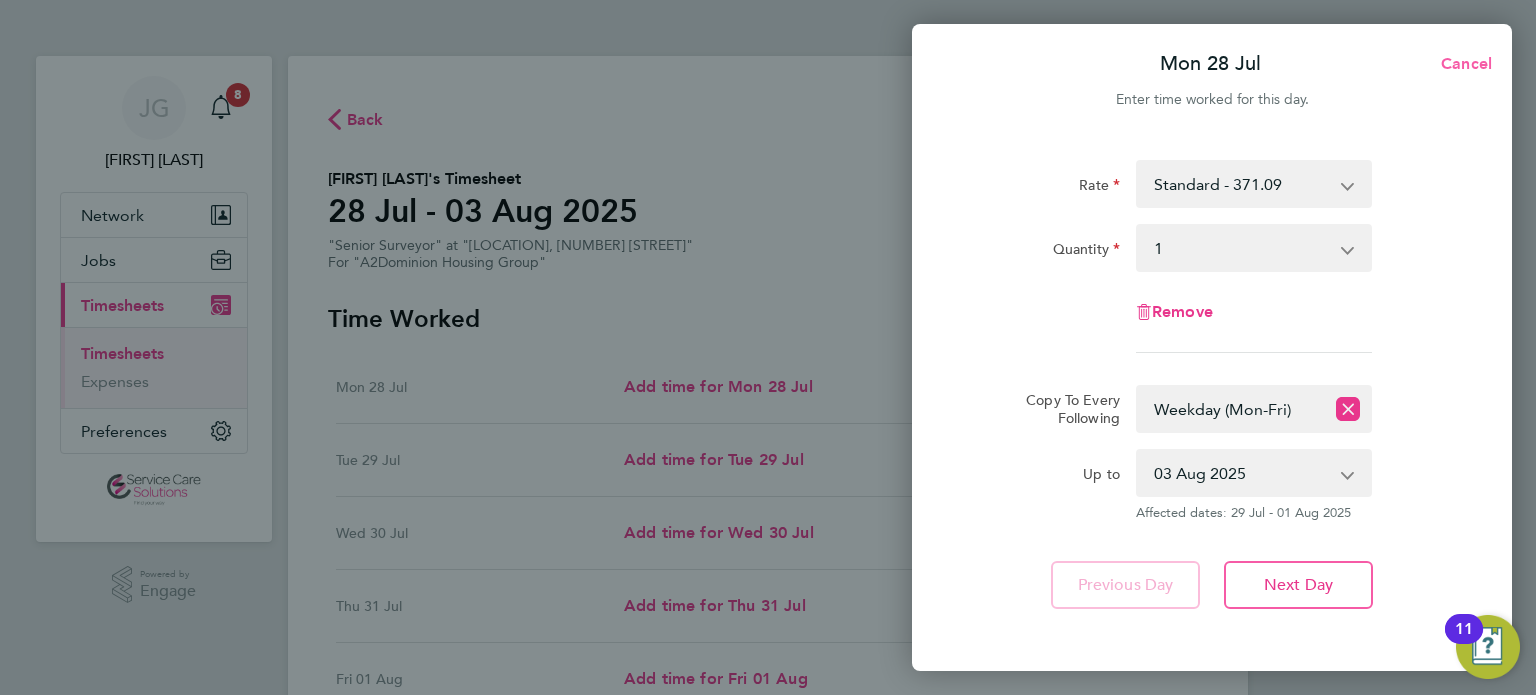 click on "Cancel" 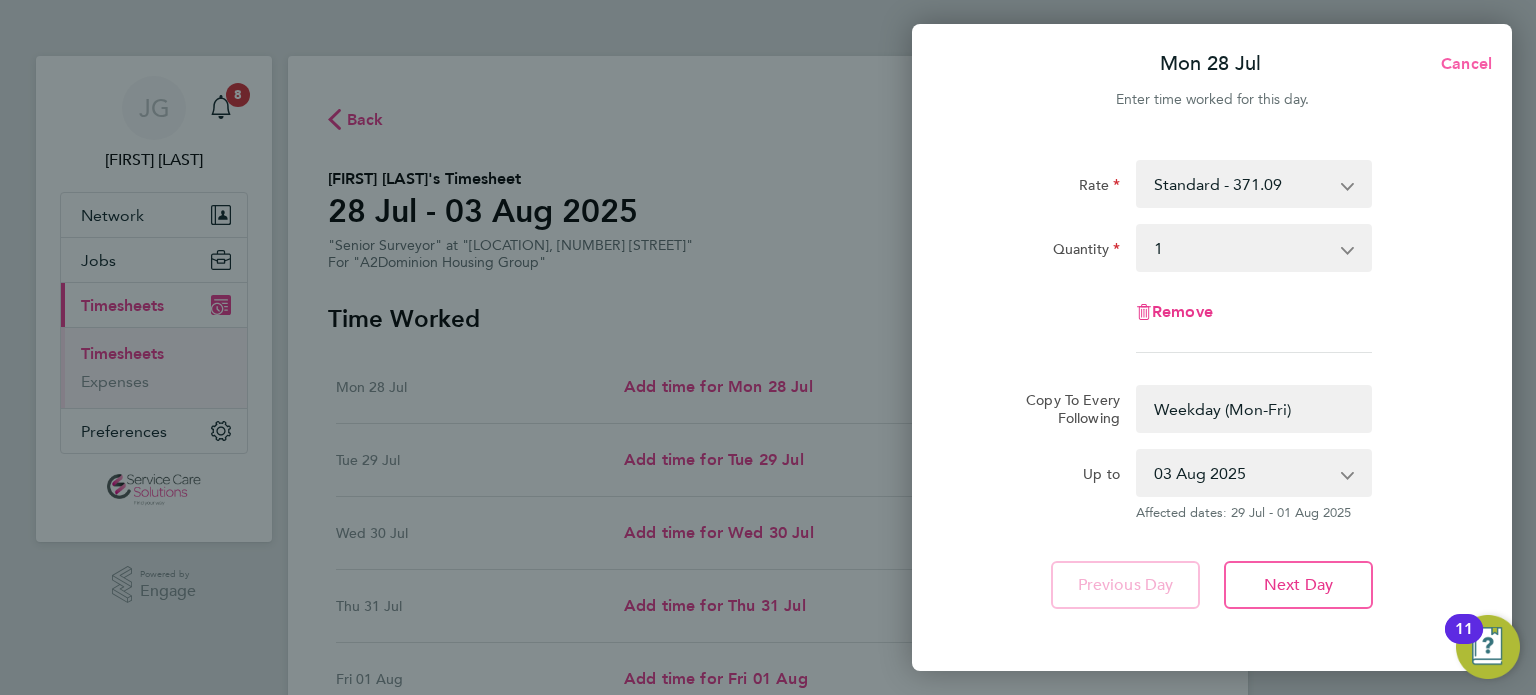 select on "0: null" 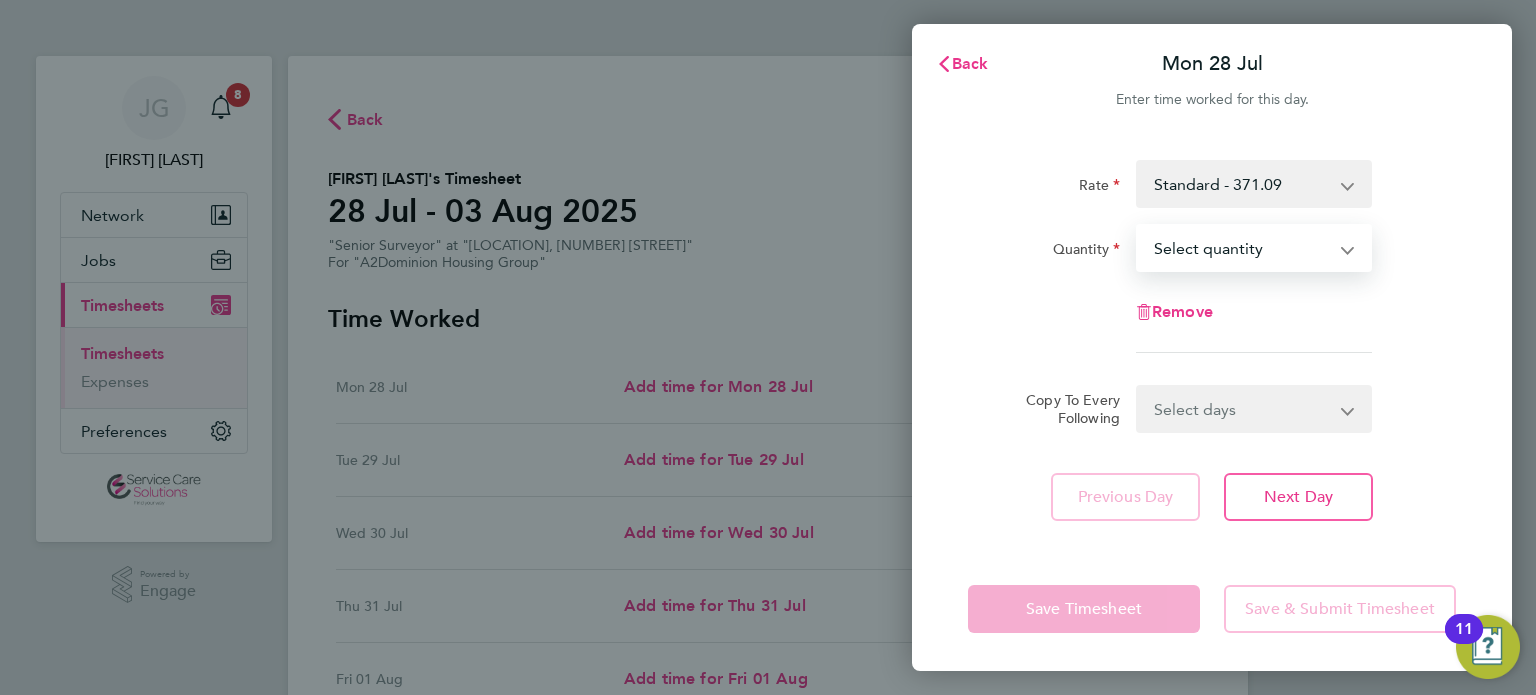 click on "Select quantity   0.5   1" at bounding box center [1242, 248] 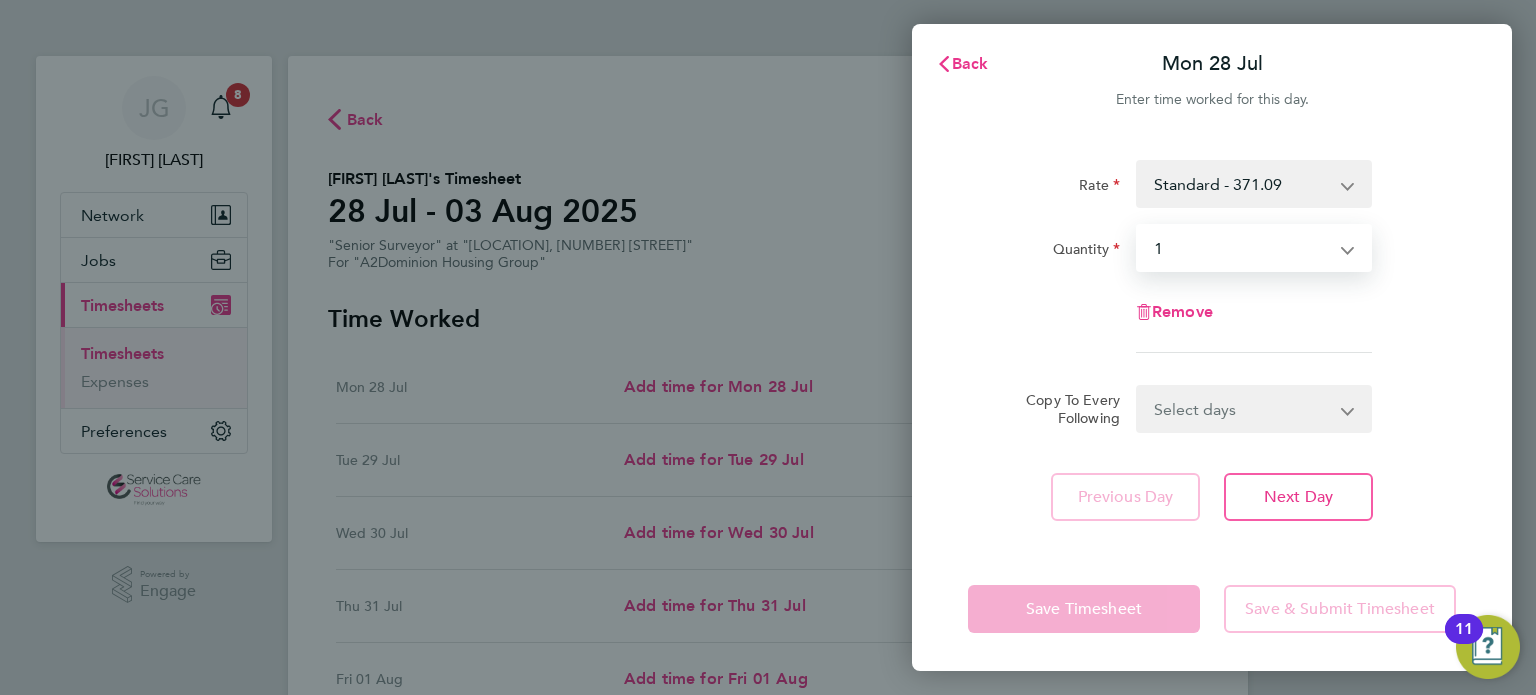 click on "Select quantity   0.5   1" at bounding box center (1242, 248) 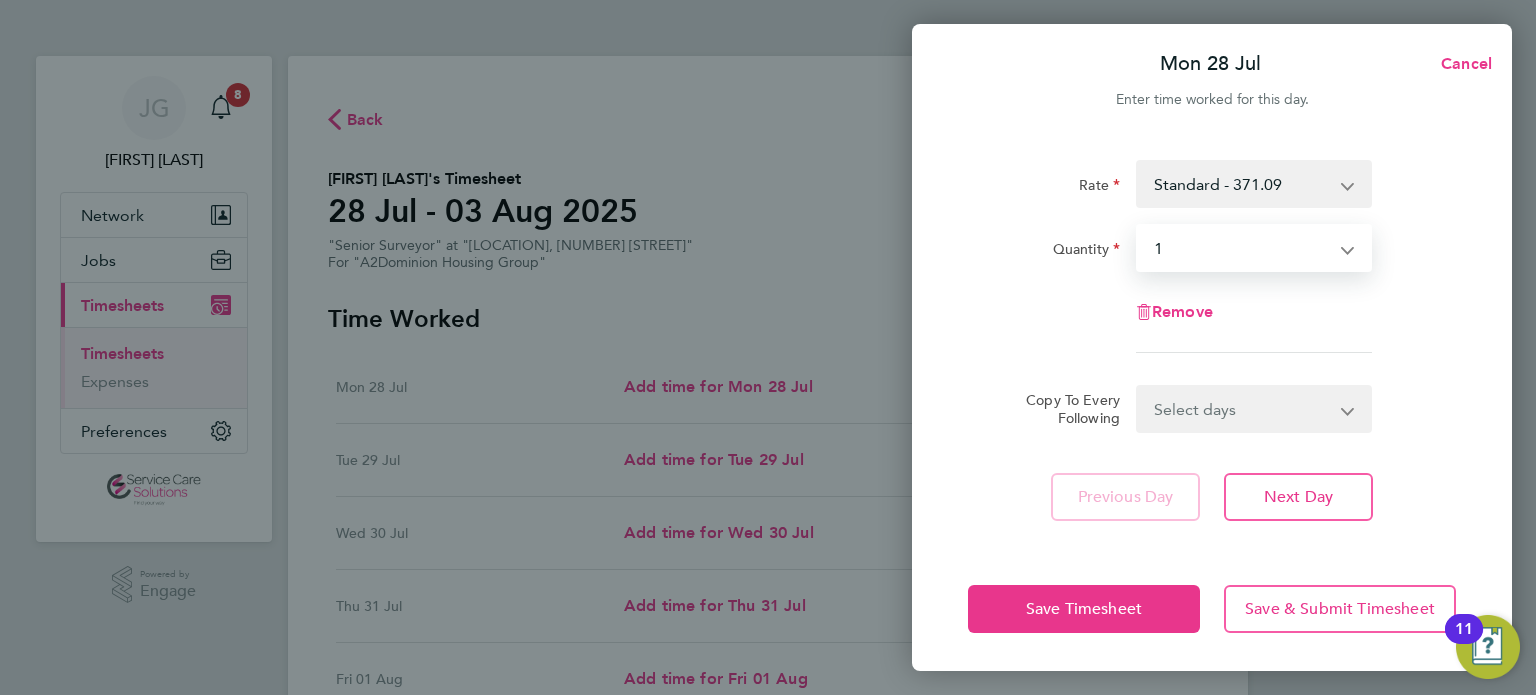 click on "Rate  Standard - 371.09
Quantity  Select quantity   0.5   1
Remove  Copy To Every Following  Select days   Day   Weekday (Mon-Fri)   Weekend (Sat-Sun)   Tuesday   Wednesday   Thursday   Friday   Saturday   Sunday
Previous Day   Next Day" 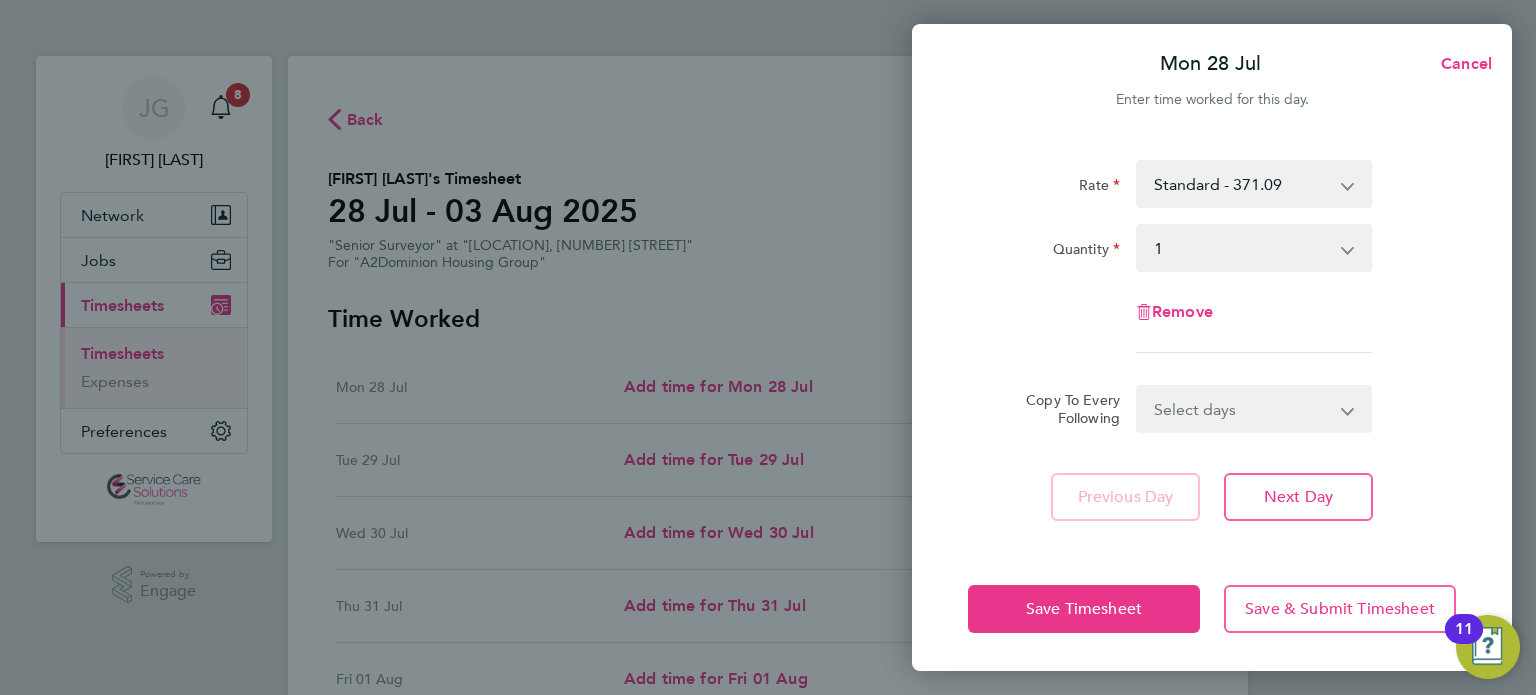 click on "Select days   Day   Weekday (Mon-Fri)   Weekend (Sat-Sun)   Tuesday   Wednesday   Thursday   Friday   Saturday   Sunday" at bounding box center (1243, 409) 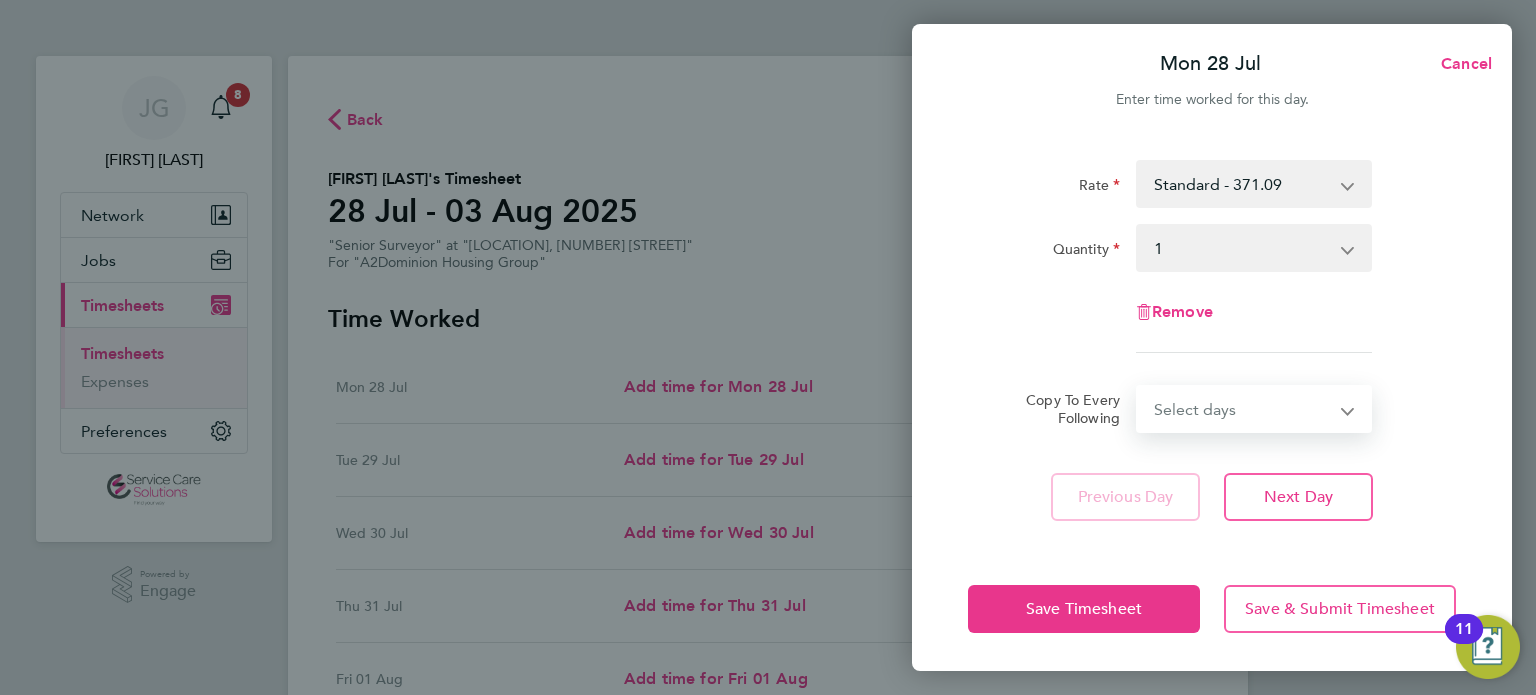 select on "WEEKDAY" 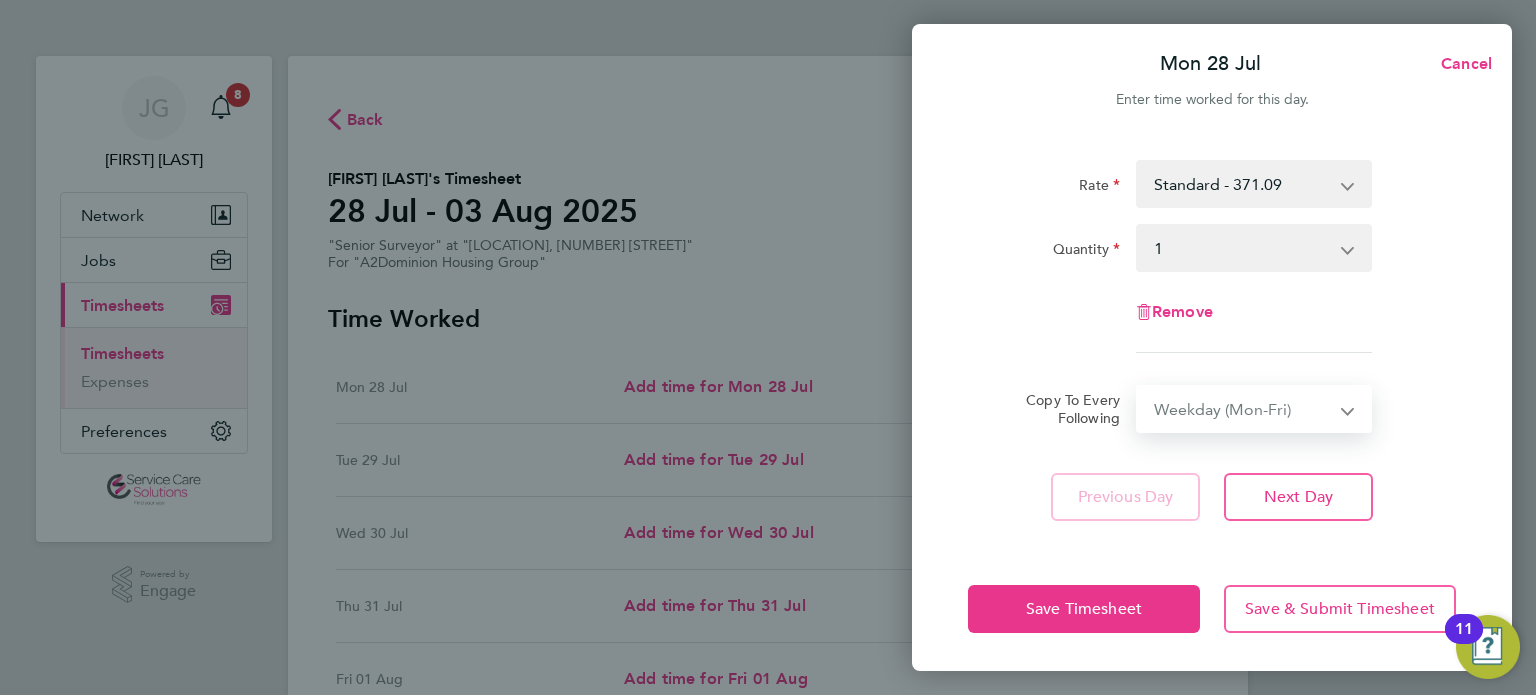 click on "Select days   Day   Weekday (Mon-Fri)   Weekend (Sat-Sun)   Tuesday   Wednesday   Thursday   Friday   Saturday   Sunday" at bounding box center [1243, 409] 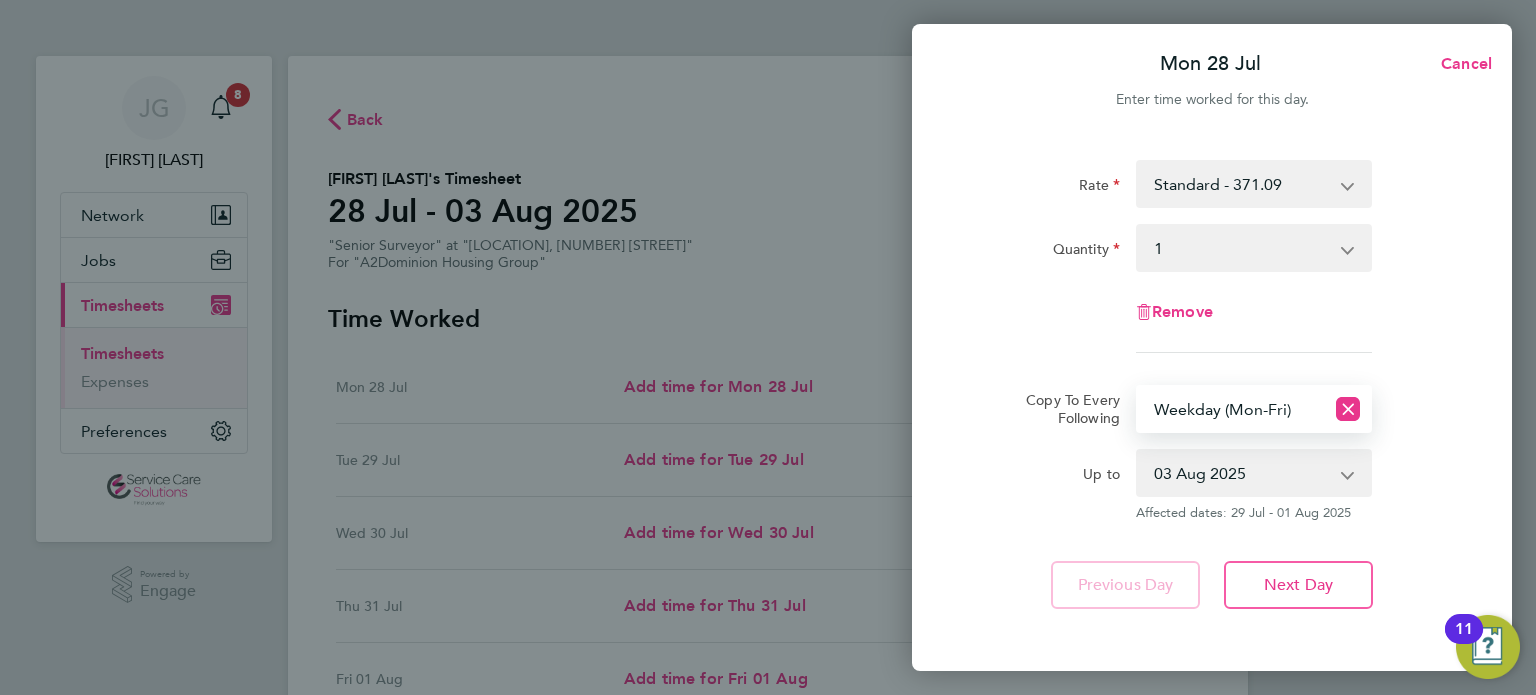 drag, startPoint x: 1312, startPoint y: 481, endPoint x: 1290, endPoint y: 482, distance: 22.022715 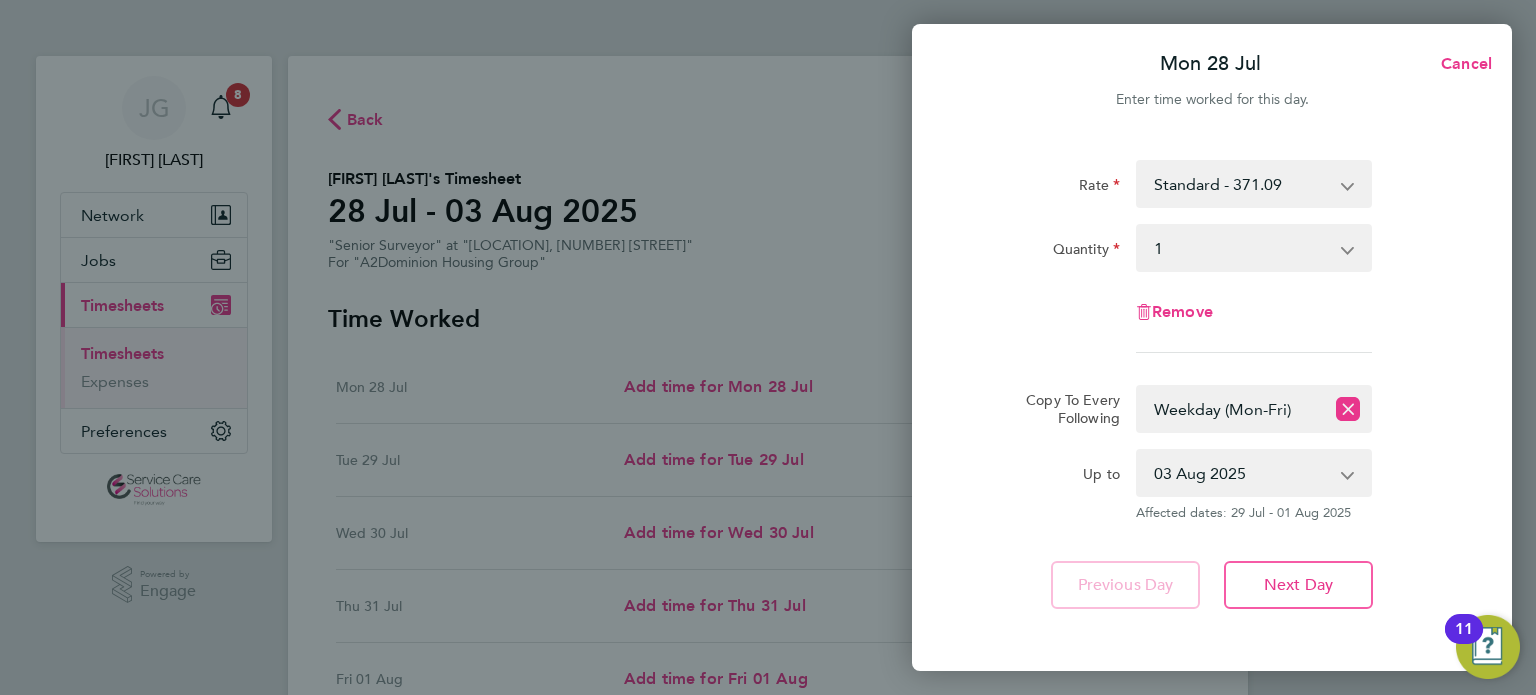 click on "Remove" 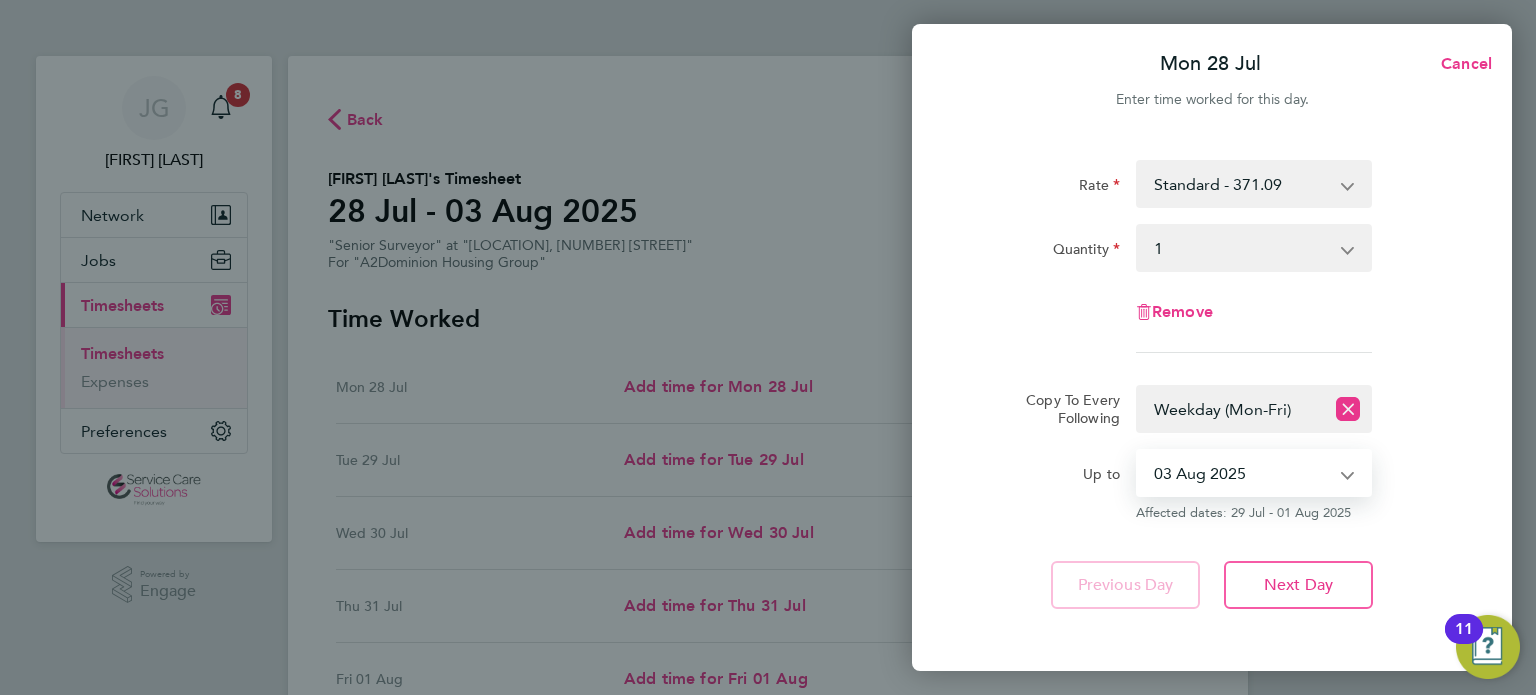 select on "2025-08-01" 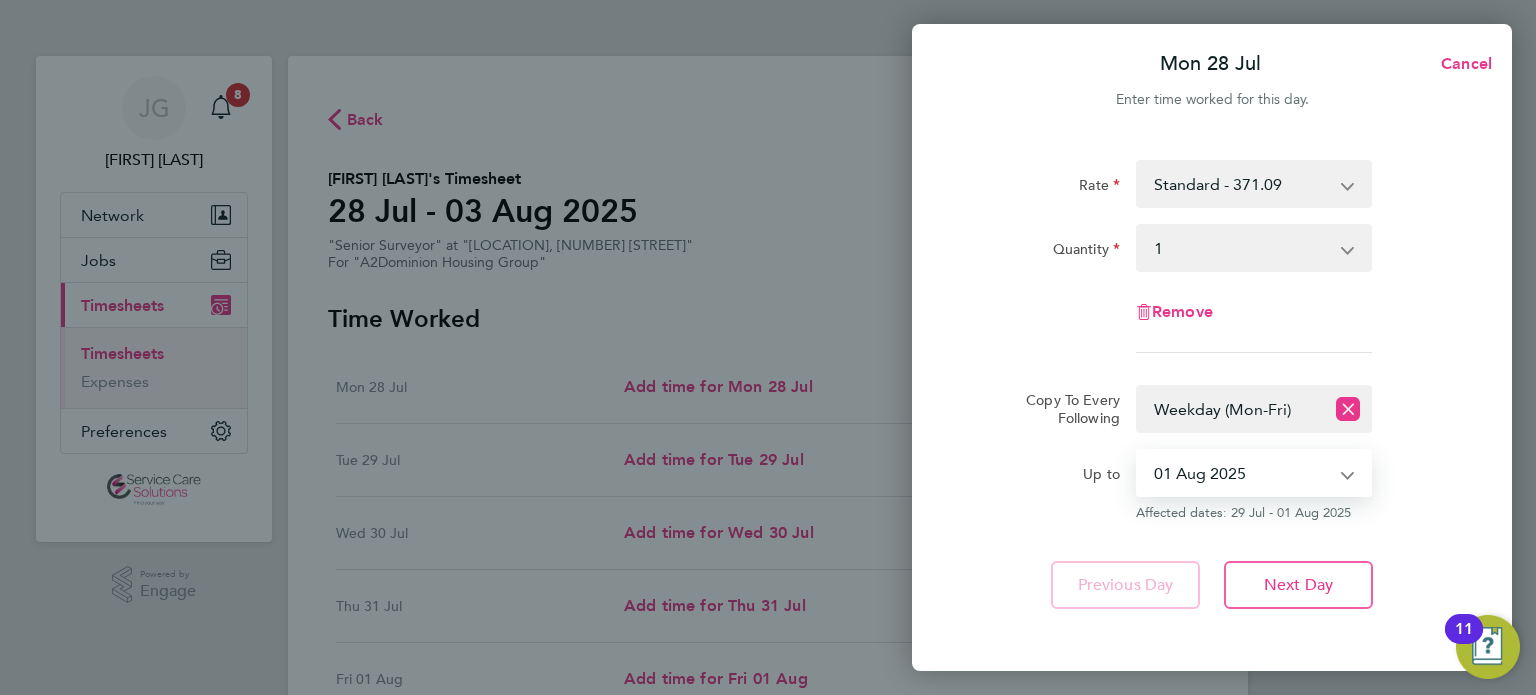 click on "29 Jul 2025   30 Jul 2025   31 Jul 2025   01 Aug 2025   02 Aug 2025   03 Aug 2025" at bounding box center [1242, 473] 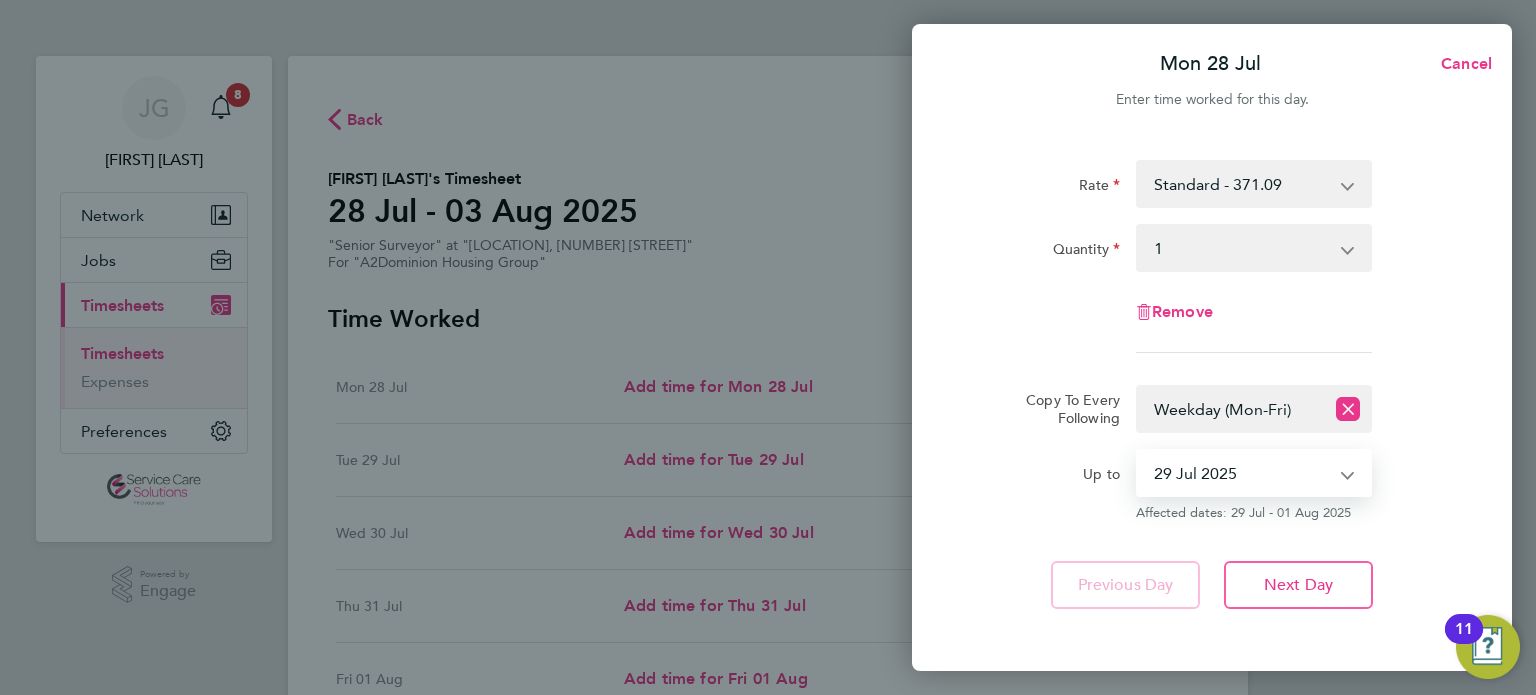 click on "29 Jul 2025   30 Jul 2025   31 Jul 2025   01 Aug 2025   02 Aug 2025   03 Aug 2025
Affected dates: 29 Jul - 01 Aug 2025" 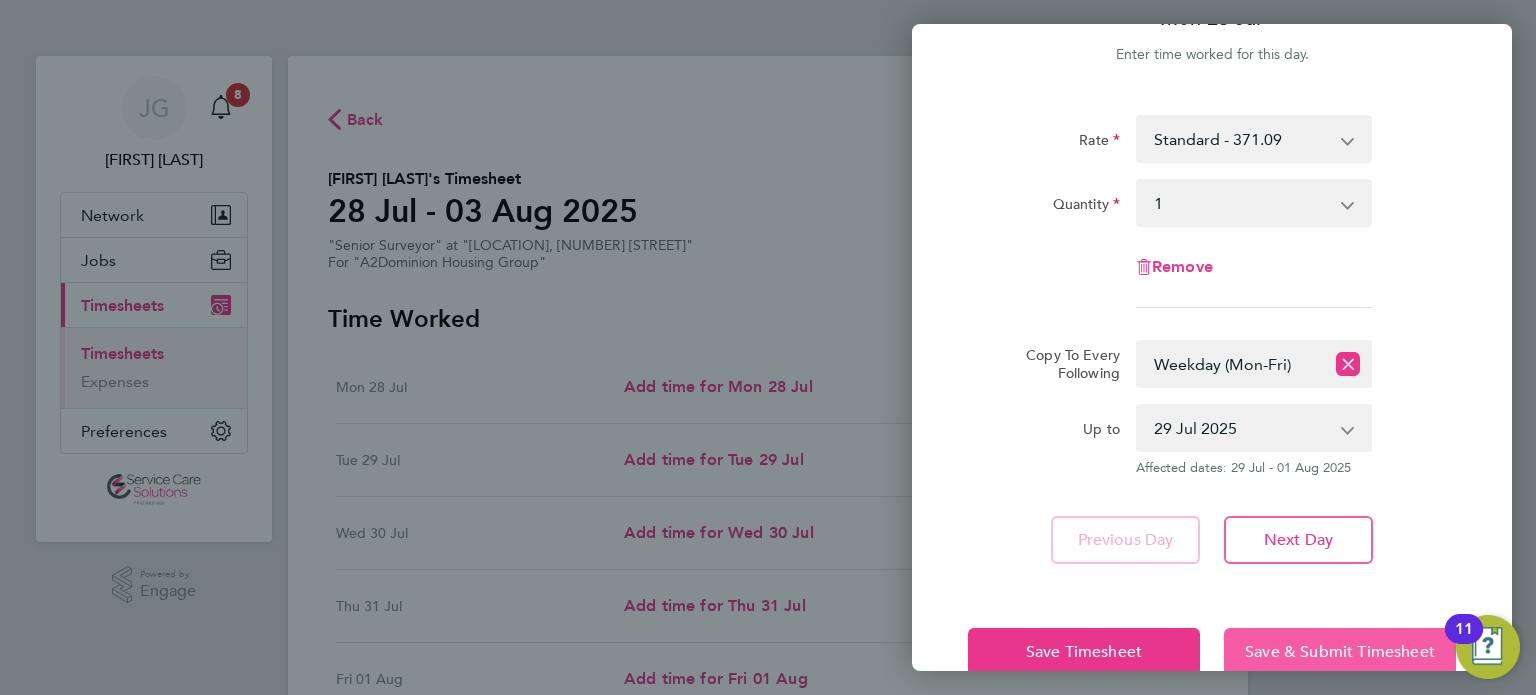scroll, scrollTop: 88, scrollLeft: 0, axis: vertical 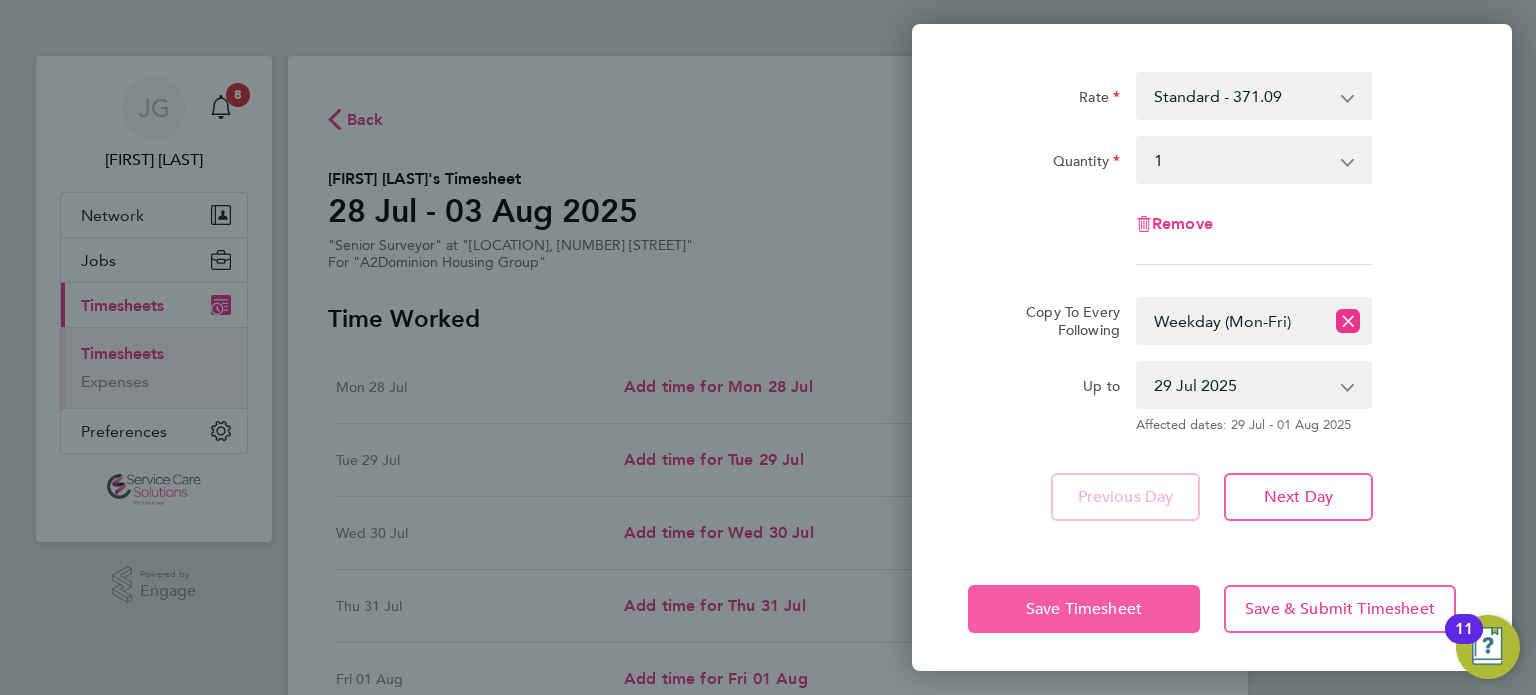 click on "Save Timesheet" 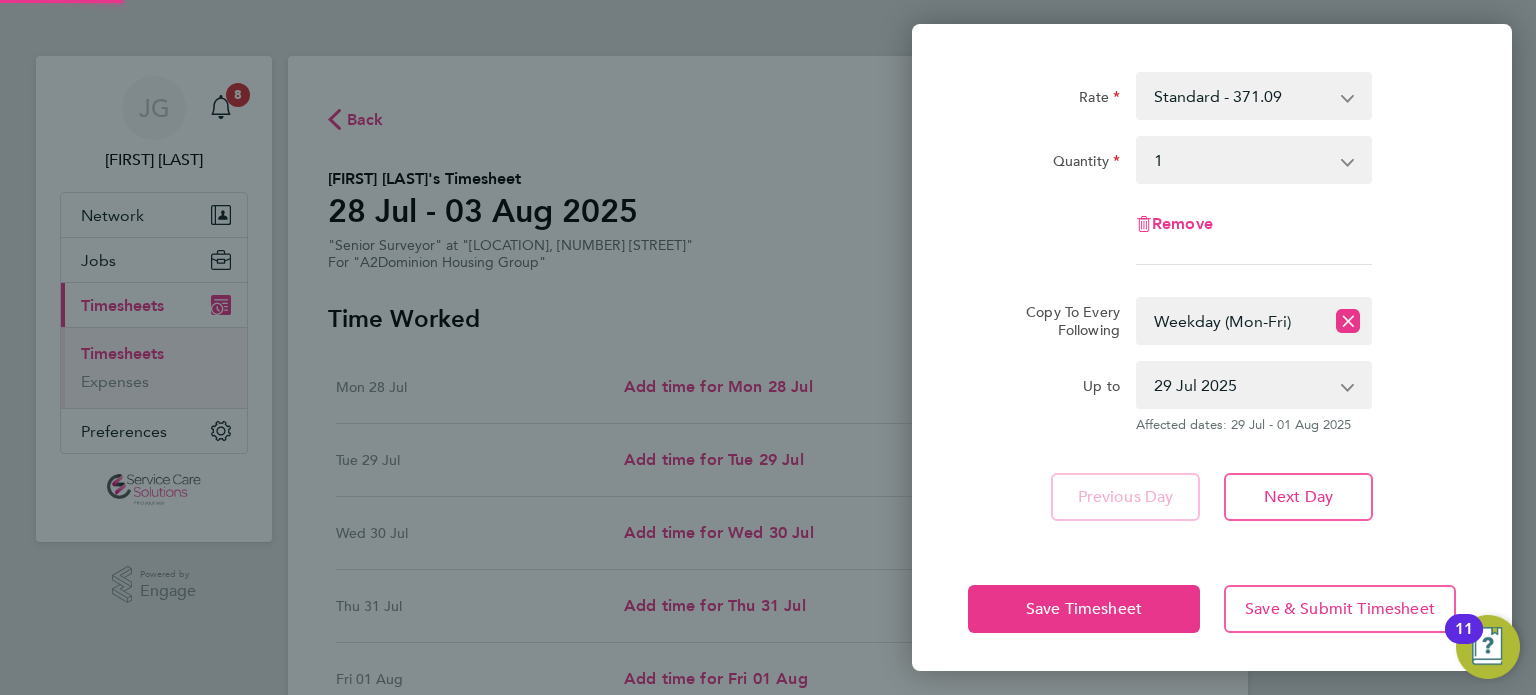 scroll, scrollTop: 0, scrollLeft: 0, axis: both 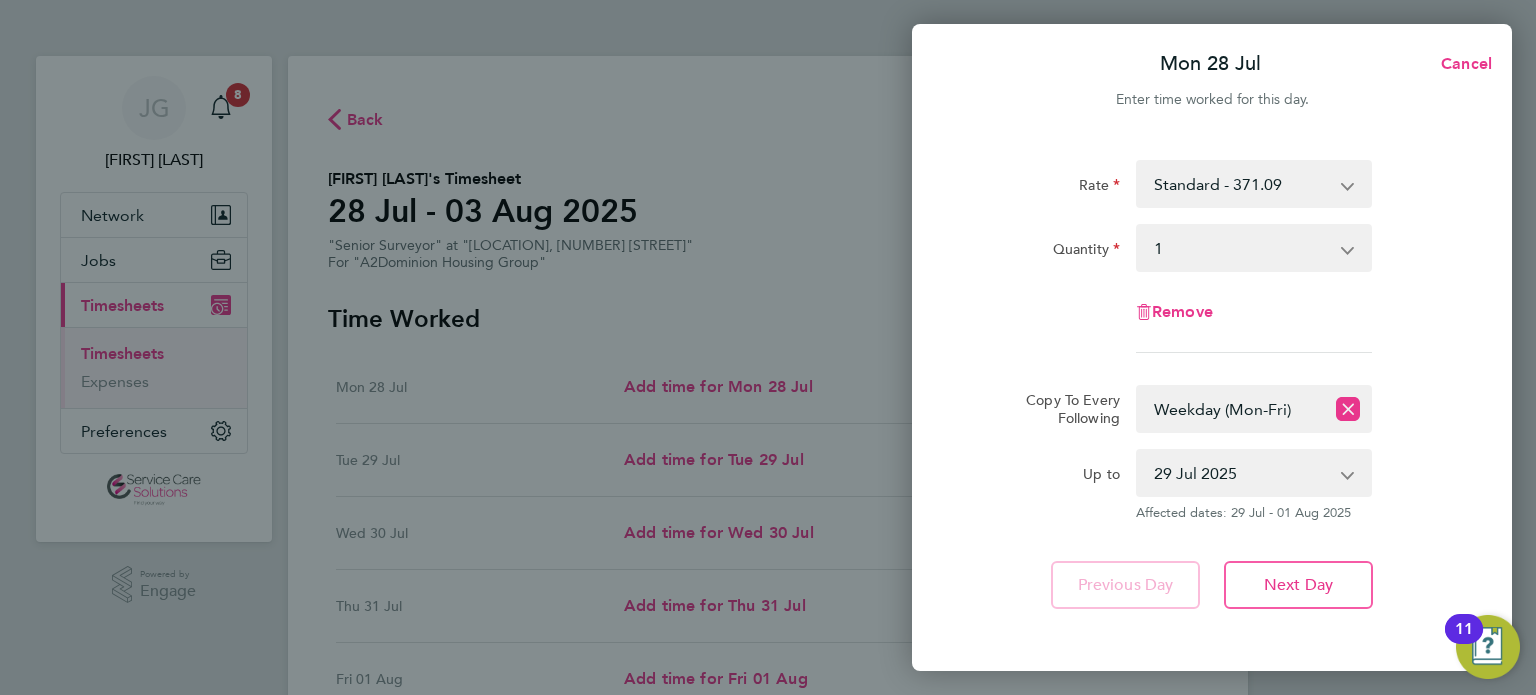 click on "29 Jul 2025   30 Jul 2025   31 Jul 2025   01 Aug 2025   02 Aug 2025   03 Aug 2025" at bounding box center [1242, 473] 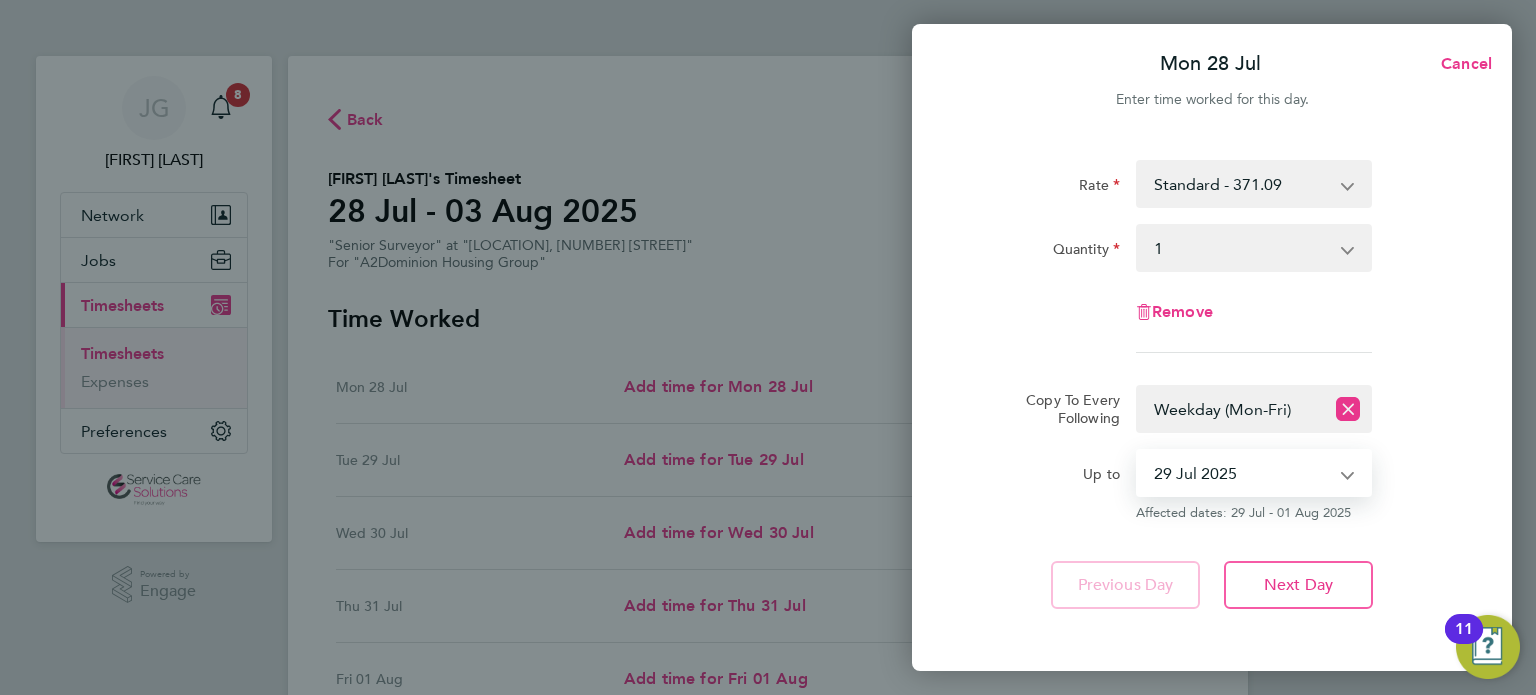 click on "Select days   Day   Weekday (Mon-Fri)   Weekend (Sat-Sun)   Tuesday   Wednesday   Thursday   Friday   Saturday   Sunday" at bounding box center (1231, 409) 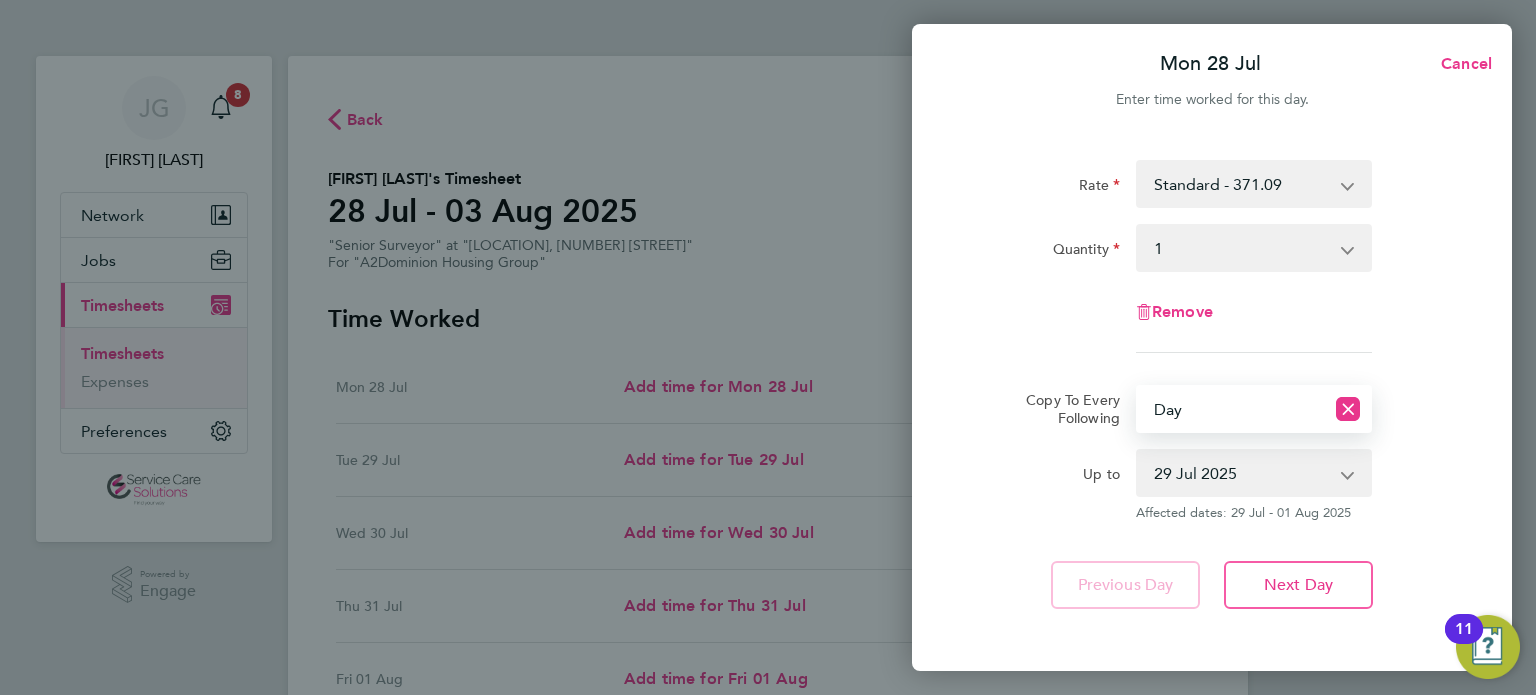 click on "Select days   Day   Weekday (Mon-Fri)   Weekend (Sat-Sun)   Tuesday   Wednesday   Thursday   Friday   Saturday   Sunday" at bounding box center (1231, 409) 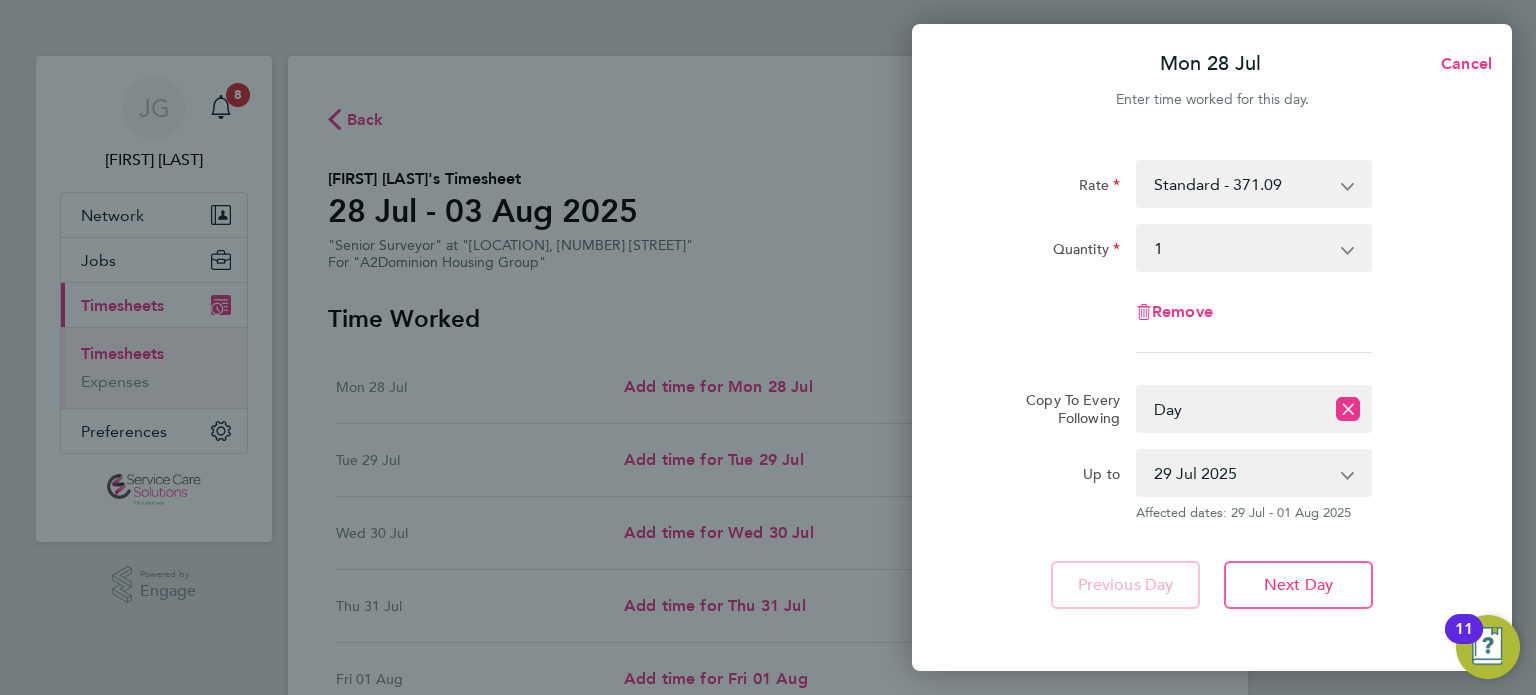 click on "Remove" 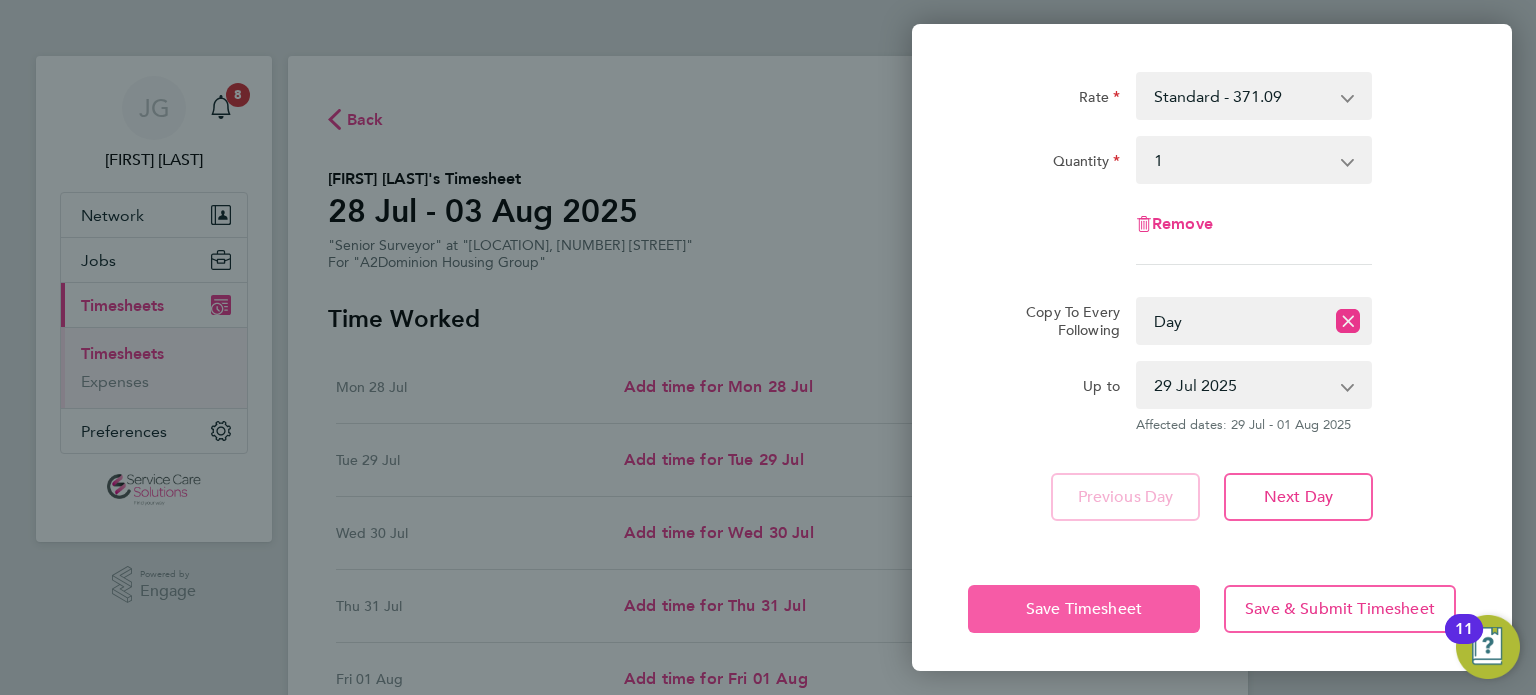 click on "Save Timesheet" 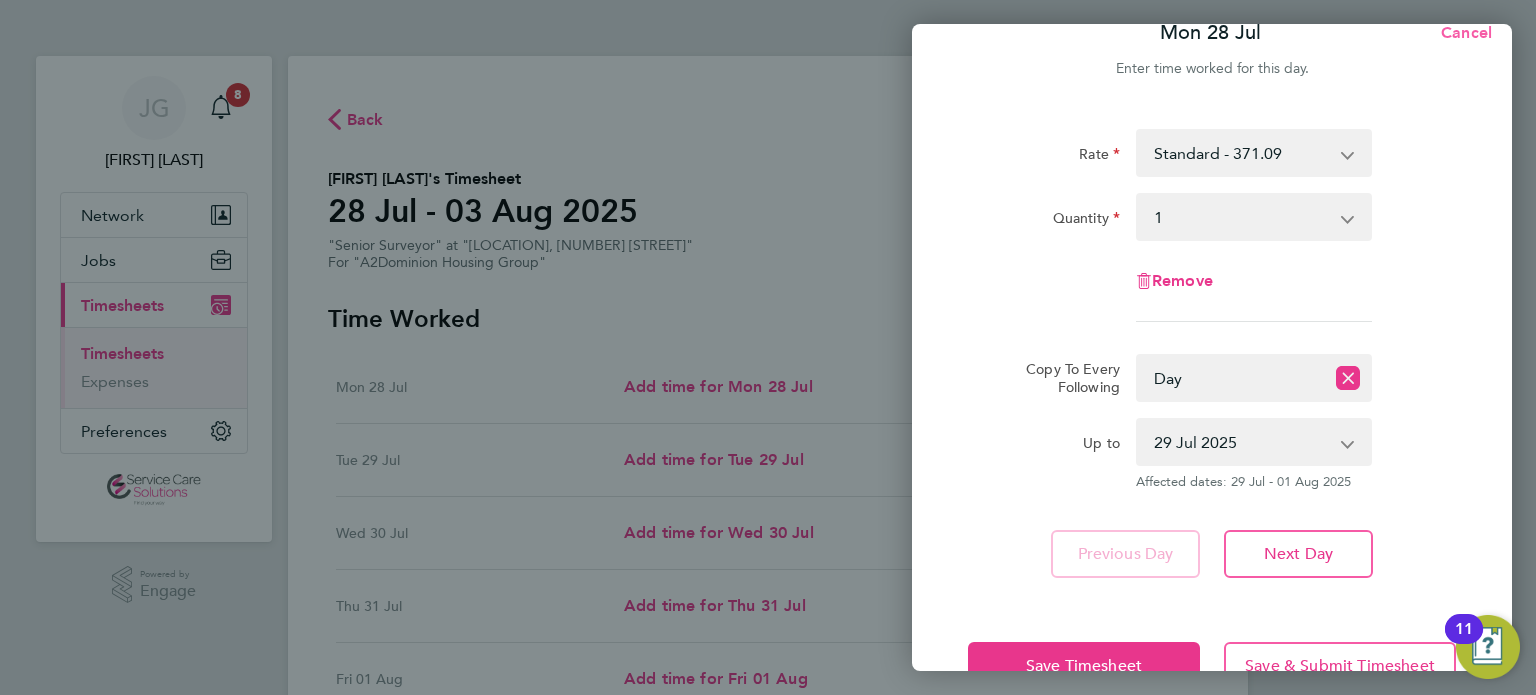 scroll, scrollTop: 0, scrollLeft: 0, axis: both 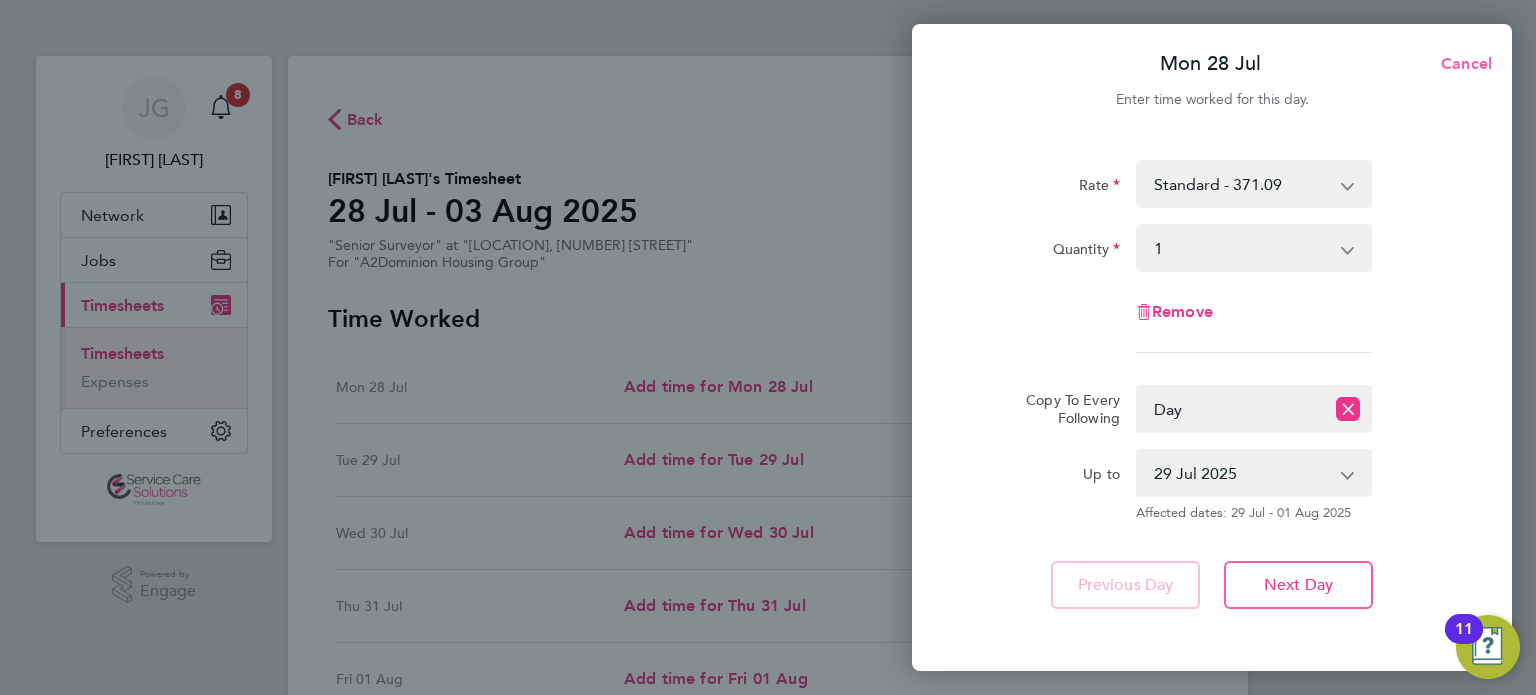 click on "Cancel" 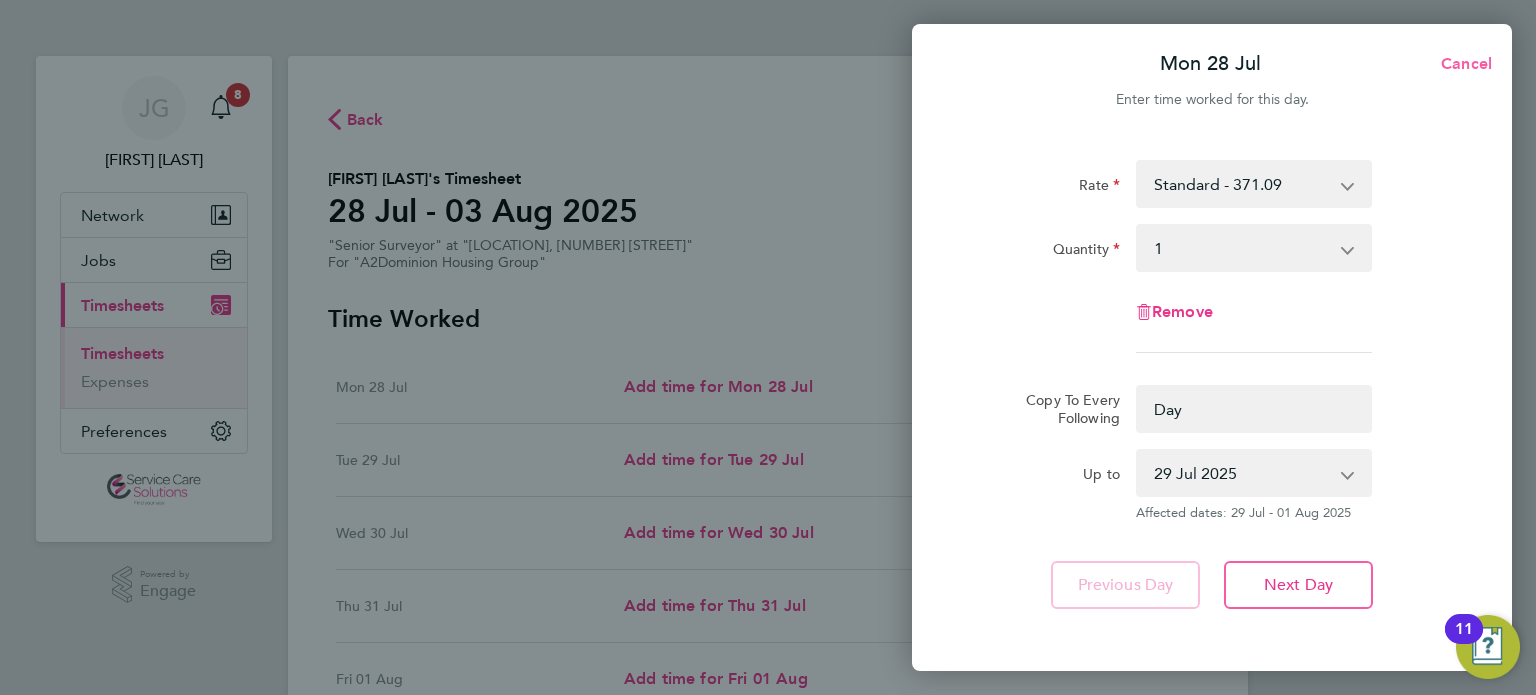 select on "0: null" 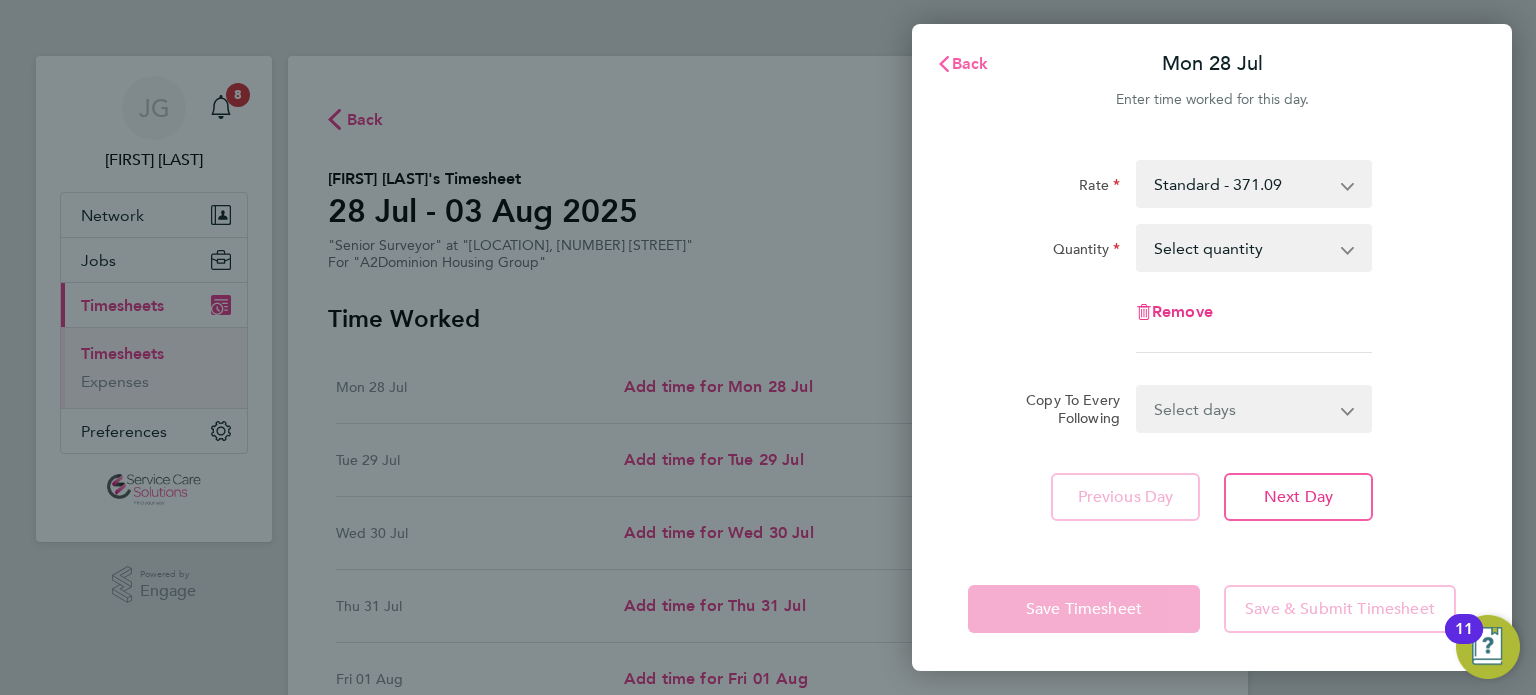 click on "Back" 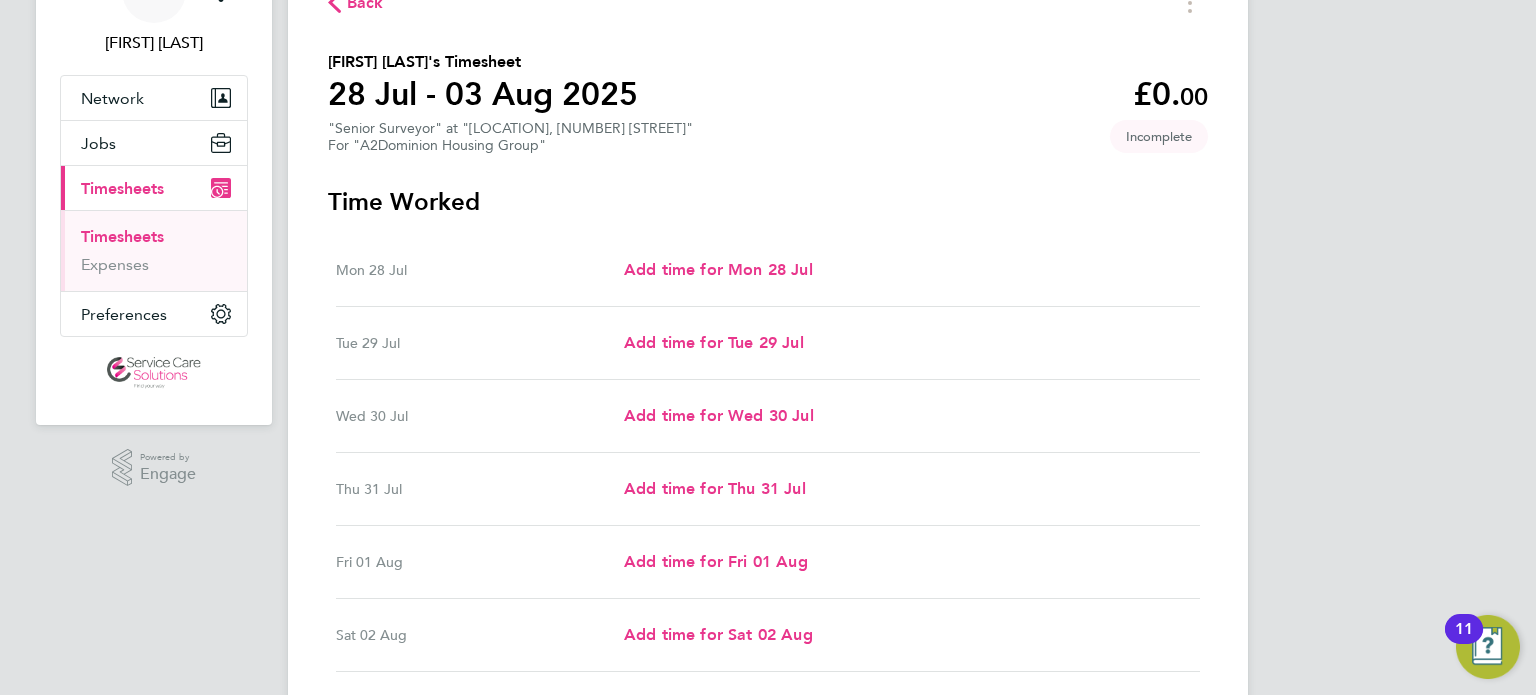 scroll, scrollTop: 300, scrollLeft: 0, axis: vertical 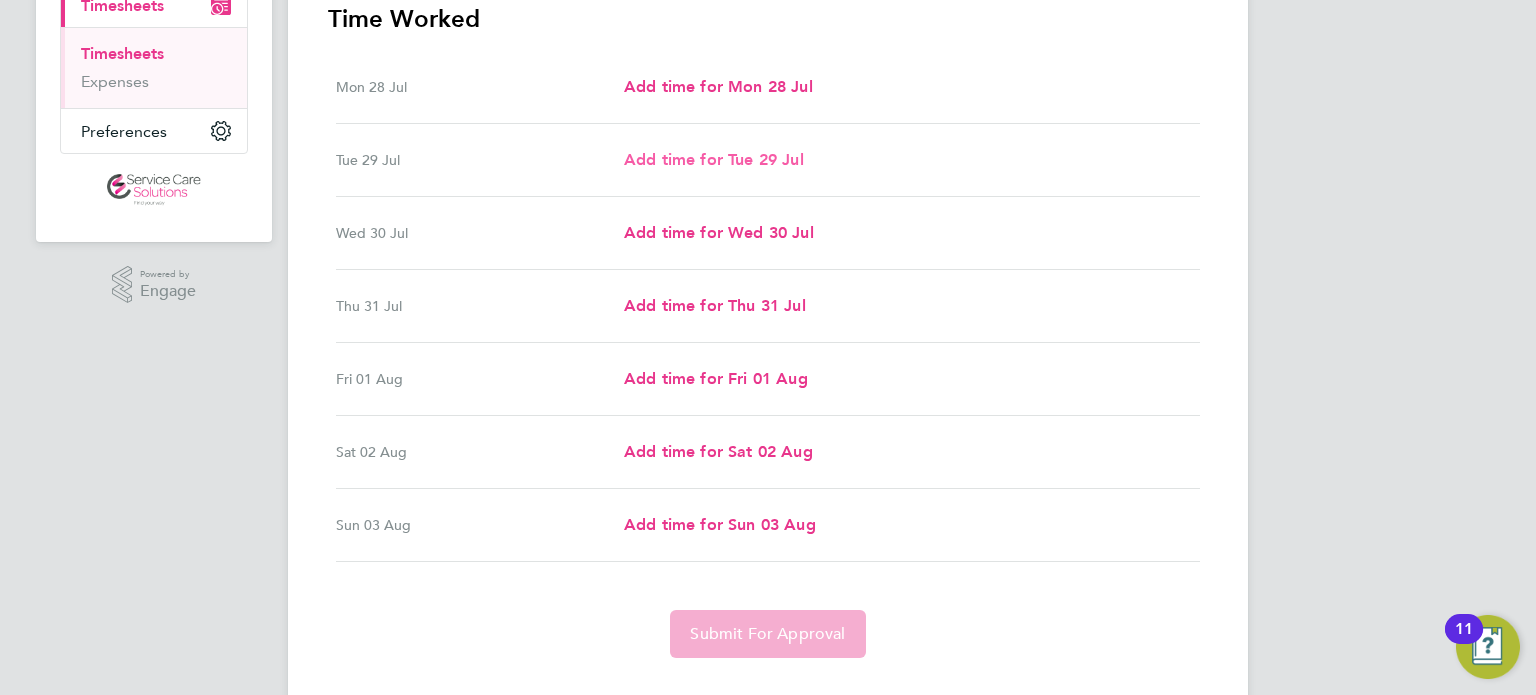 click on "Add time for Tue 29 Jul" at bounding box center (714, 160) 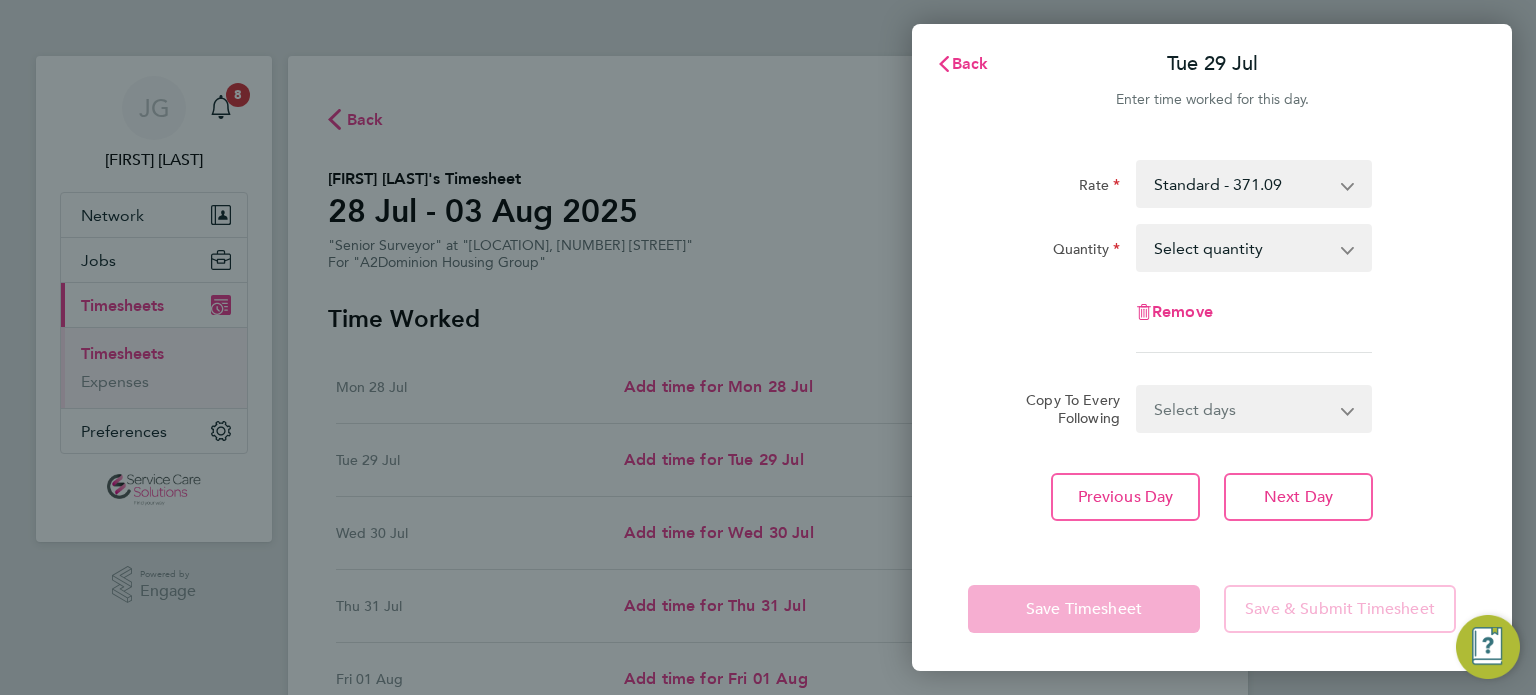 click on "Standard - 371.09" at bounding box center (1242, 184) 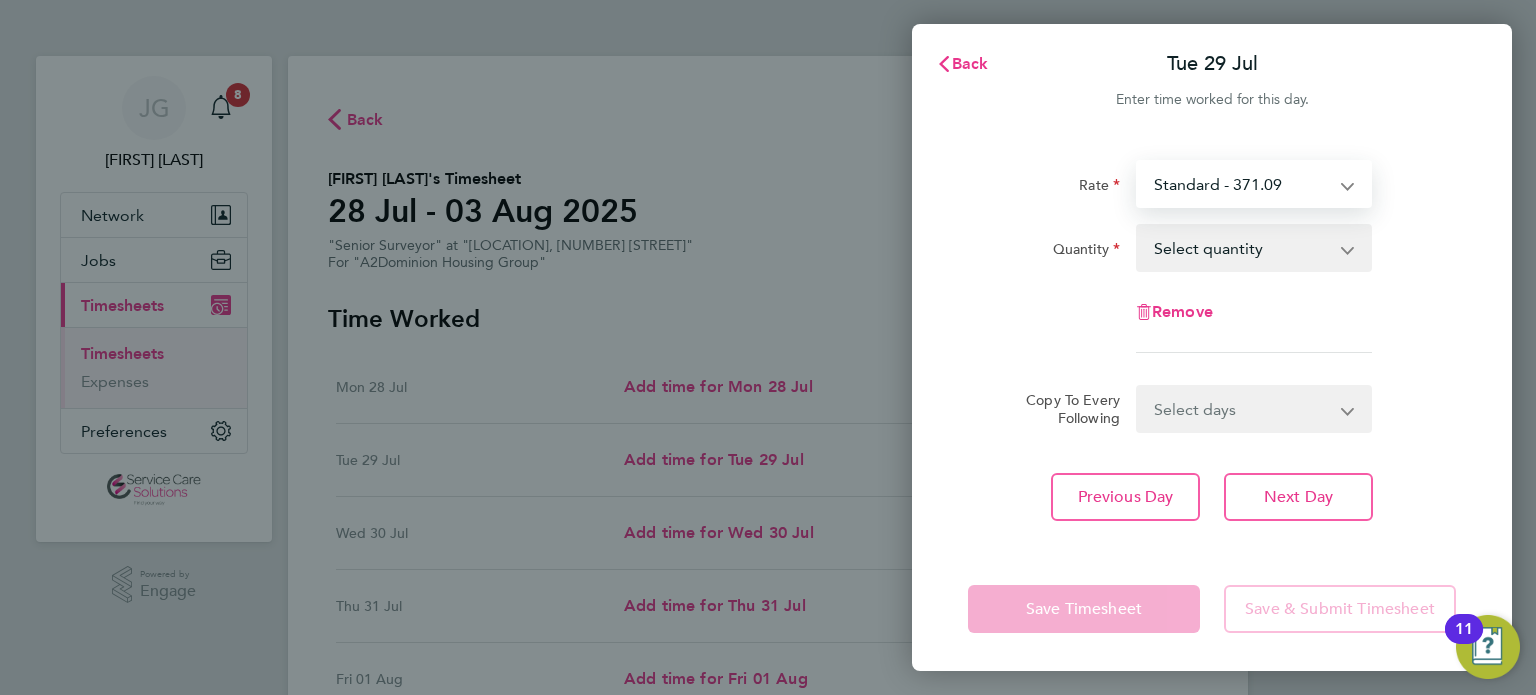 click 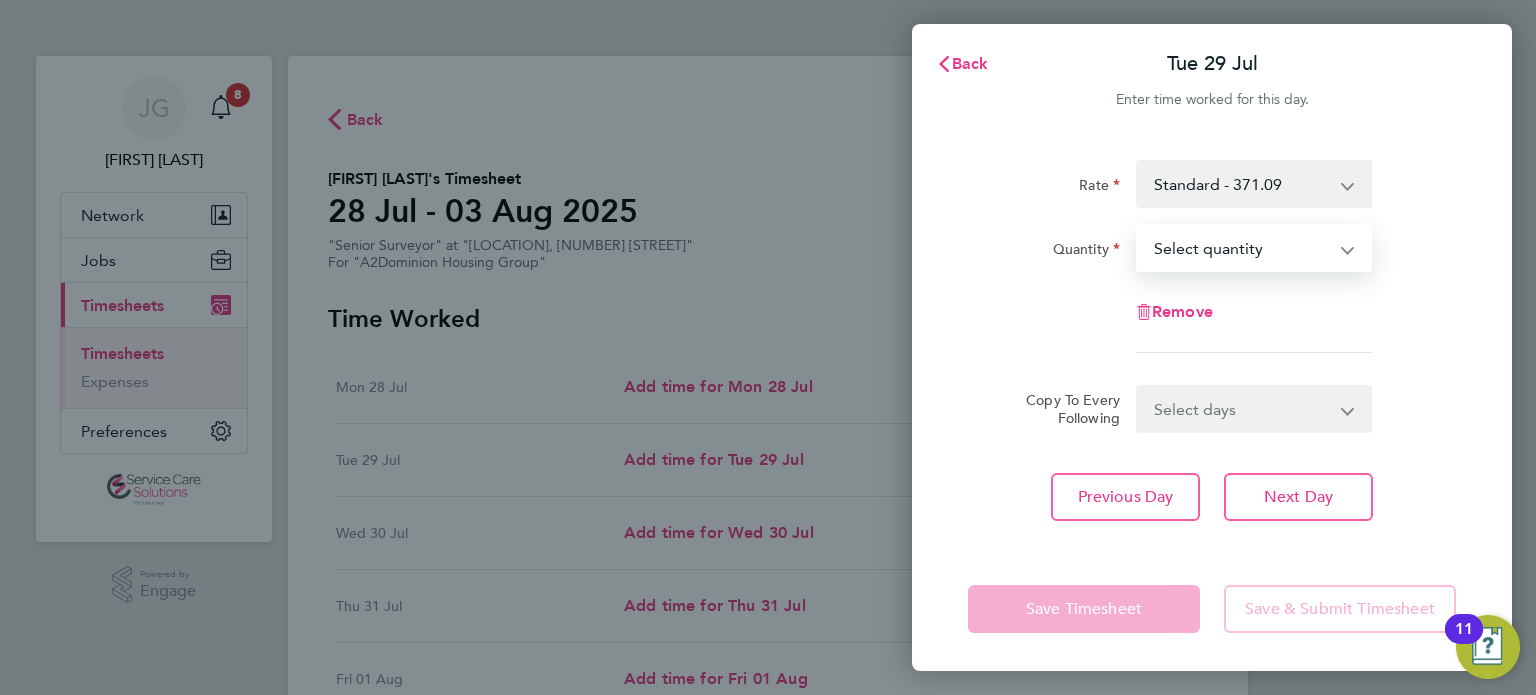 drag, startPoint x: 1188, startPoint y: 253, endPoint x: 1188, endPoint y: 267, distance: 14 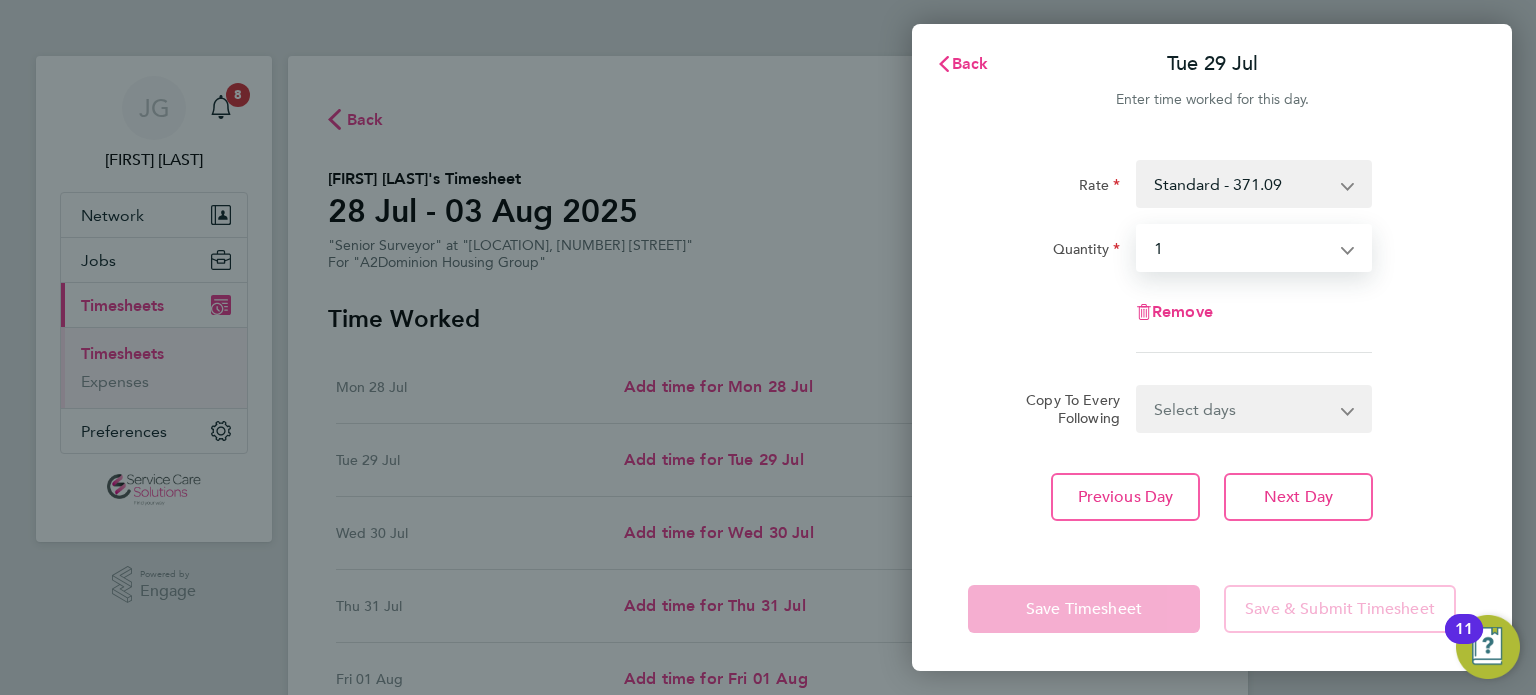click on "Select quantity   0.5   1" at bounding box center [1242, 248] 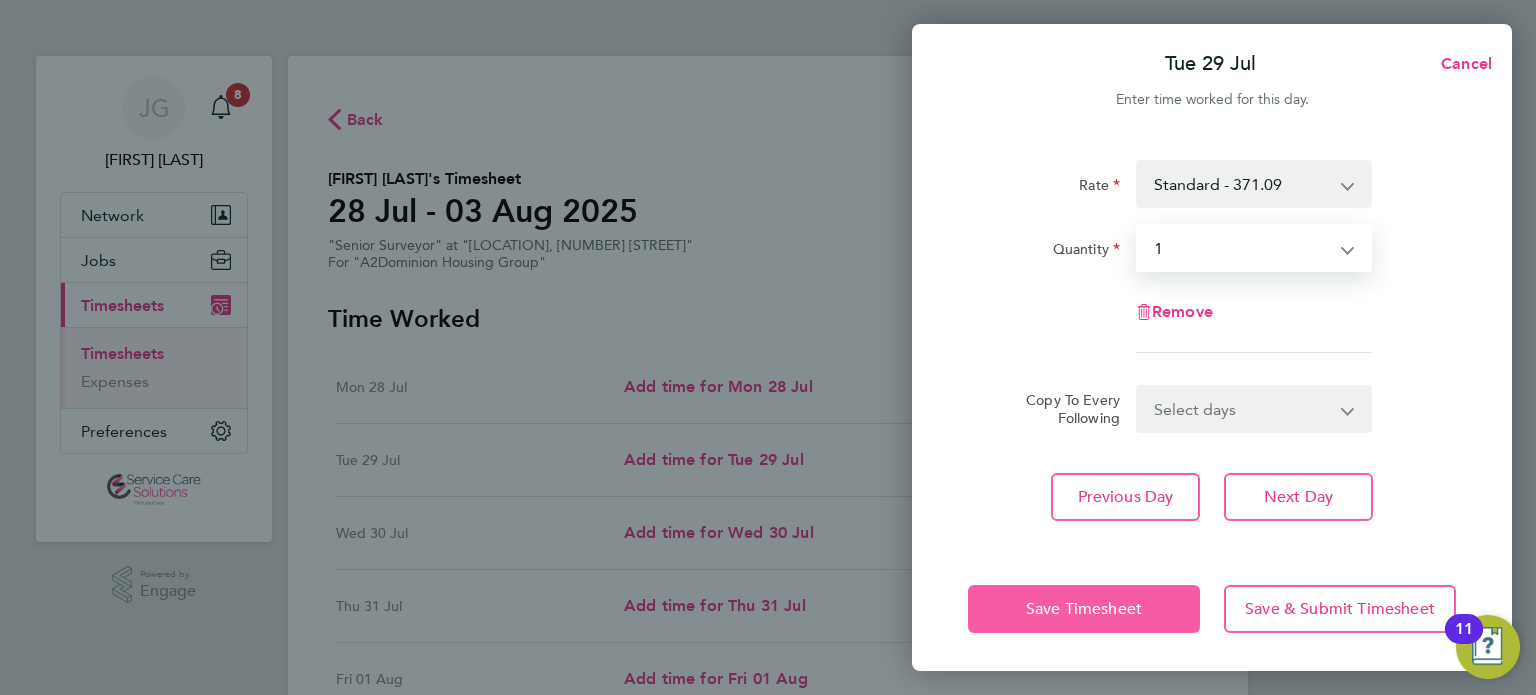 click on "Save Timesheet" 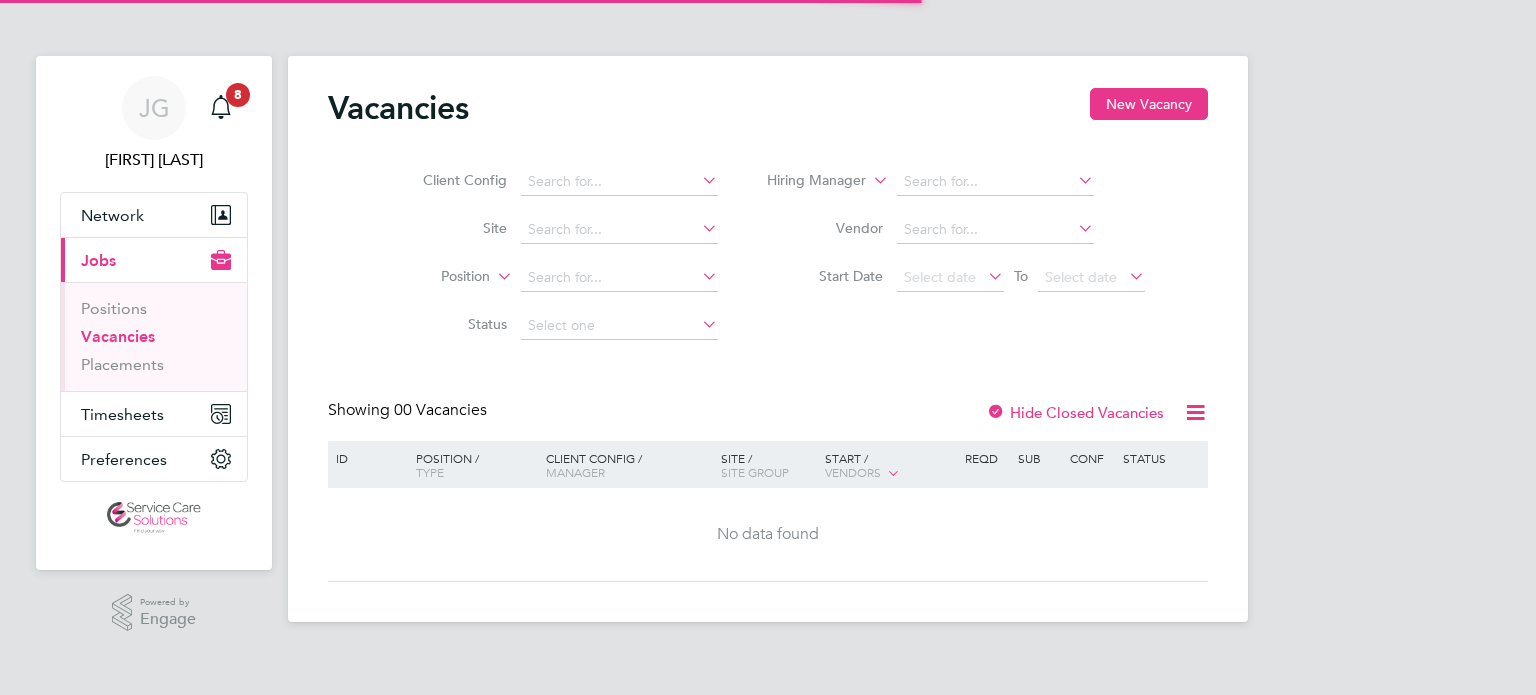 scroll, scrollTop: 0, scrollLeft: 0, axis: both 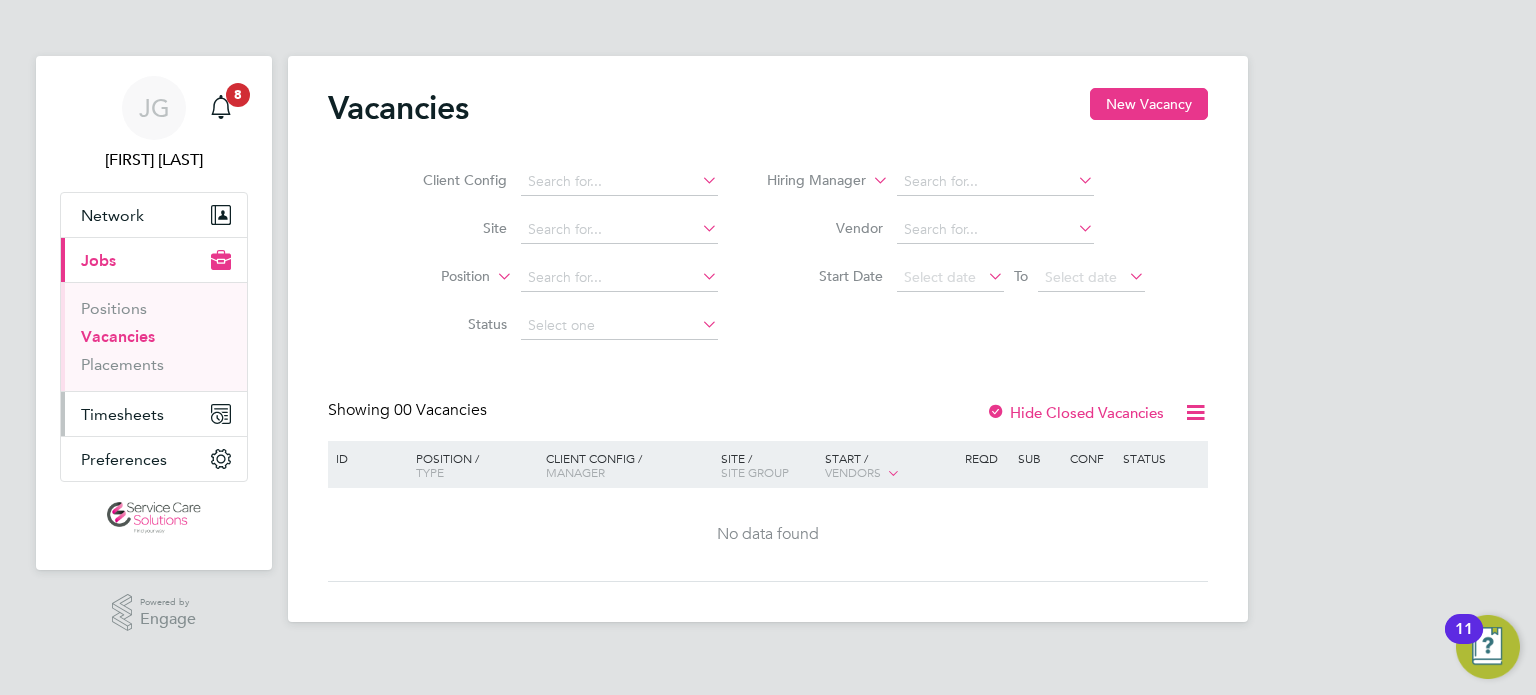 click on "Timesheets" at bounding box center [122, 414] 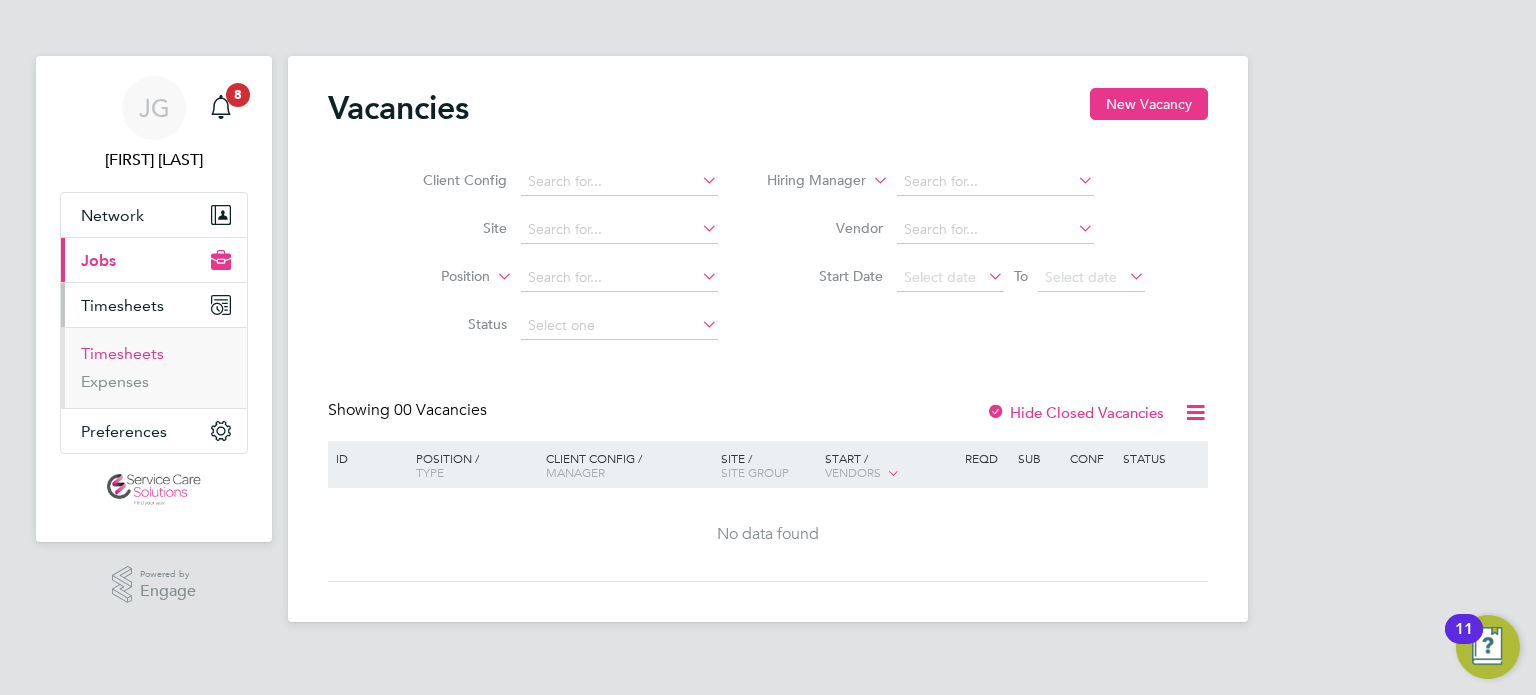 click on "Timesheets" at bounding box center [122, 353] 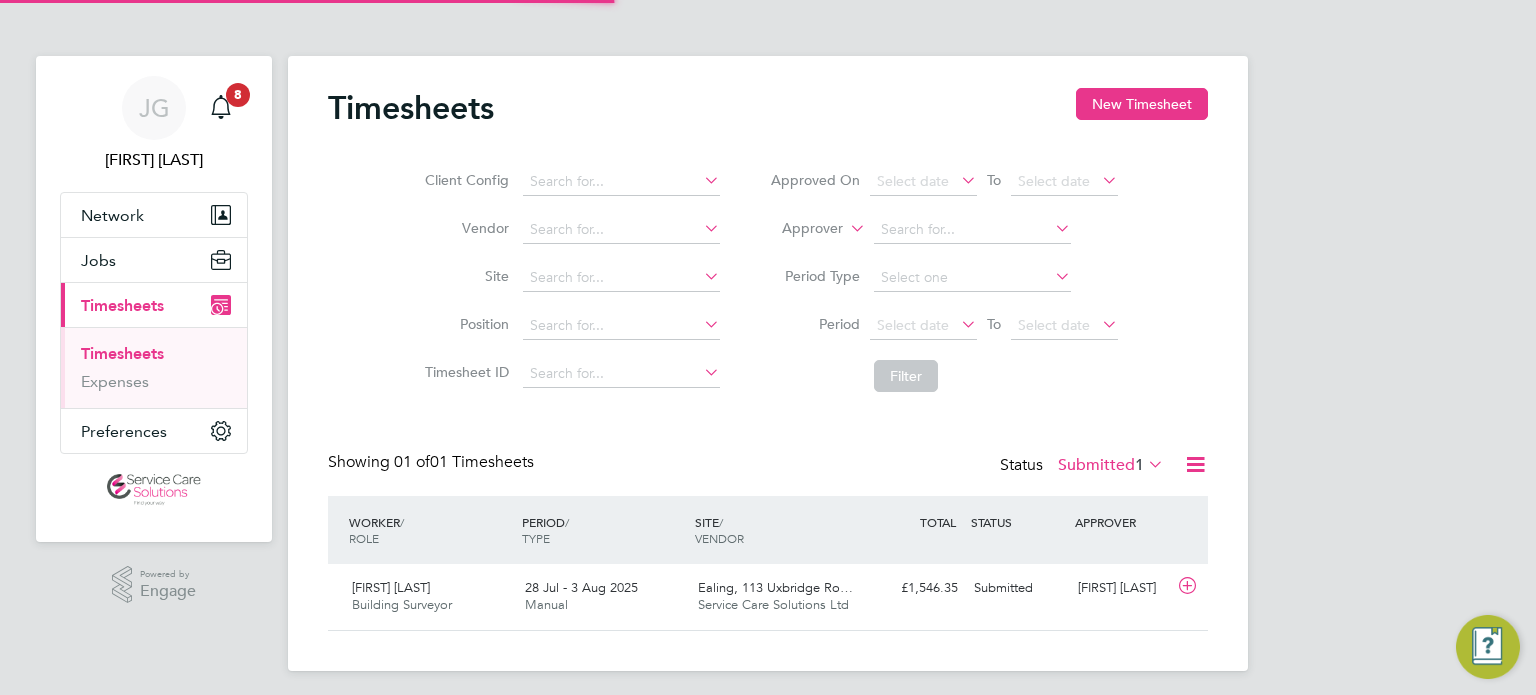 scroll, scrollTop: 9, scrollLeft: 10, axis: both 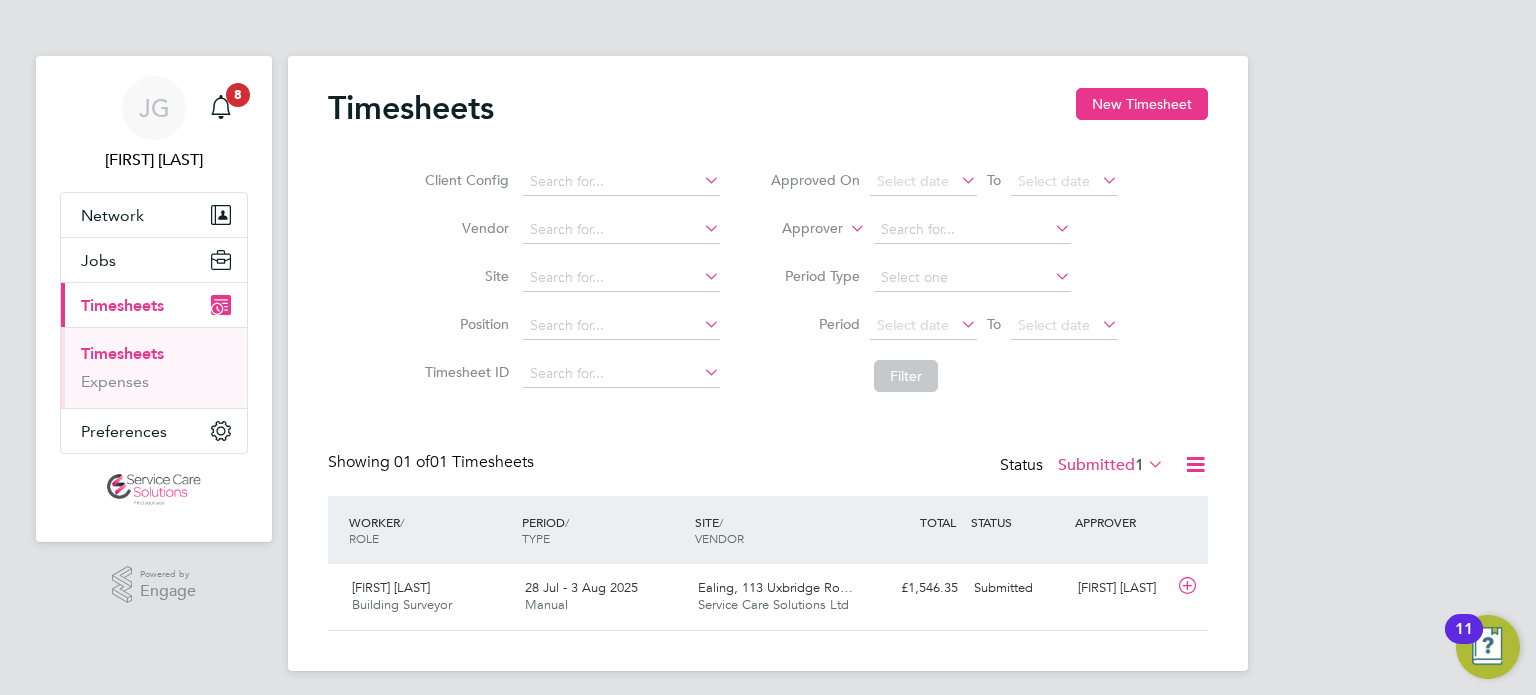 click on "Submitted  1" 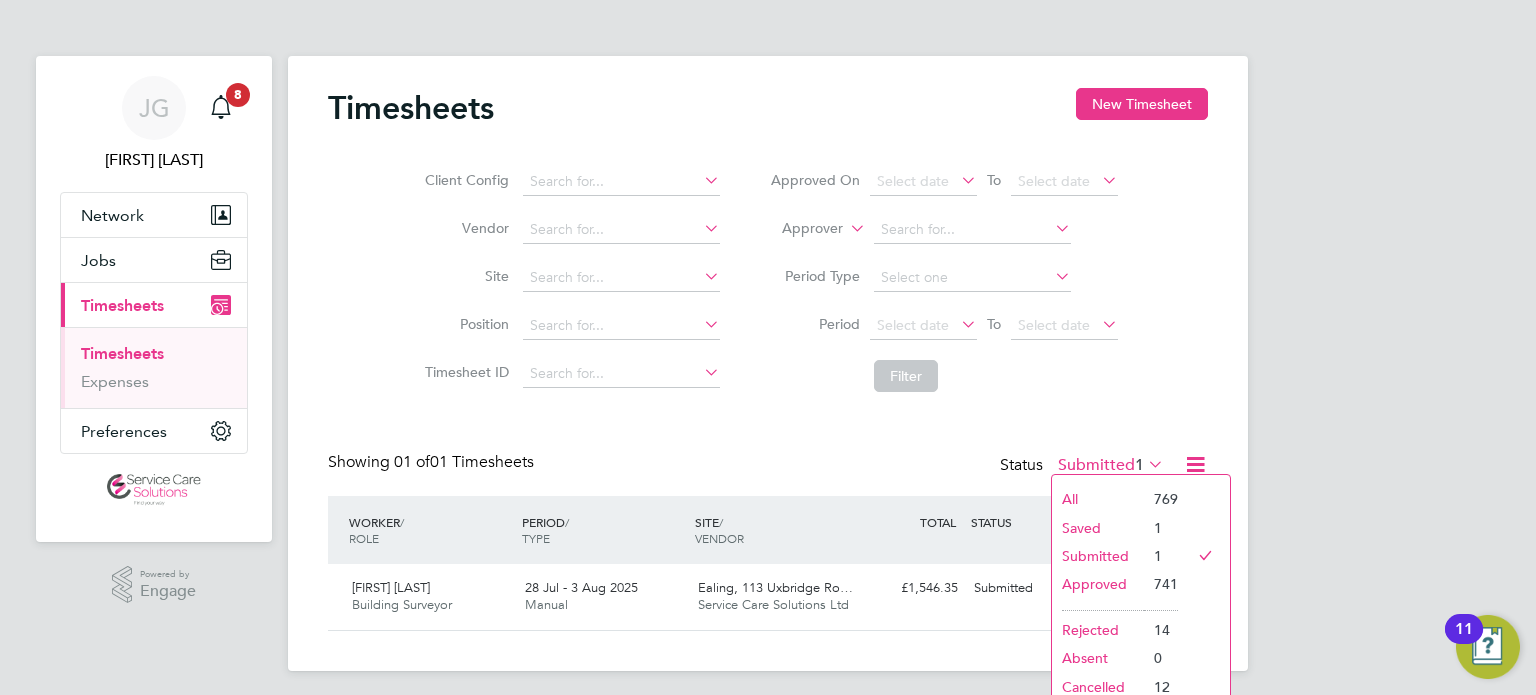 click on "Saved" 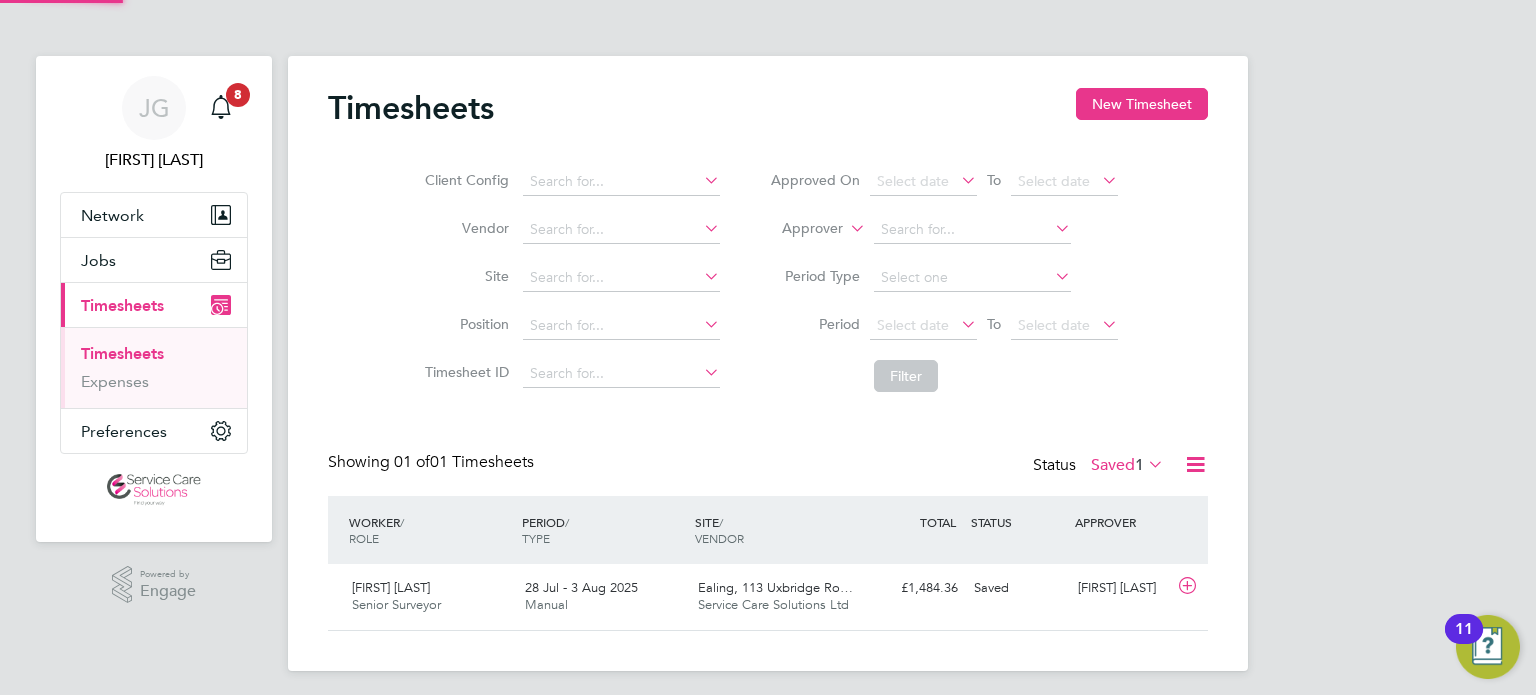 scroll, scrollTop: 9, scrollLeft: 10, axis: both 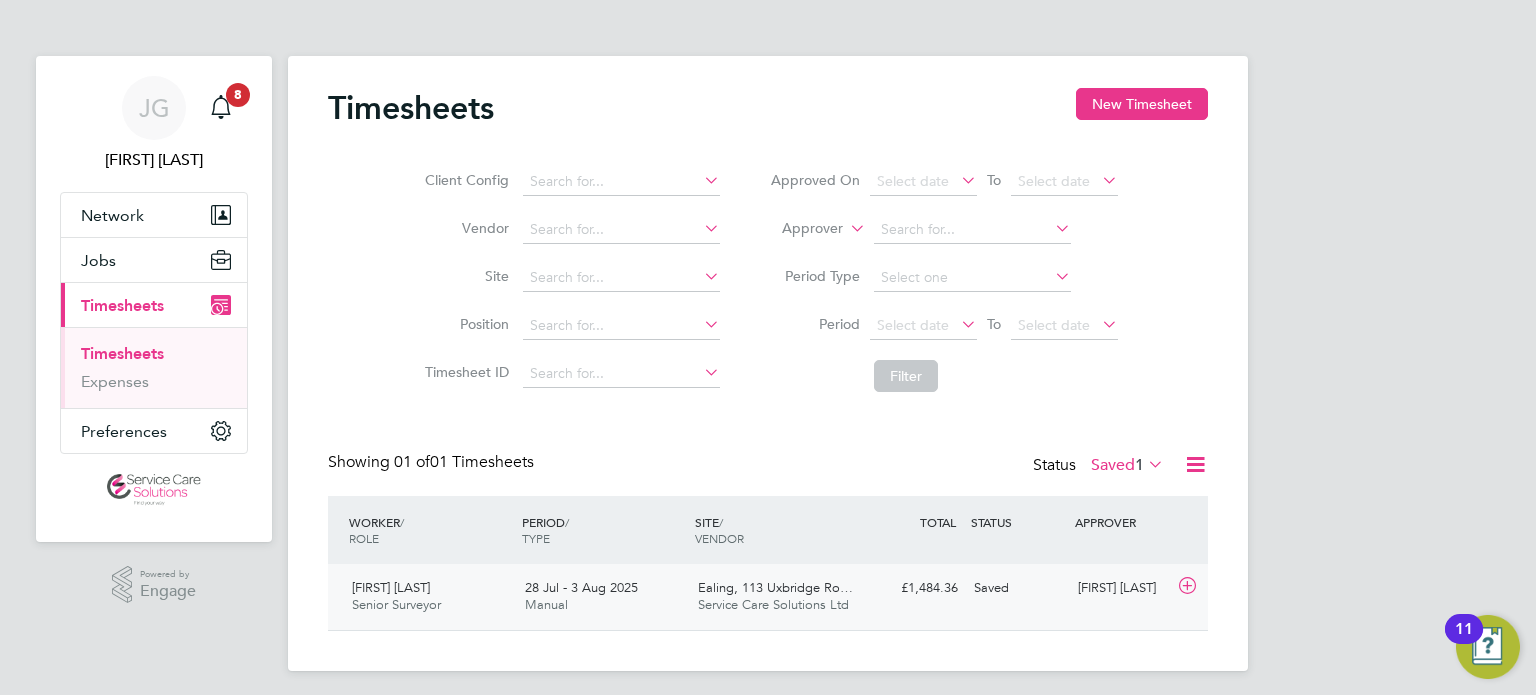 click on "Senior Surveyor" 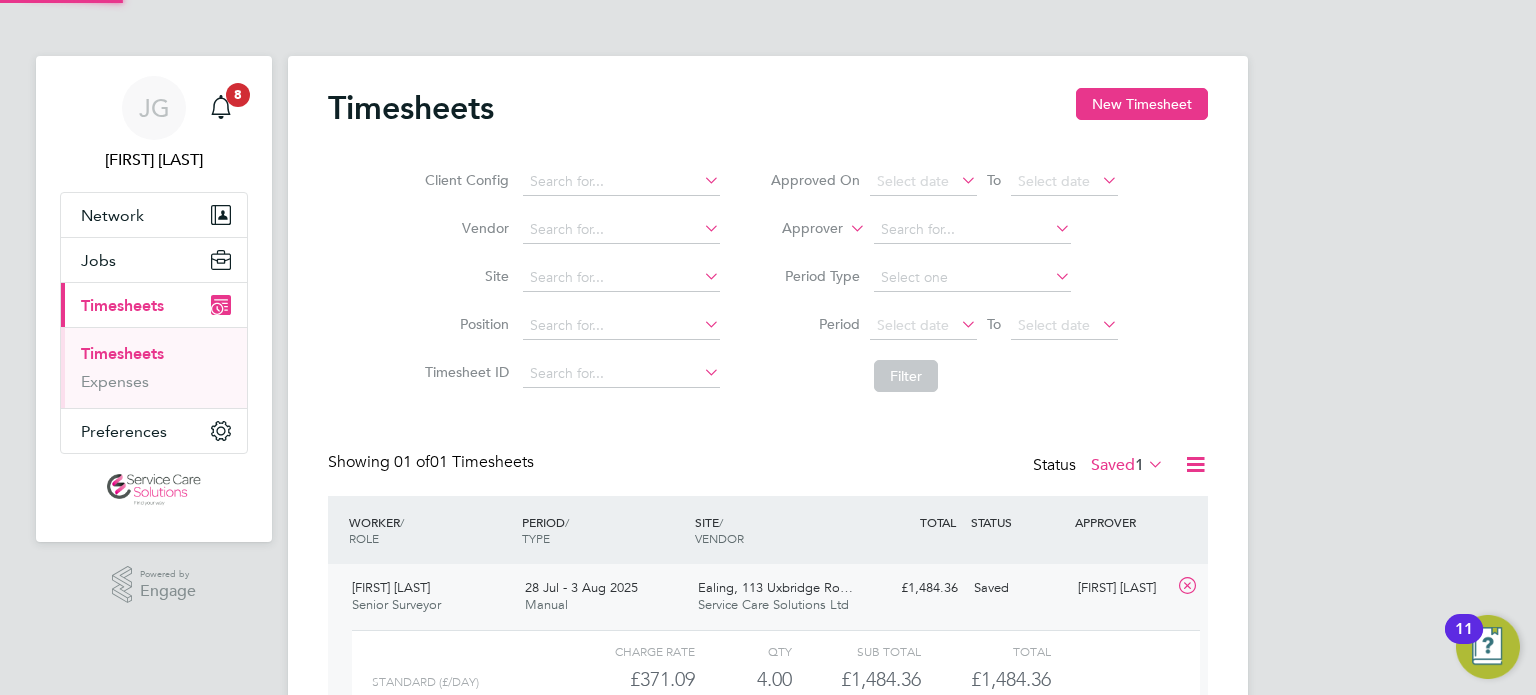 scroll, scrollTop: 9, scrollLeft: 9, axis: both 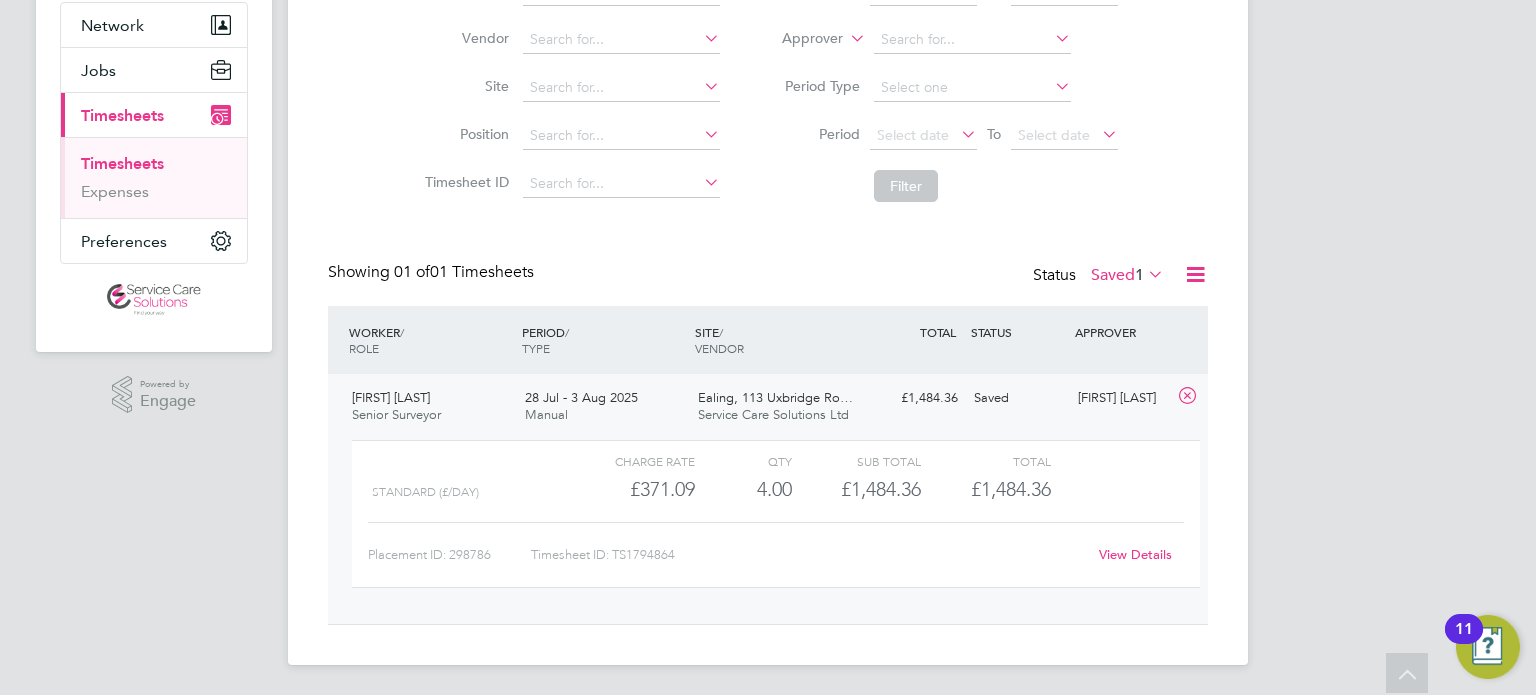 click on "View Details" 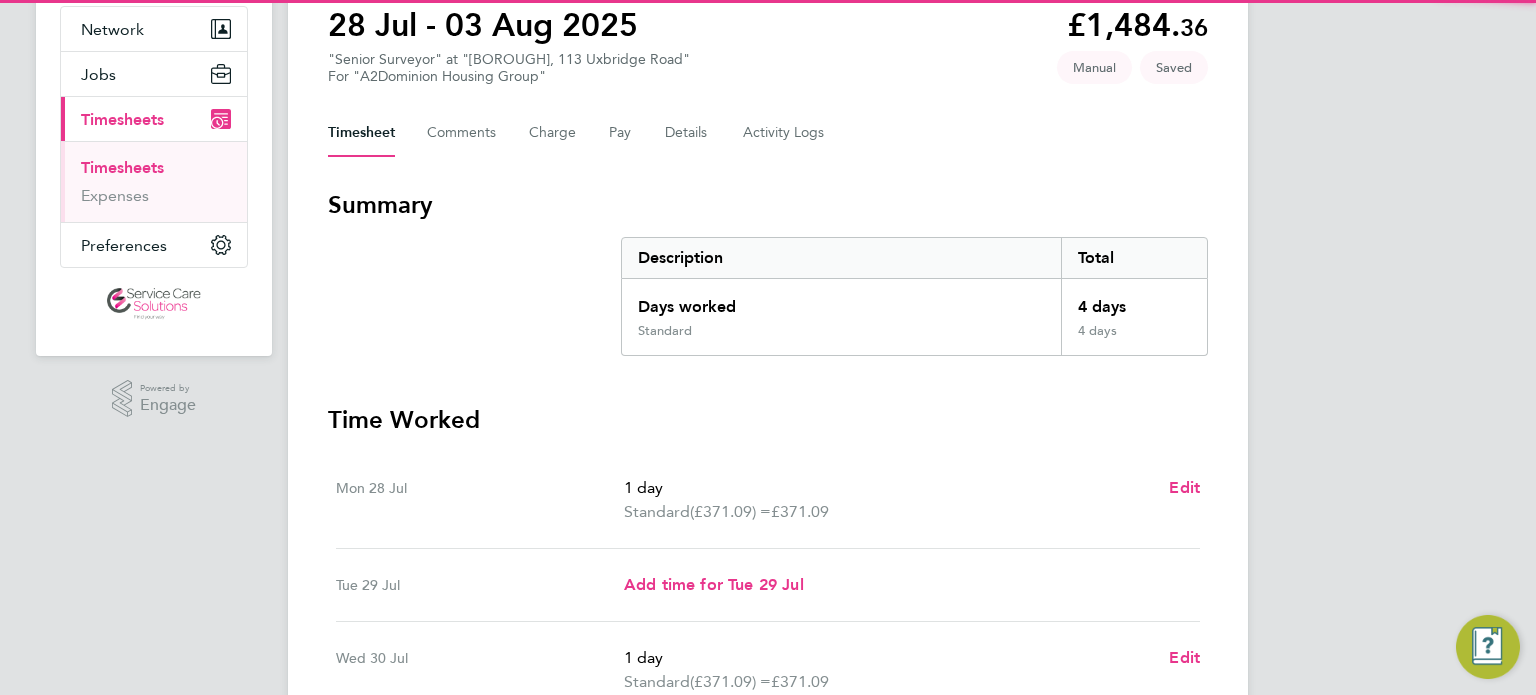 scroll, scrollTop: 400, scrollLeft: 0, axis: vertical 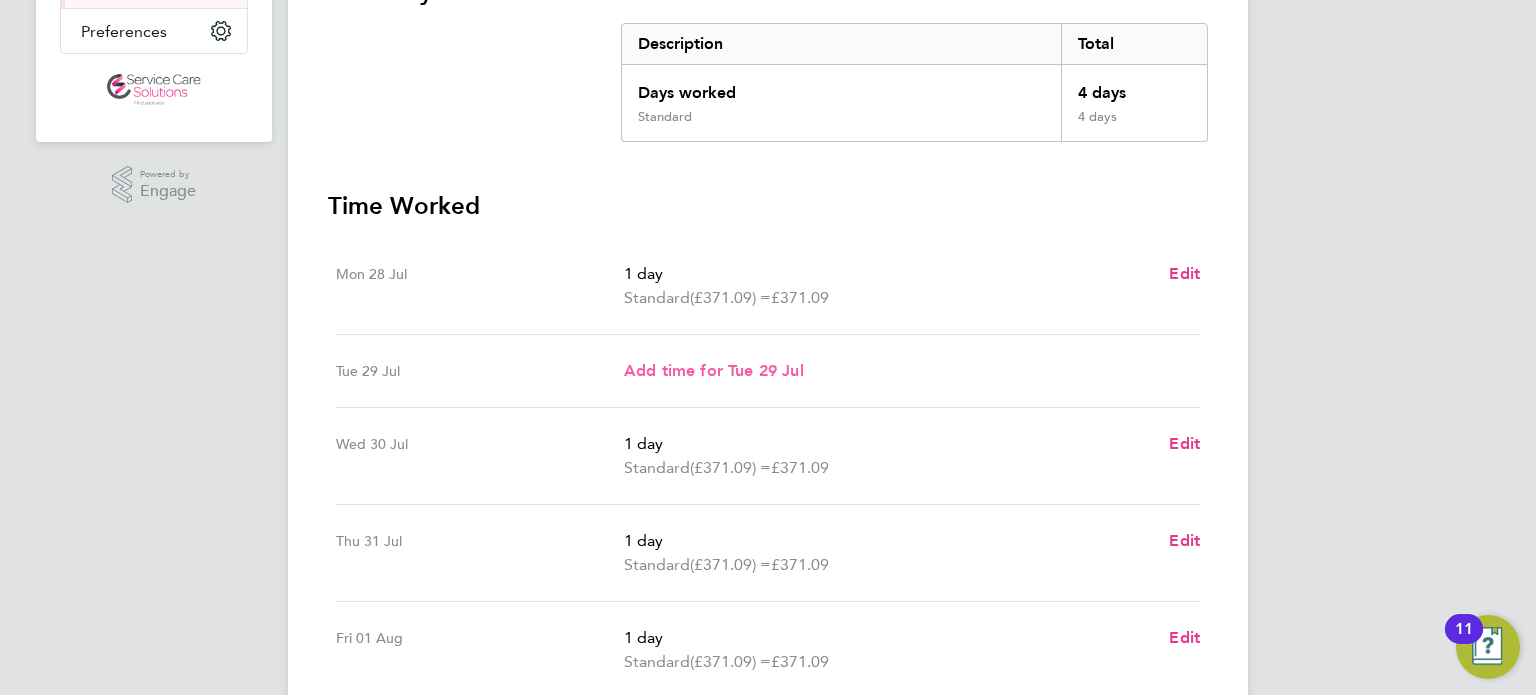 click on "Add time for Tue 29 Jul" at bounding box center [714, 370] 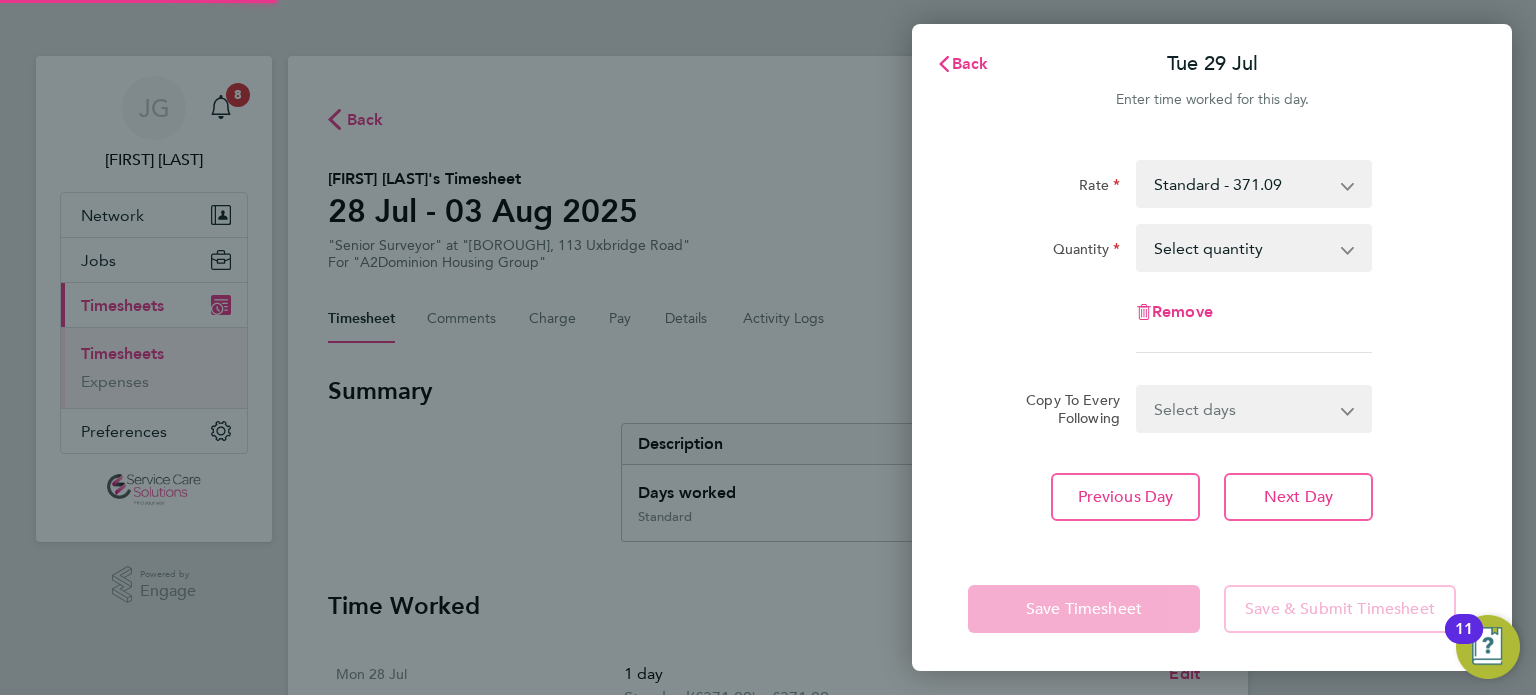 scroll, scrollTop: 0, scrollLeft: 0, axis: both 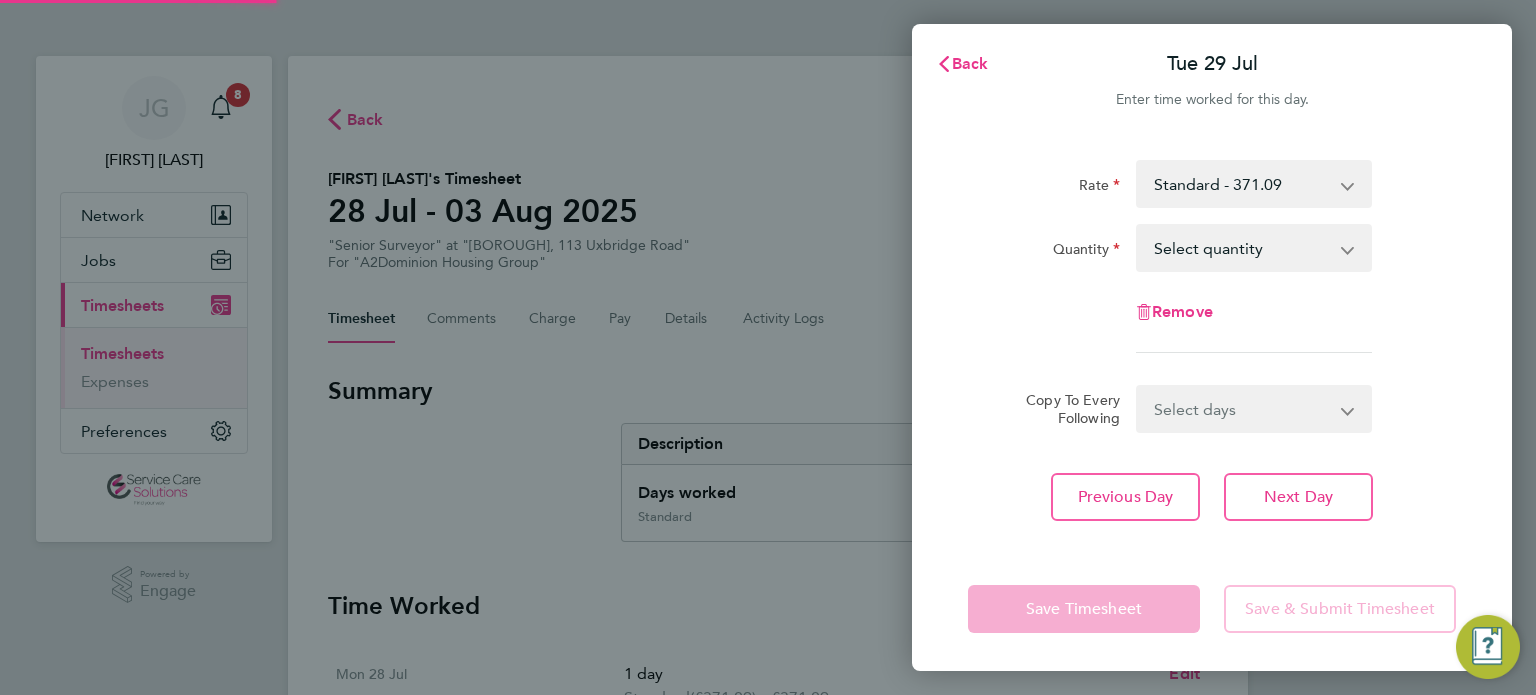 click on "Select quantity   0.5   1" at bounding box center (1242, 248) 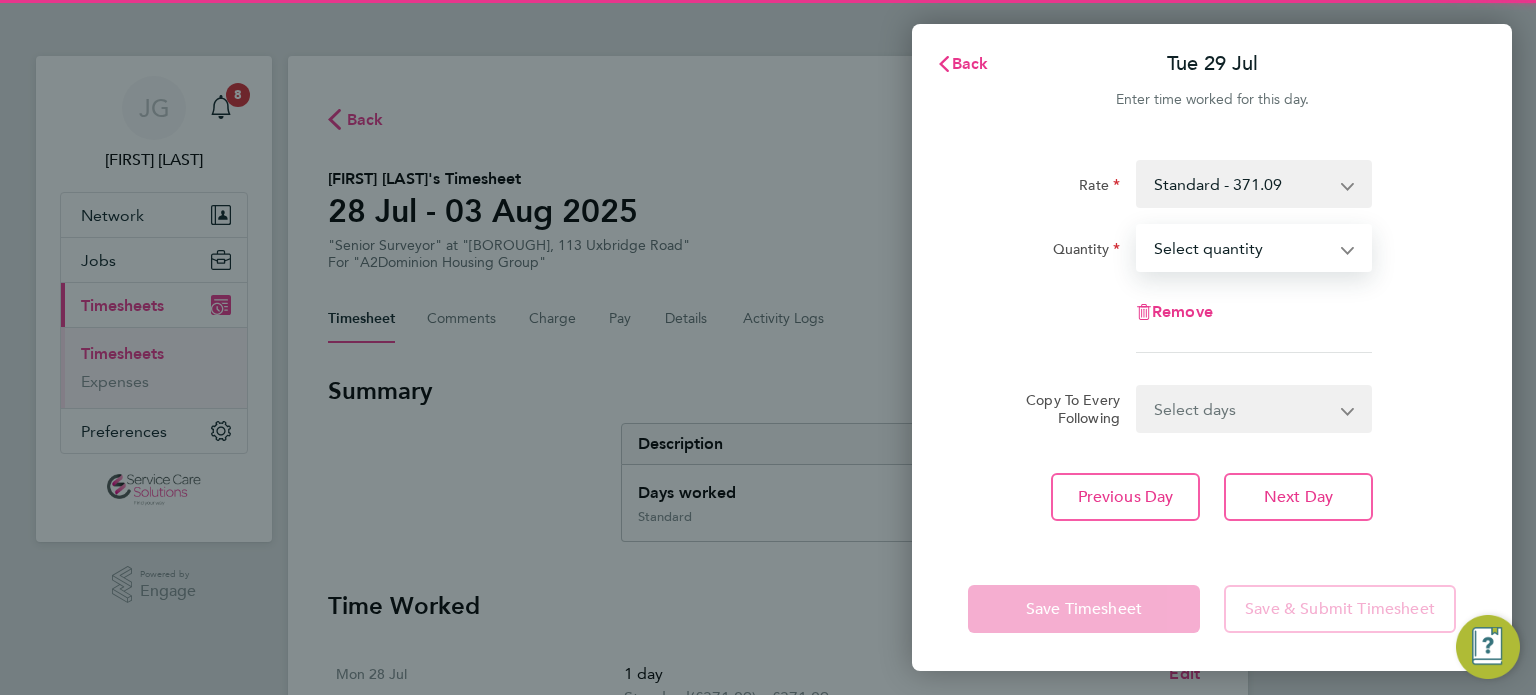 drag, startPoint x: 1195, startPoint y: 254, endPoint x: 1190, endPoint y: 267, distance: 13.928389 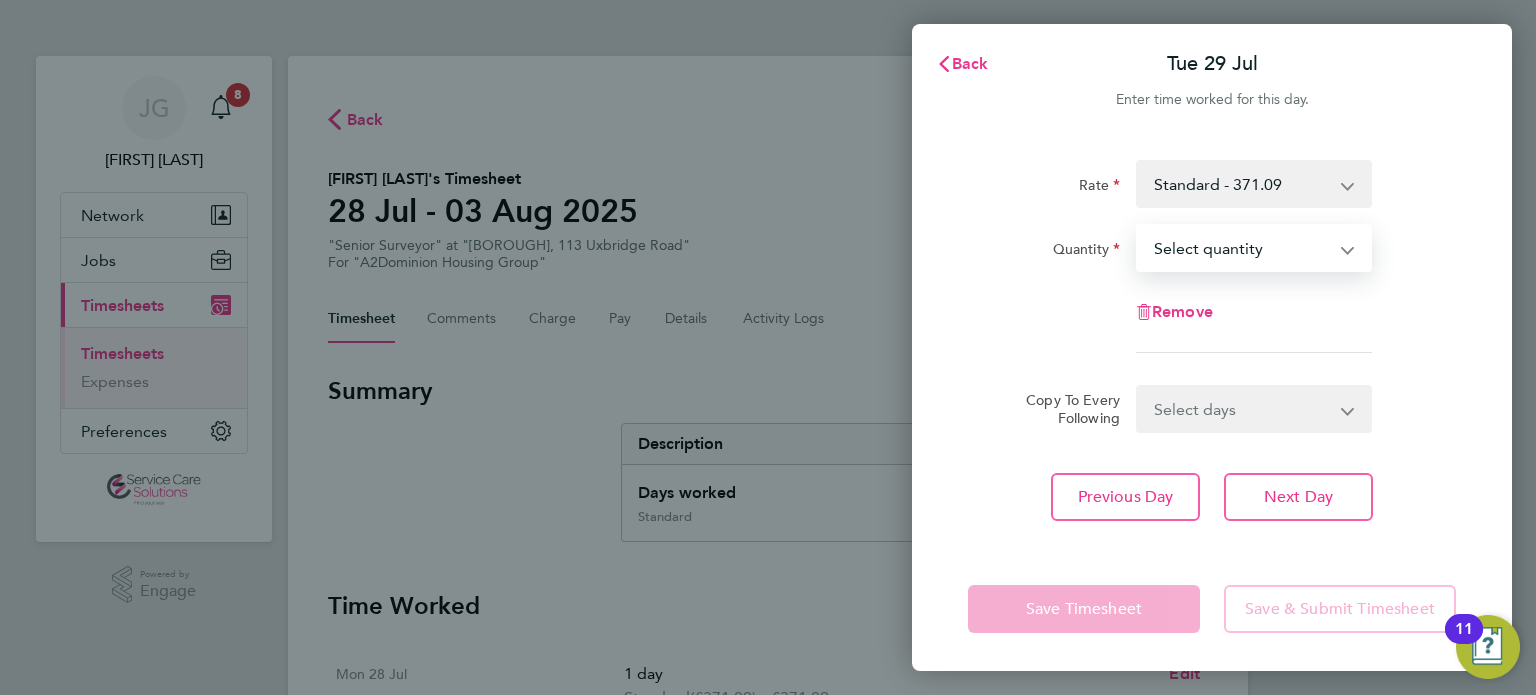drag, startPoint x: 1191, startPoint y: 247, endPoint x: 1189, endPoint y: 266, distance: 19.104973 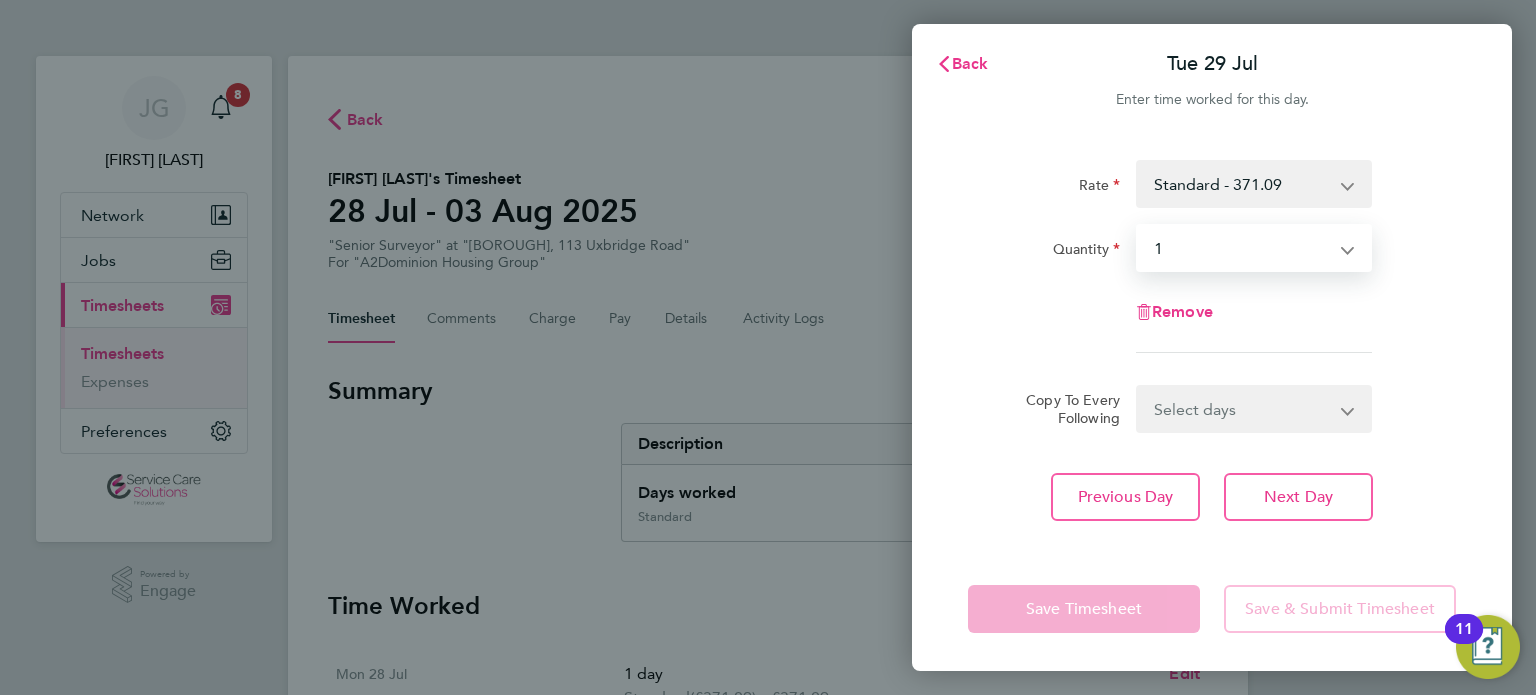 click on "Select quantity   0.5   1" at bounding box center (1242, 248) 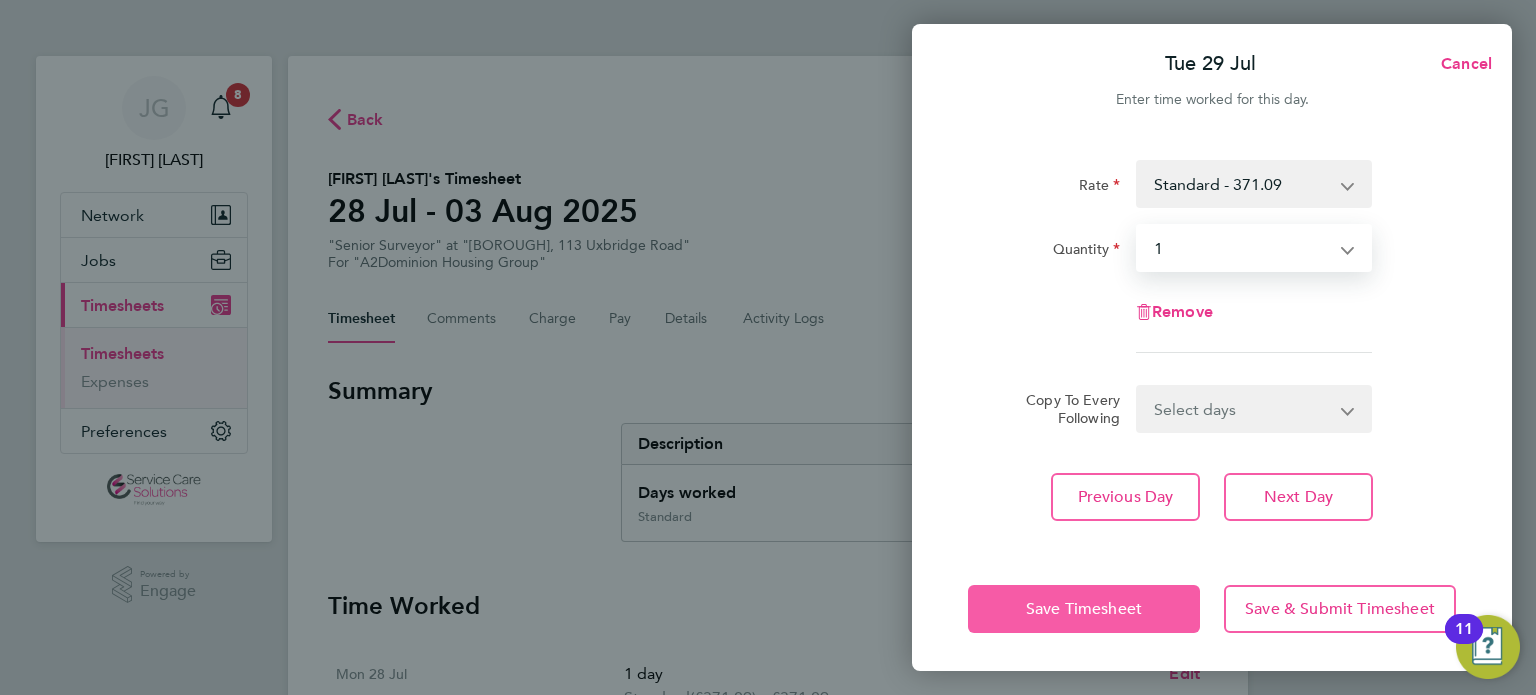 click on "Save Timesheet" 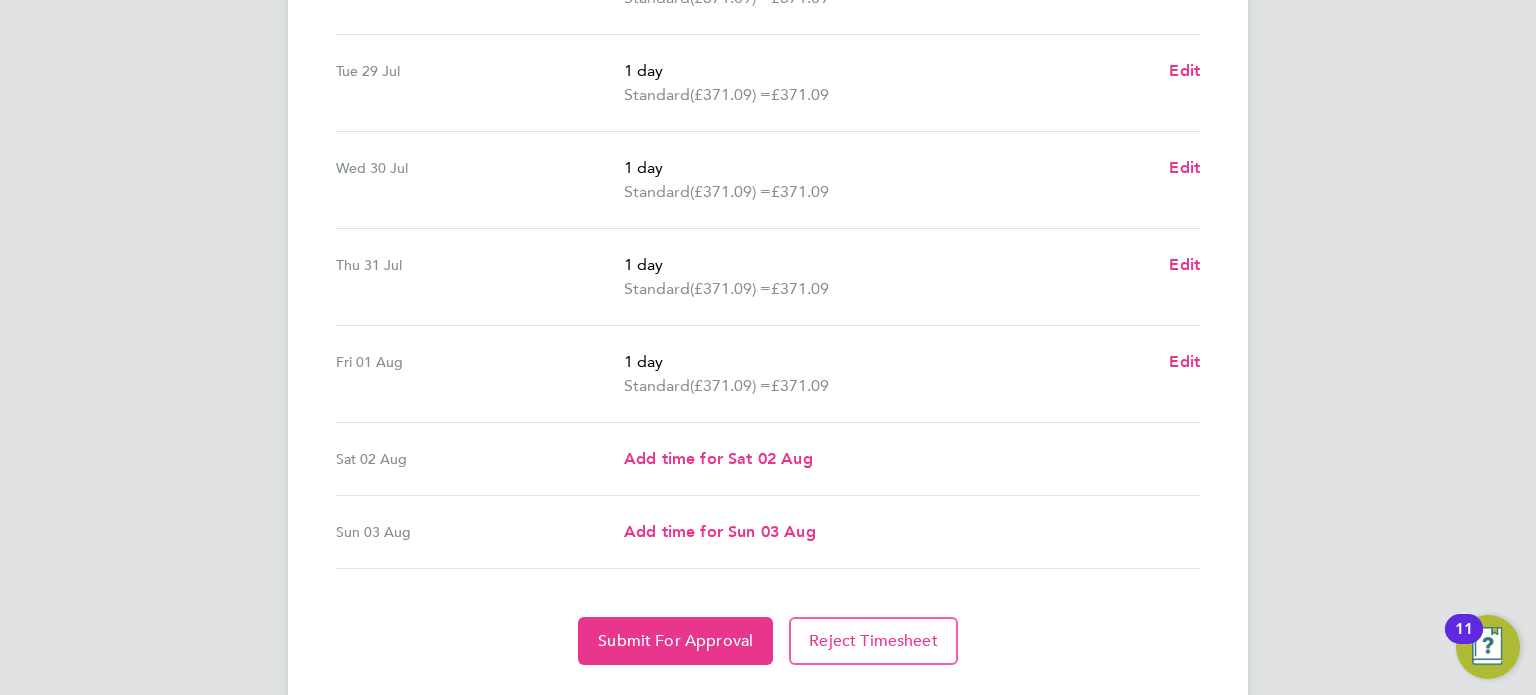 click on "[LAST]'s Timesheet   28 Jul - 03 Aug 2025   £1,855. 45  "Senior Surveyor" at "[BOROUGH], 113 Uxbridge Road"  For "A2Dominion Housing Group"  Saved   Manual   Timesheet   Comments   Charge   Pay   Details   Activity Logs   Summary   Description   Total   Days worked   5 days   Standard   5 days   Time Worked   Mon 28 Jul   1 day   Standard   (£371.09) =   £371.09   Edit   Tue 29 Jul   1 day   Standard   (£371.09) =   £371.09   Edit   Wed 30 Jul   1 day   Standard   (£371.09) =   £371.09   Edit   Thu 31 Jul   1 day   Standard" at bounding box center [768, 22] 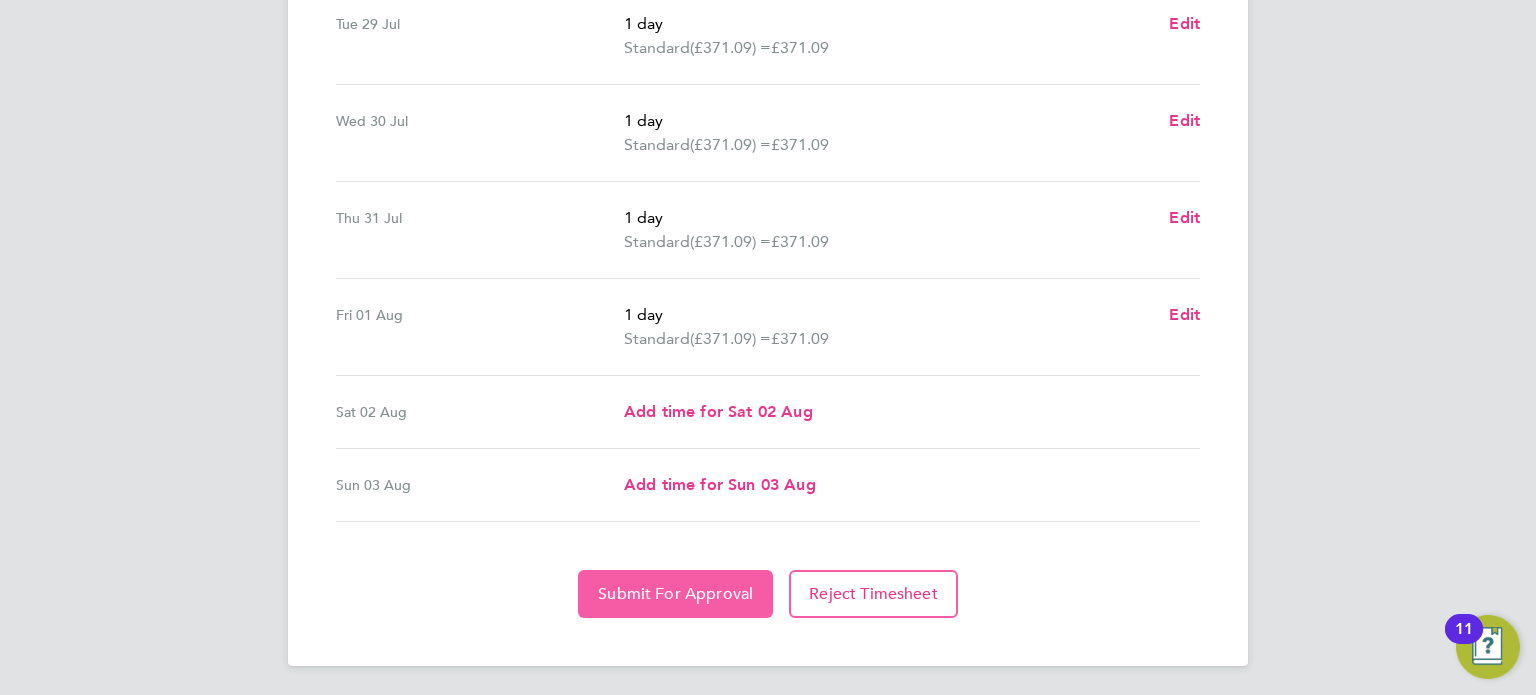 click on "Submit For Approval" 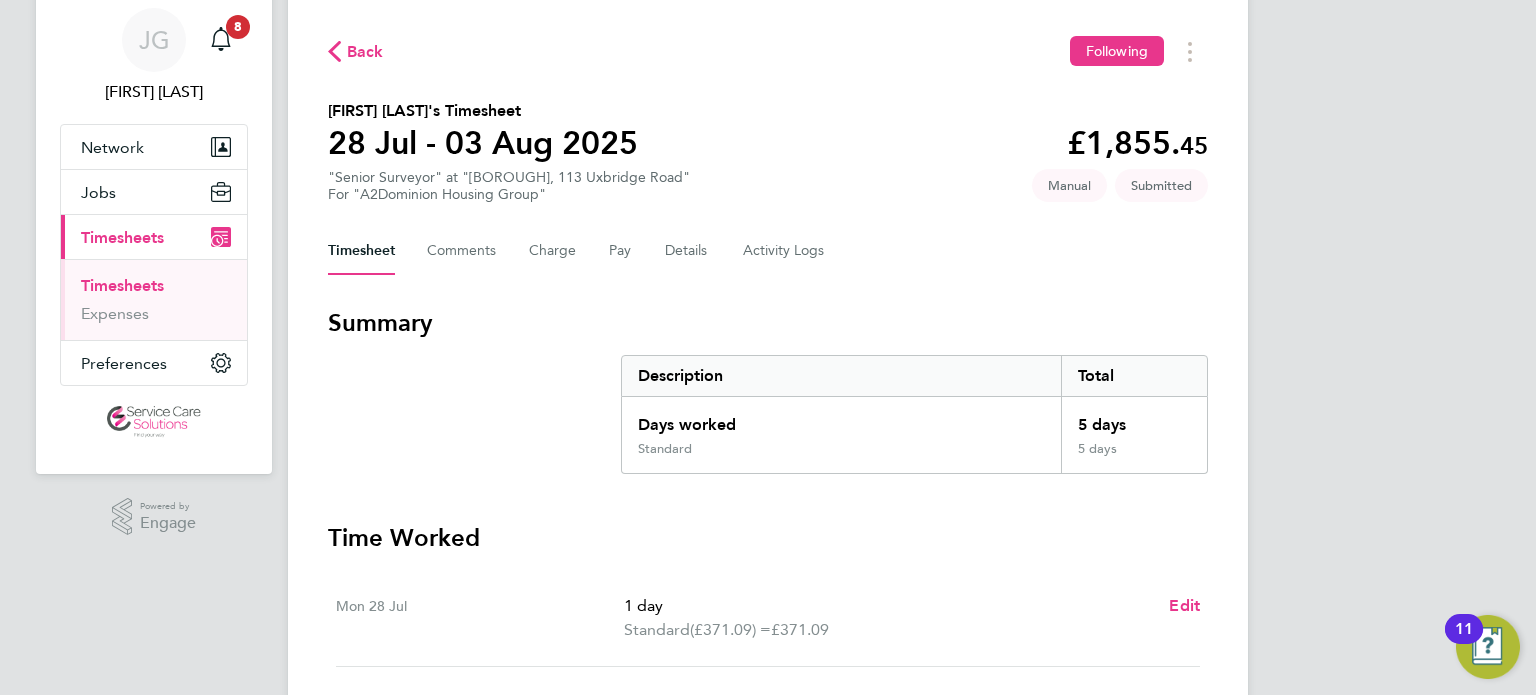 scroll, scrollTop: 0, scrollLeft: 0, axis: both 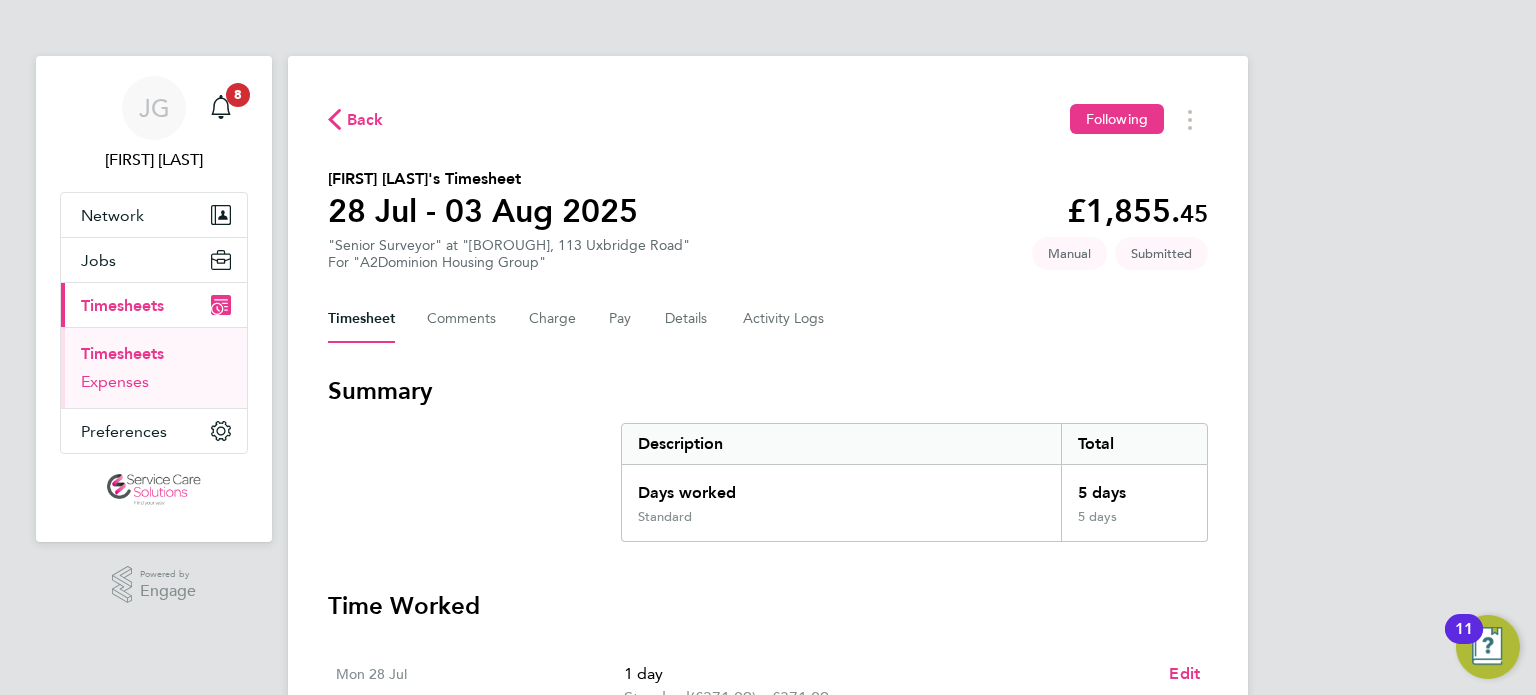 click on "Expenses" at bounding box center [115, 381] 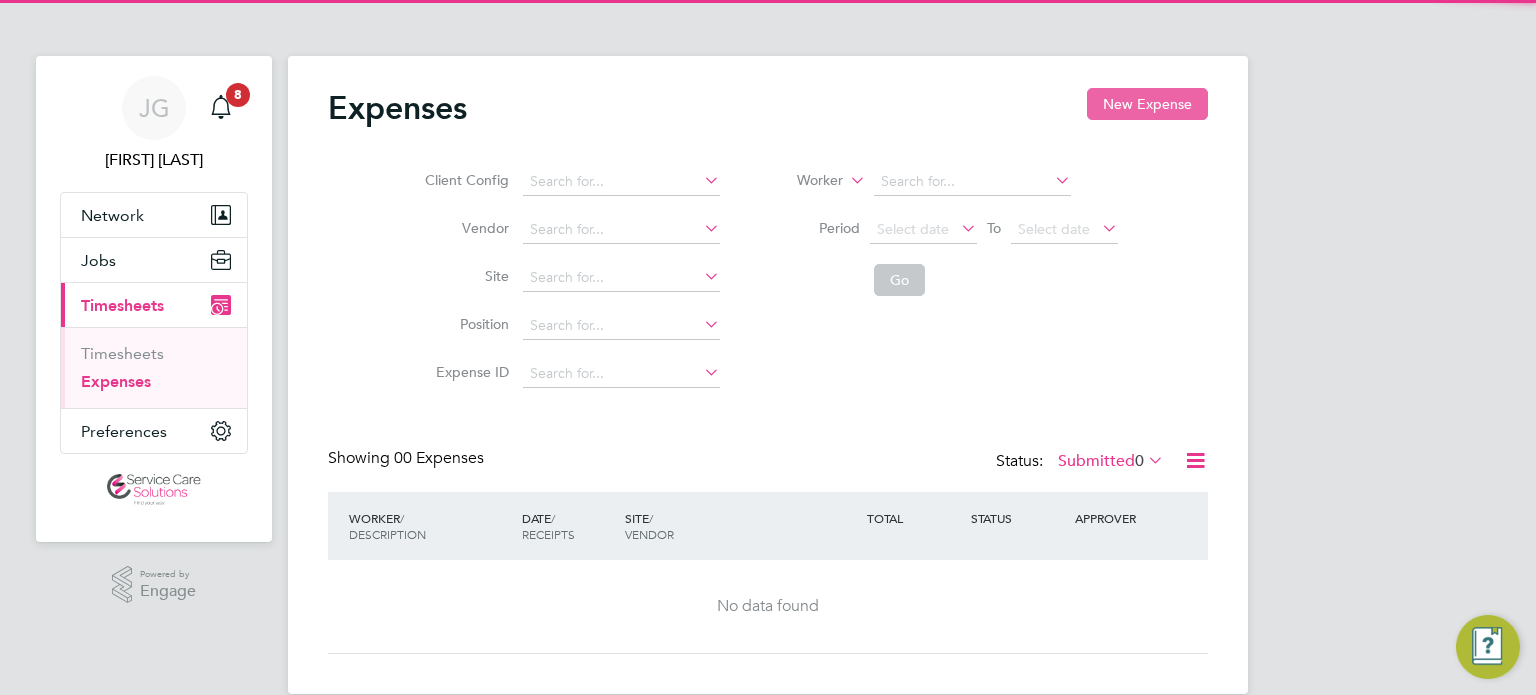 click on "New Expense" 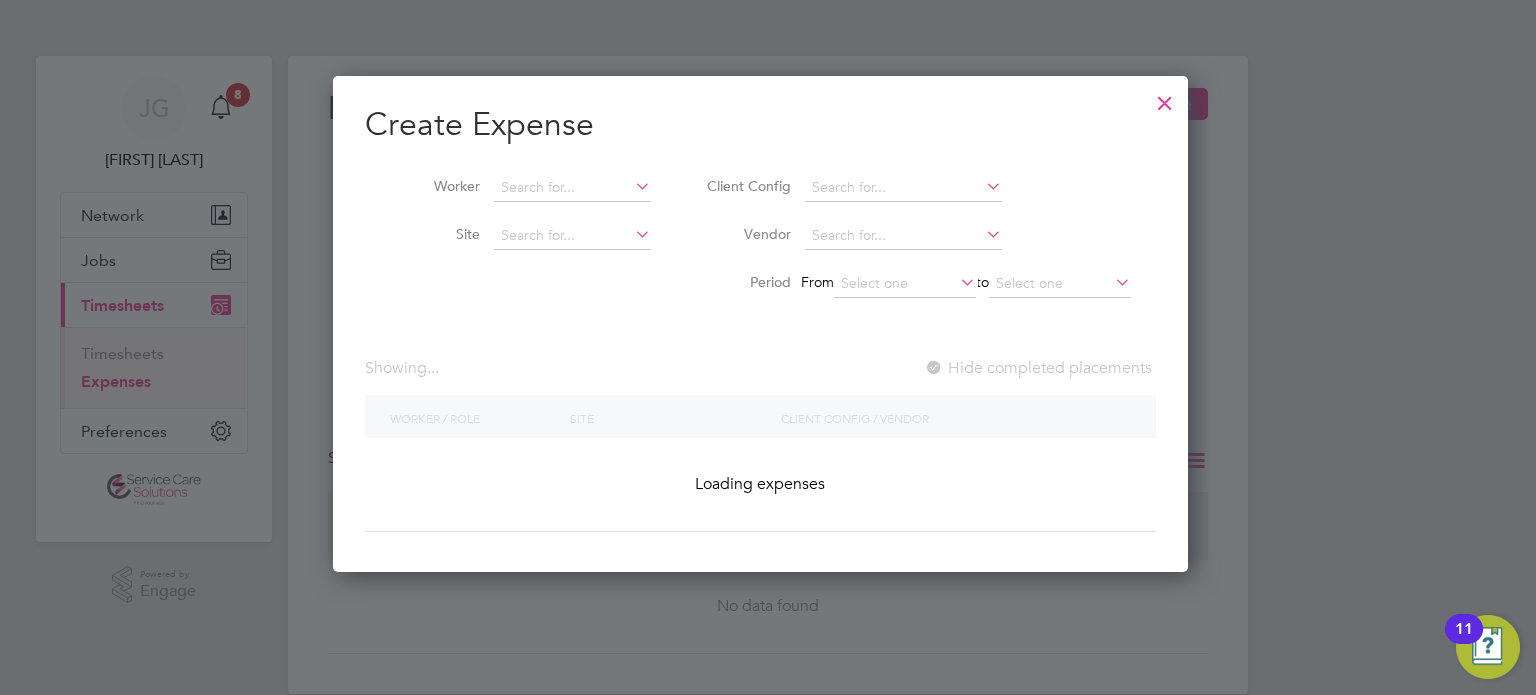 scroll, scrollTop: 10, scrollLeft: 9, axis: both 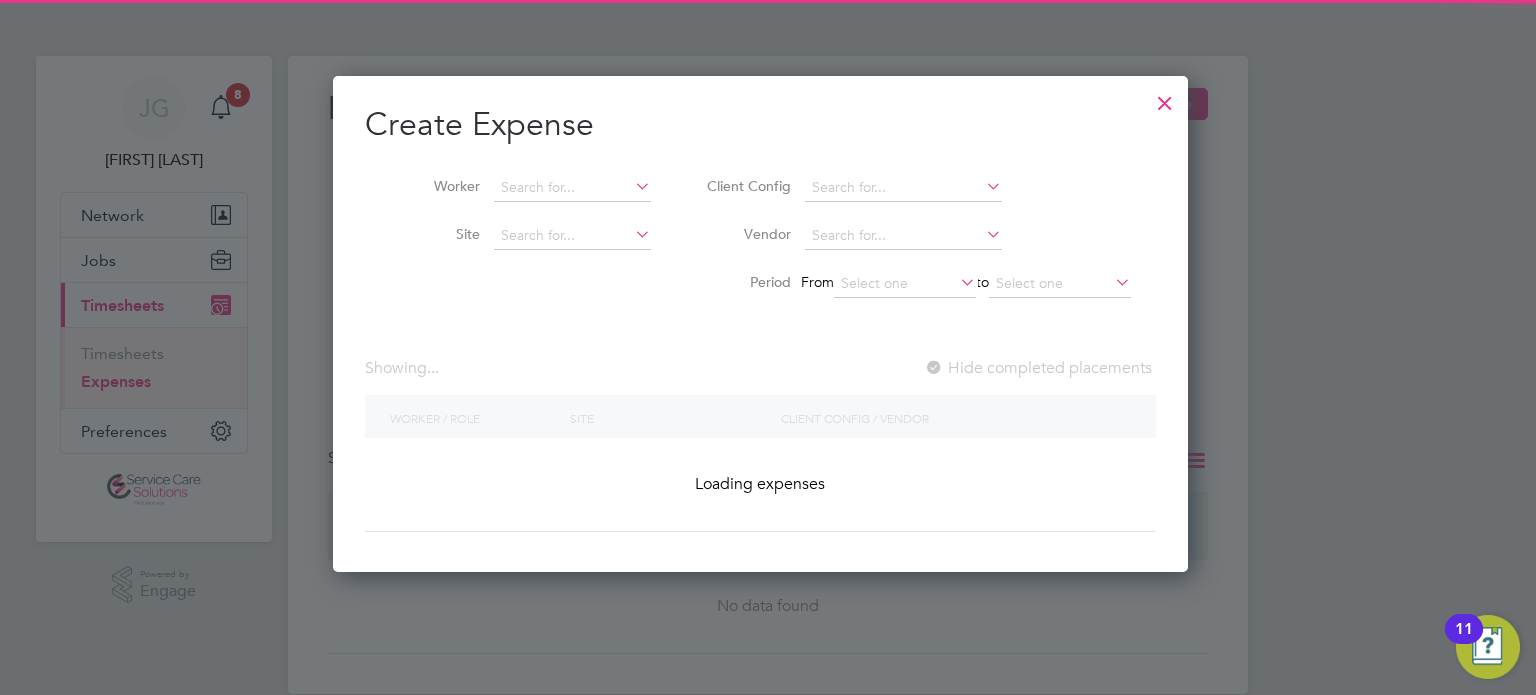 click on "Worker" at bounding box center (520, 188) 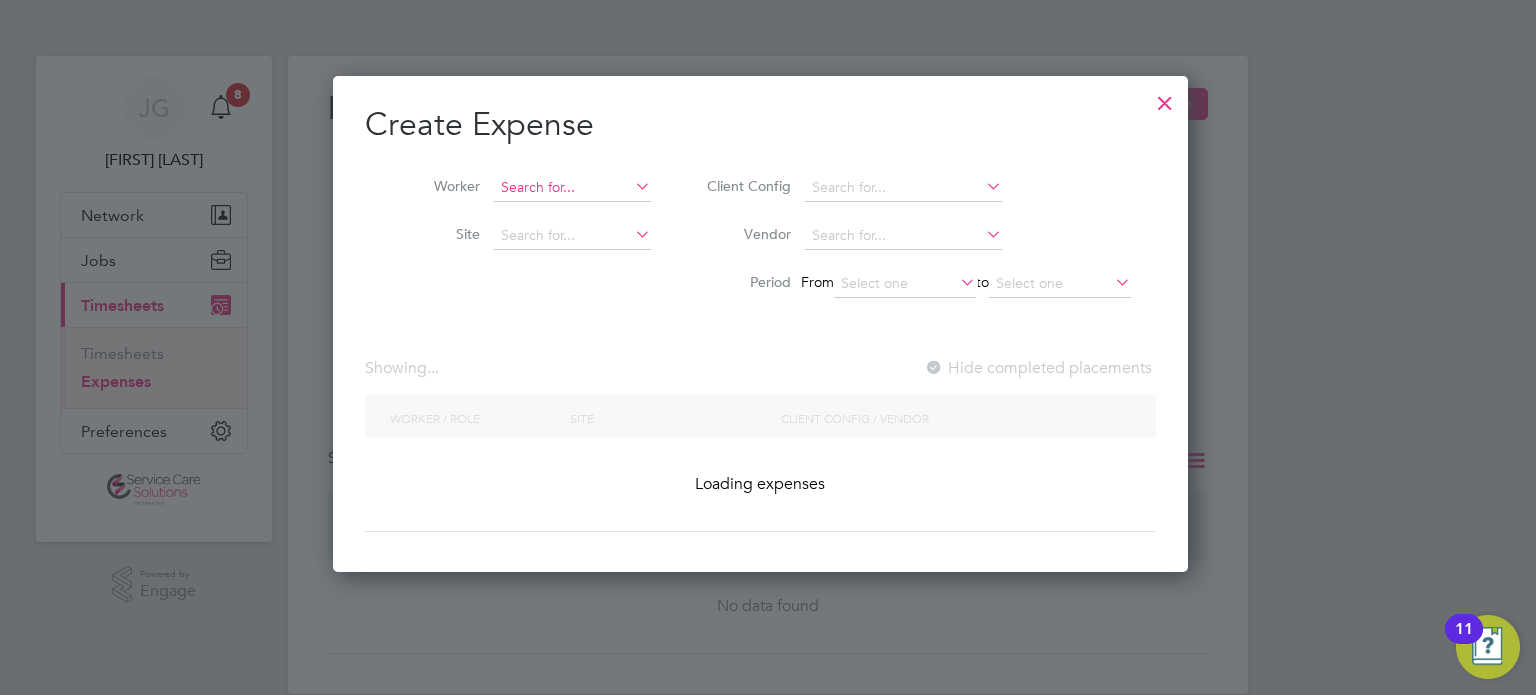 click at bounding box center (572, 188) 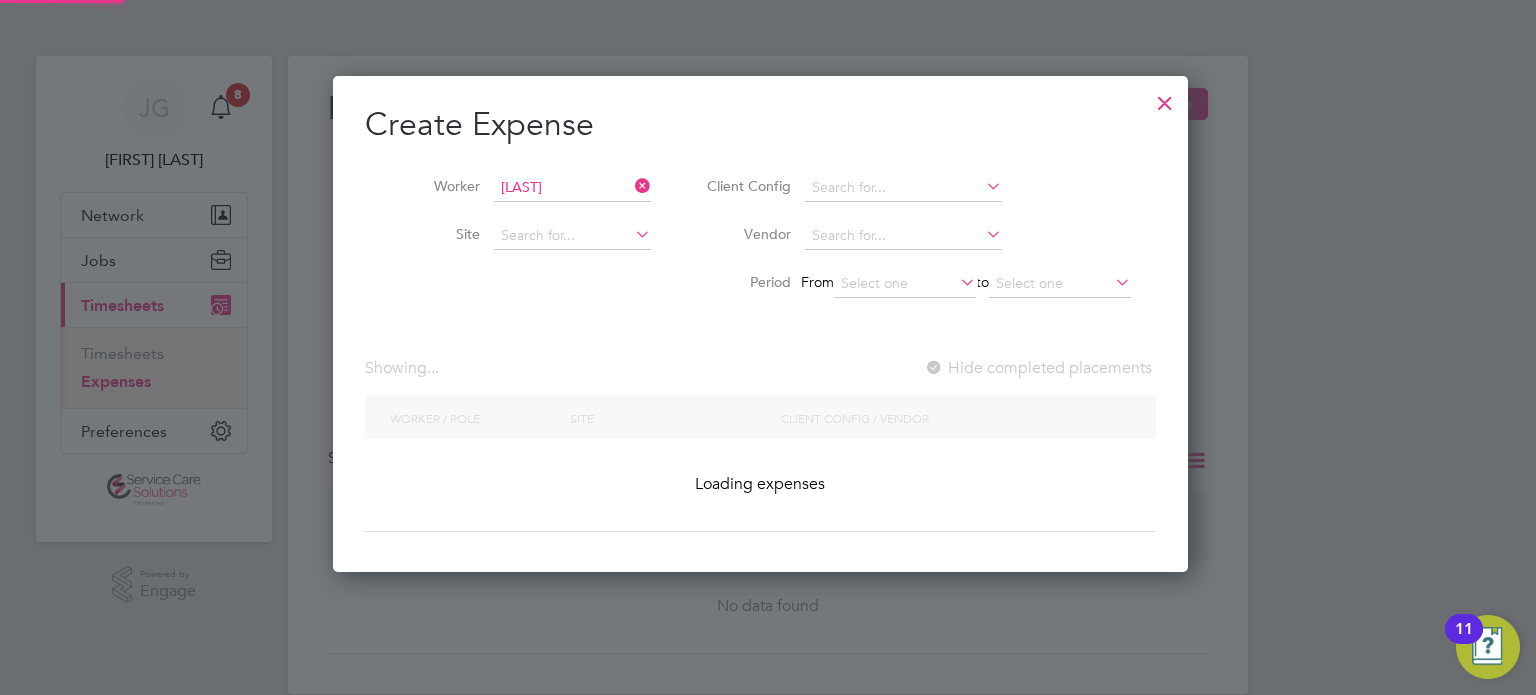 click on "[FIRST] [LAST]'s Timesheet" 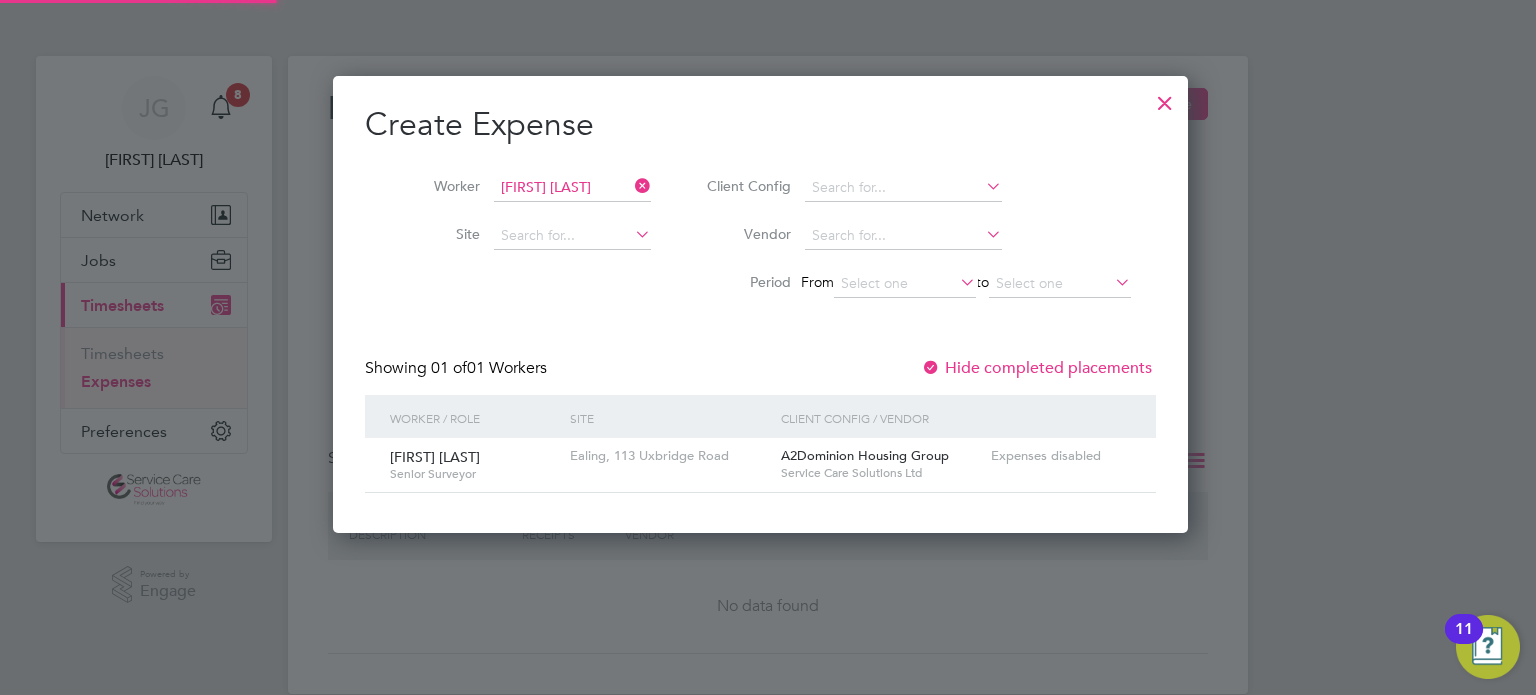scroll, scrollTop: 10, scrollLeft: 9, axis: both 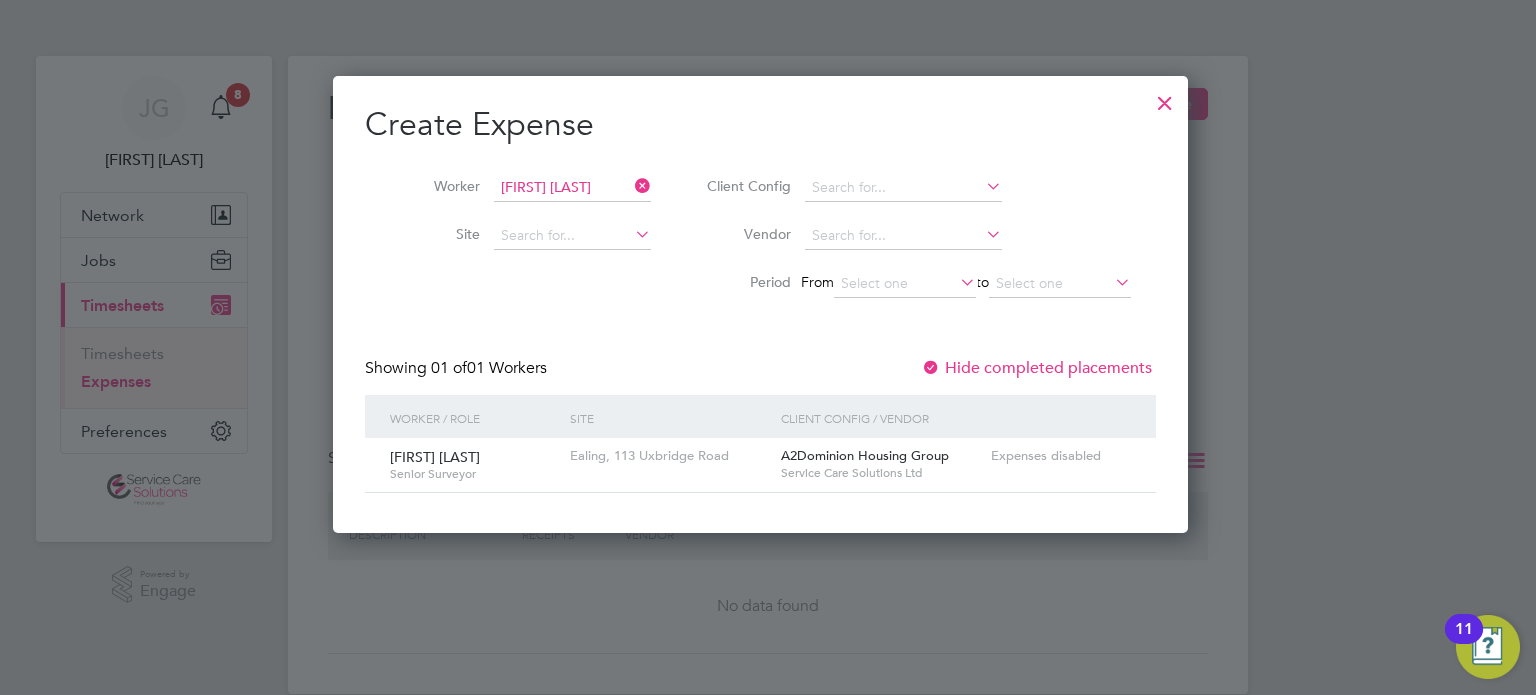 drag, startPoint x: 1049, startPoint y: 461, endPoint x: 971, endPoint y: 468, distance: 78.31347 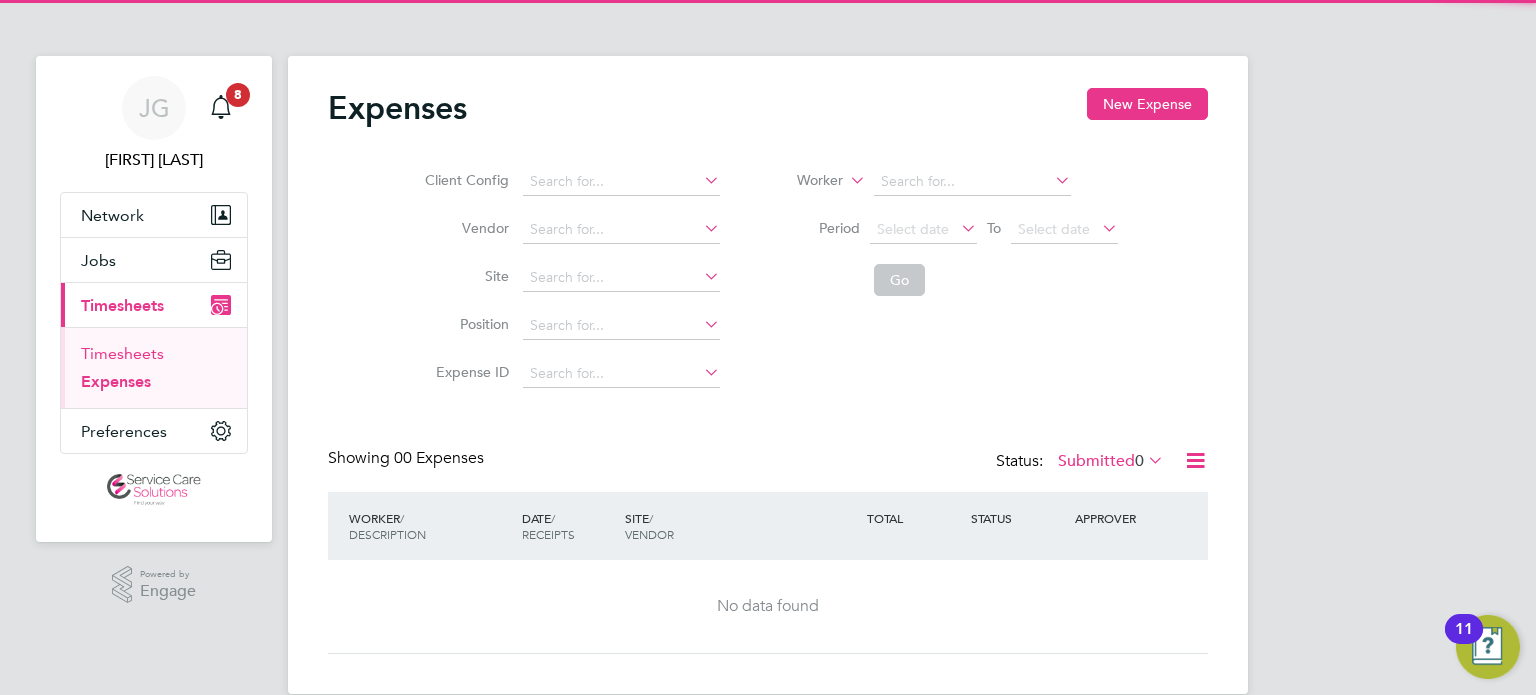 click on "Timesheets" at bounding box center [122, 353] 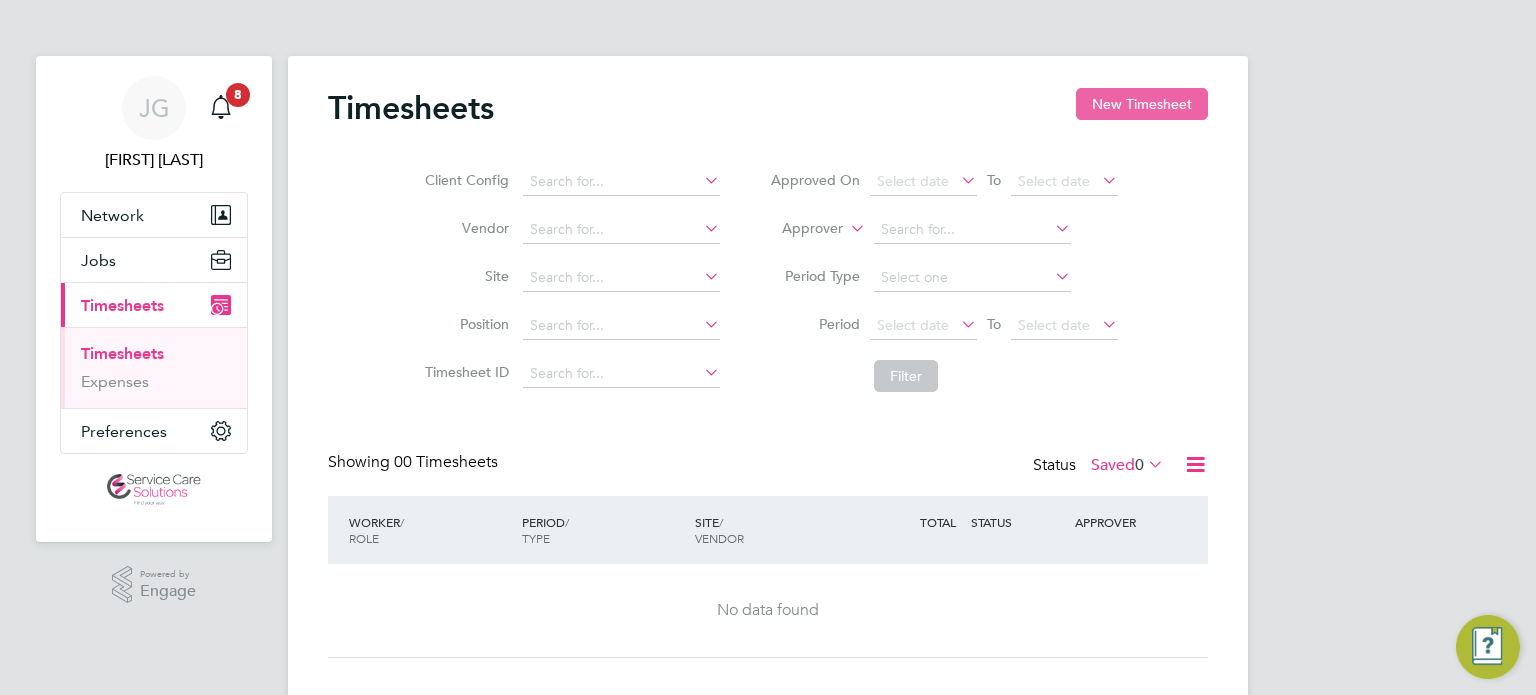 click on "New Timesheet" 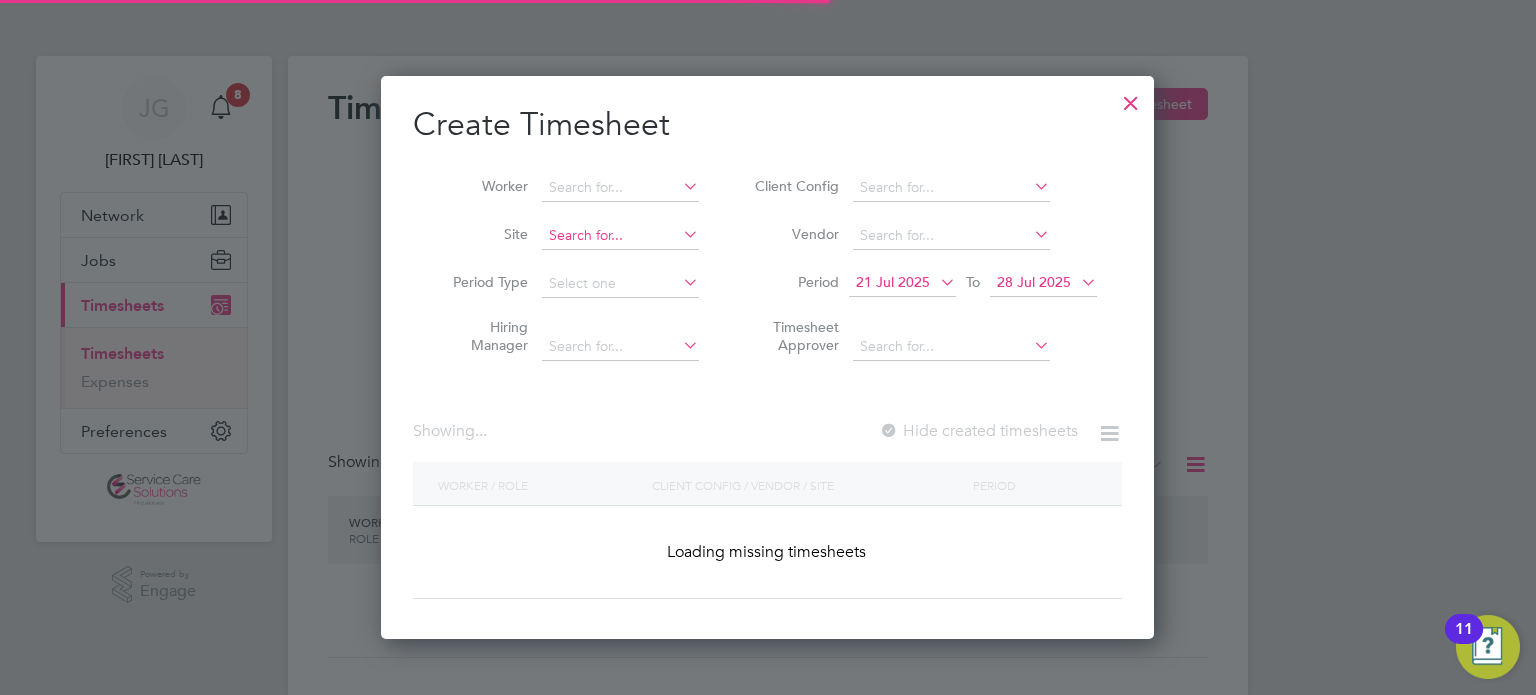 scroll, scrollTop: 10, scrollLeft: 10, axis: both 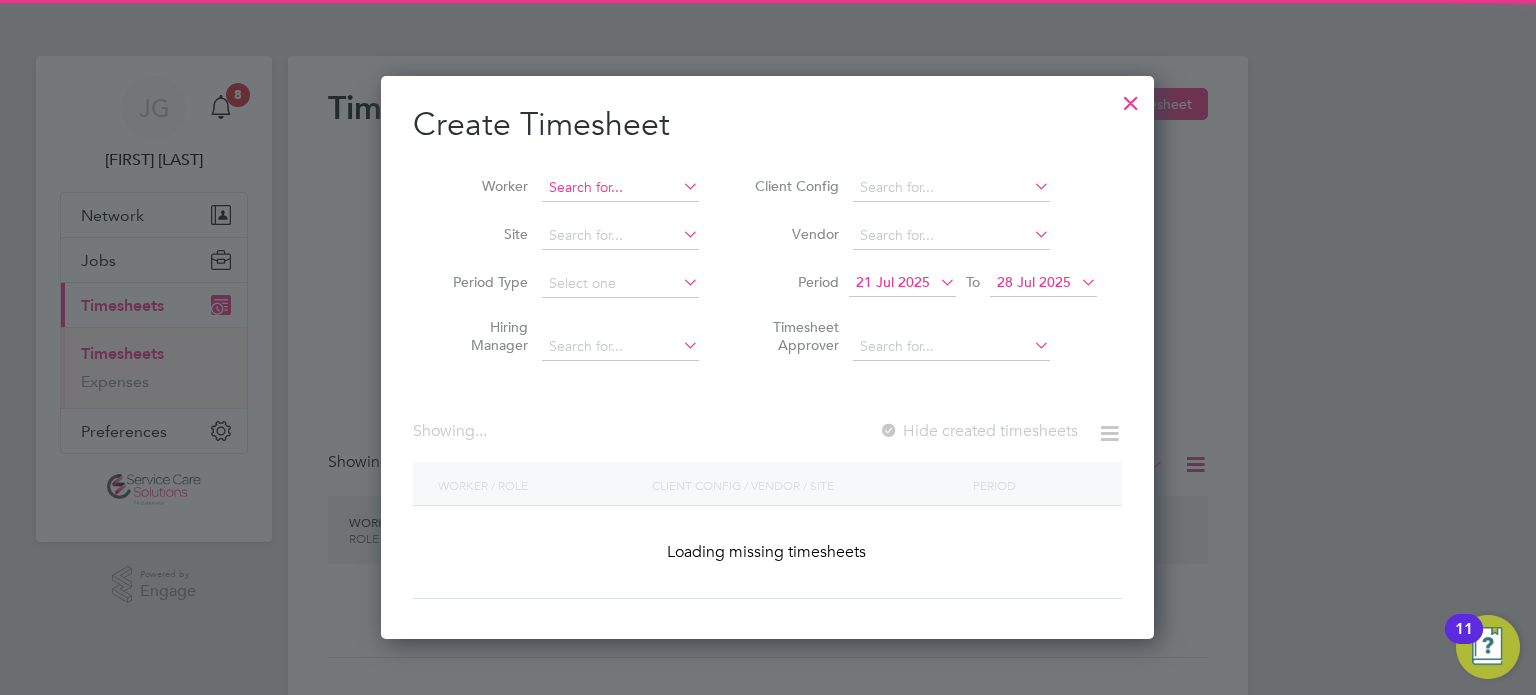 click at bounding box center (620, 188) 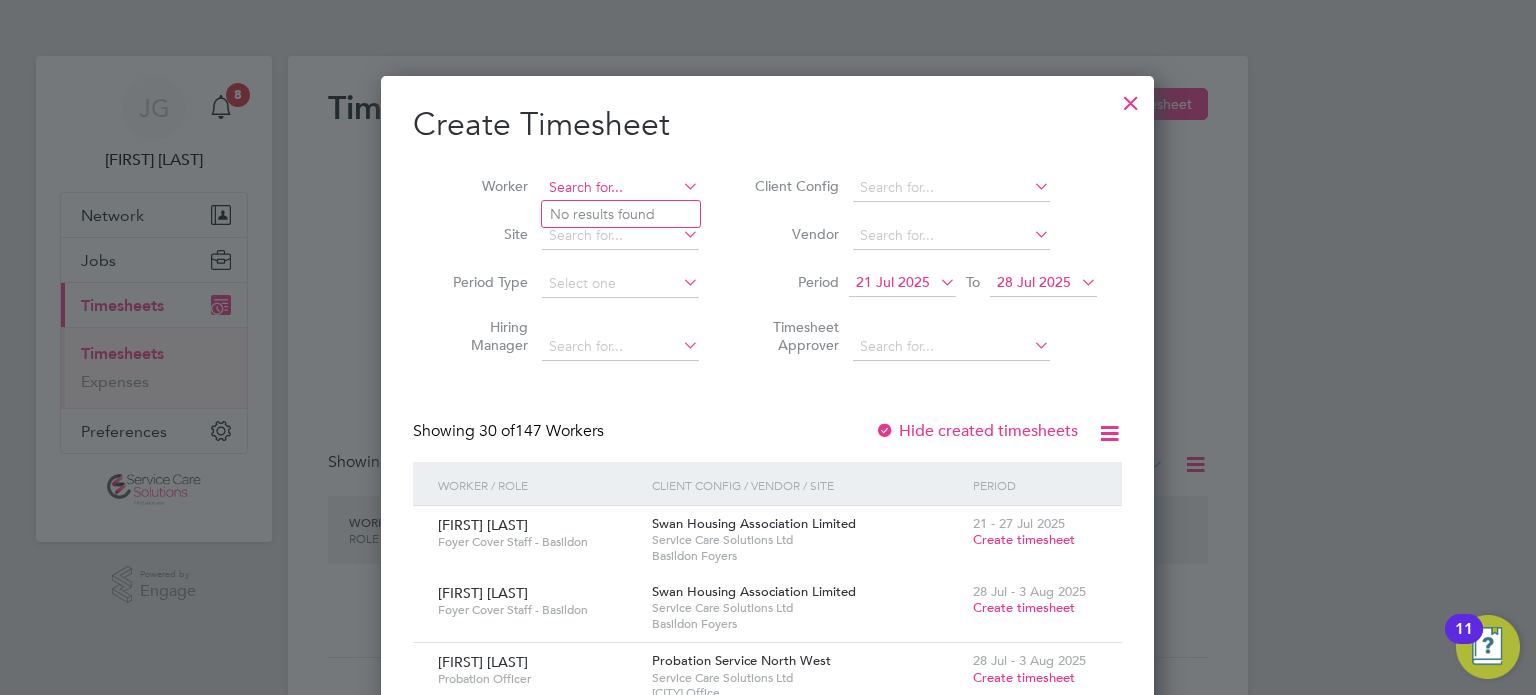 scroll, scrollTop: 3008, scrollLeft: 774, axis: both 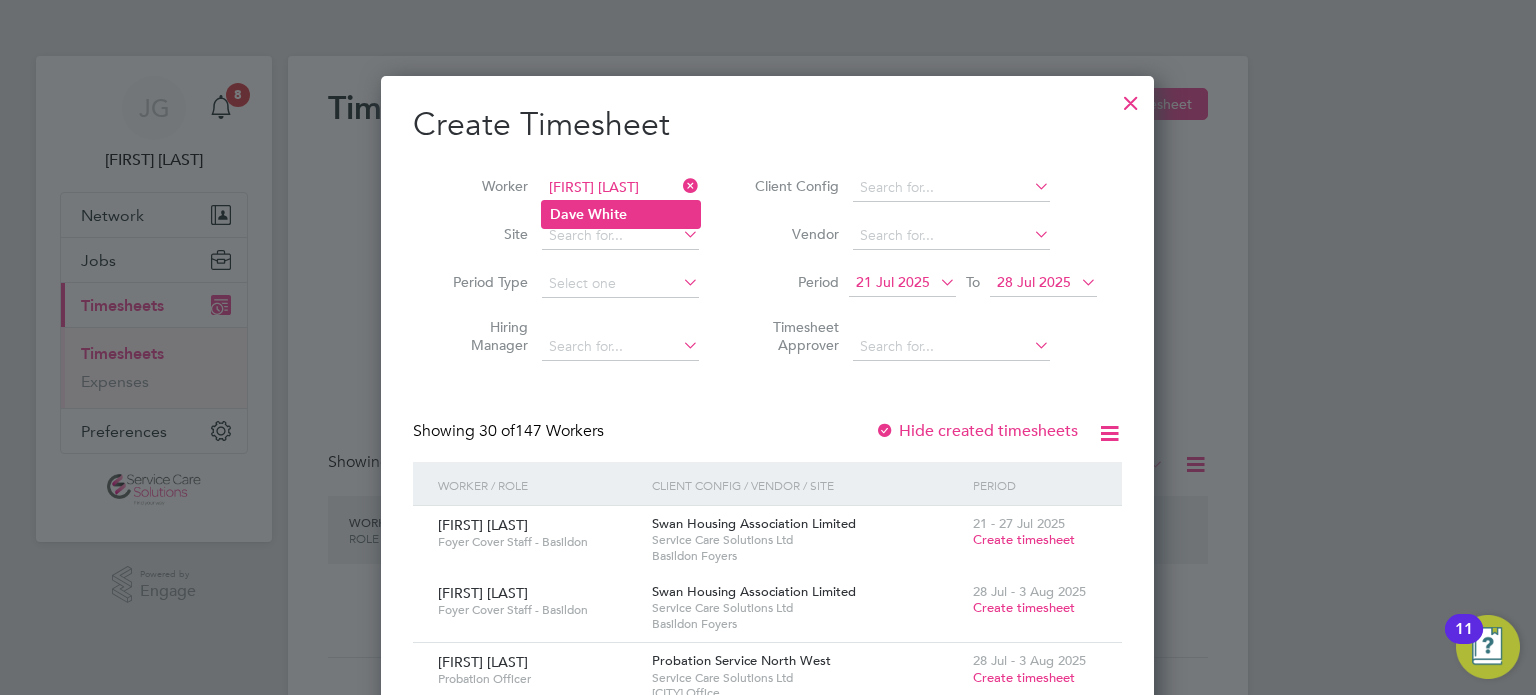 click on "White" 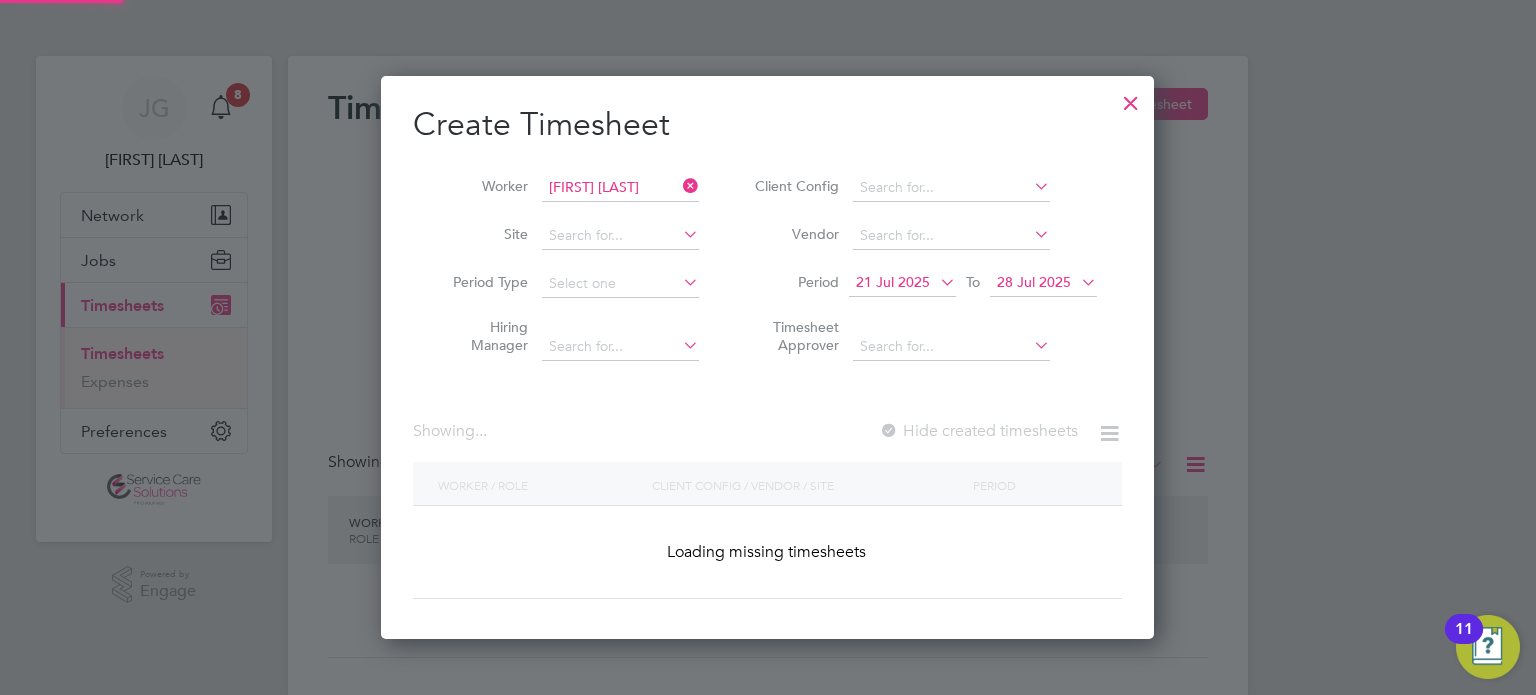 scroll, scrollTop: 10, scrollLeft: 10, axis: both 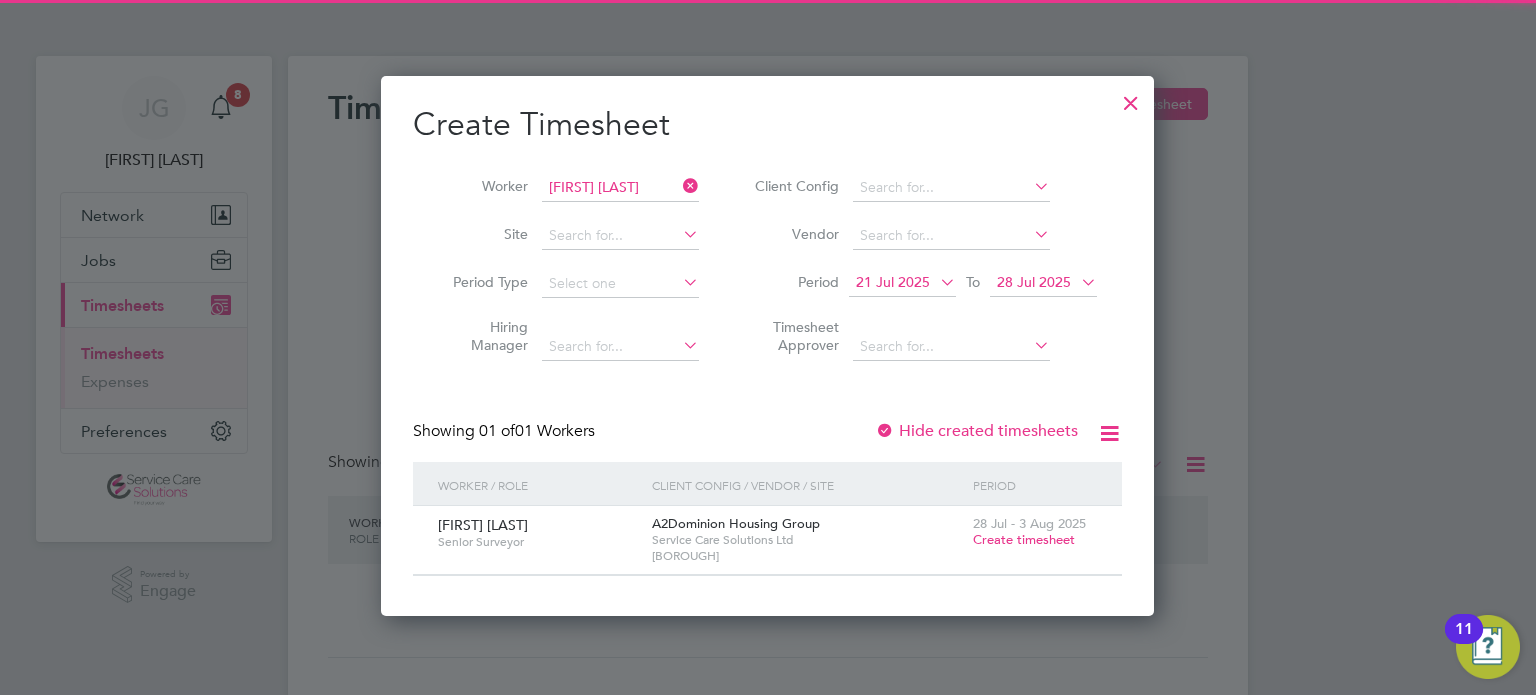 click on "Create timesheet" at bounding box center [1024, 539] 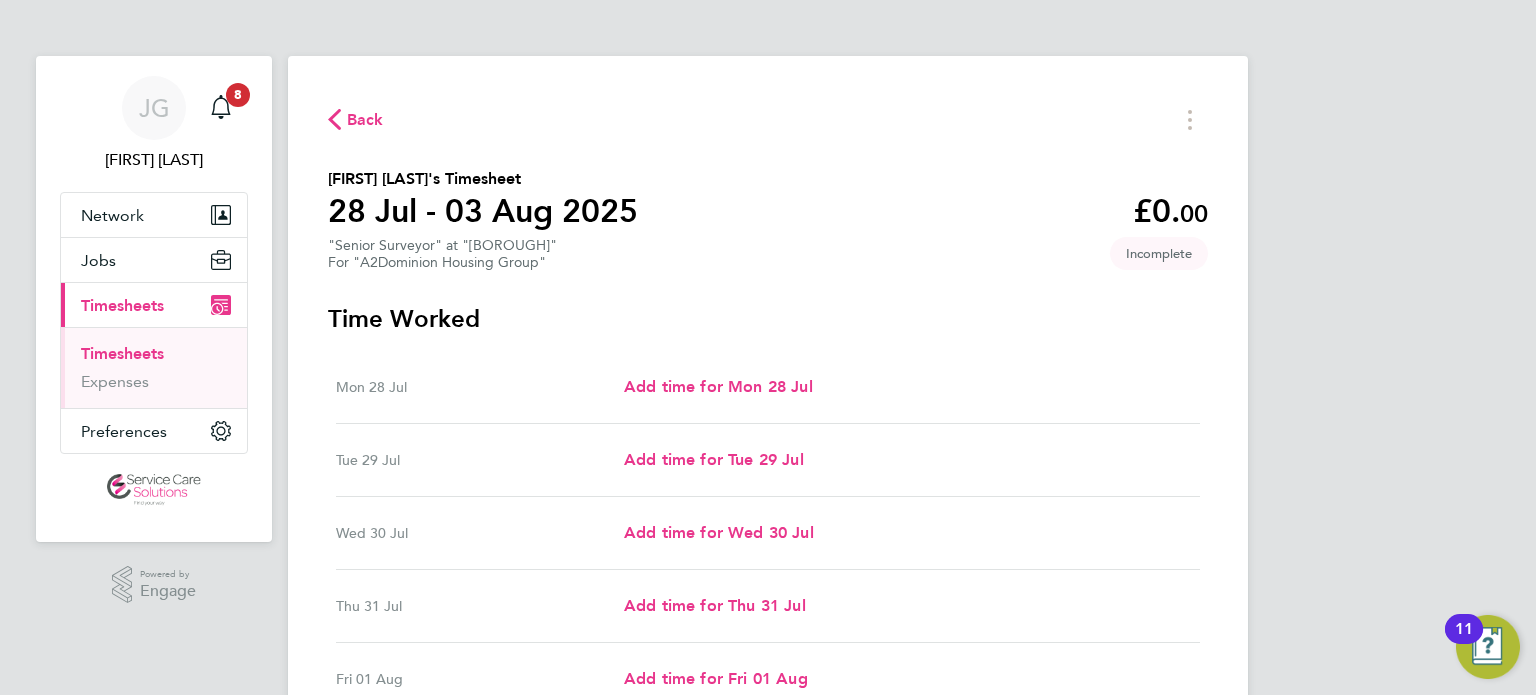 click on "Mon 28 Jul   Add time for Mon 28 Jul   Add time for Mon 28 Jul" at bounding box center (768, 387) 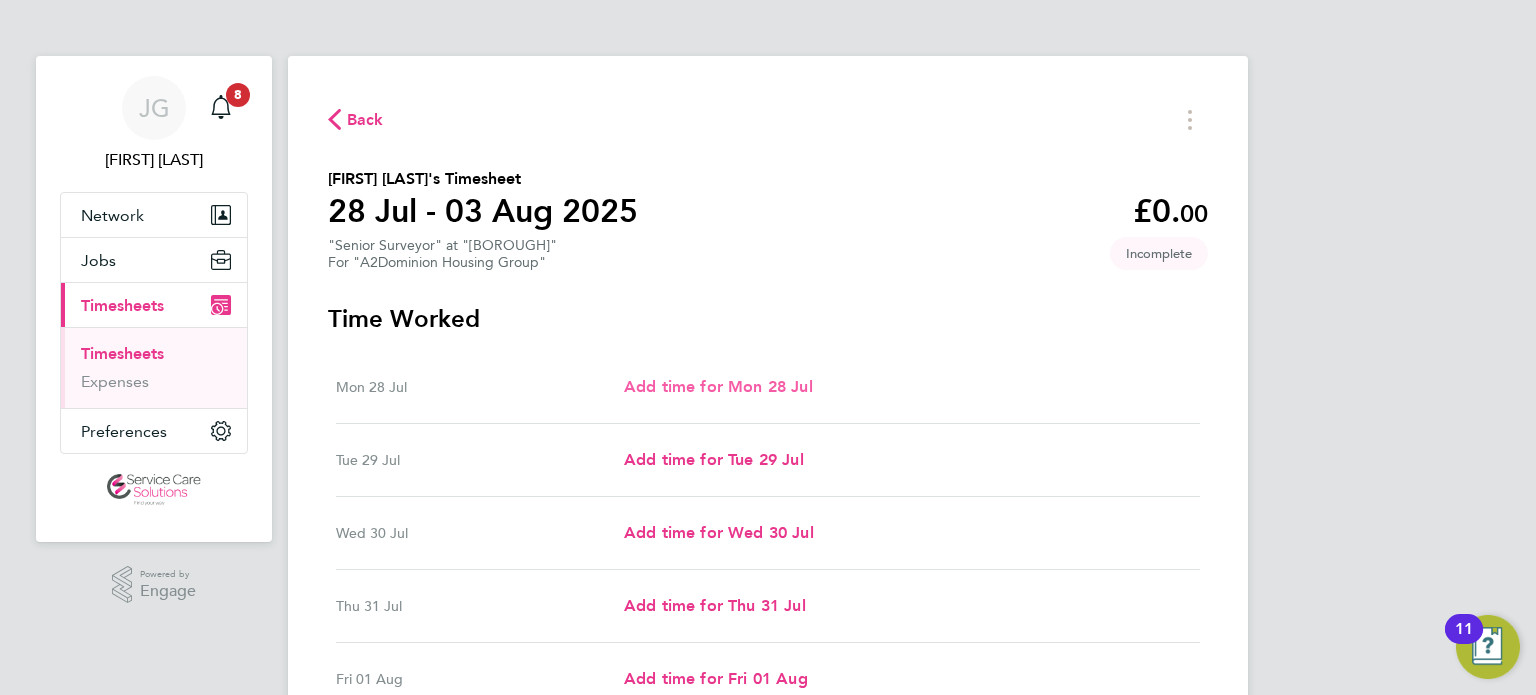click on "Add time for Mon 28 Jul" at bounding box center (718, 386) 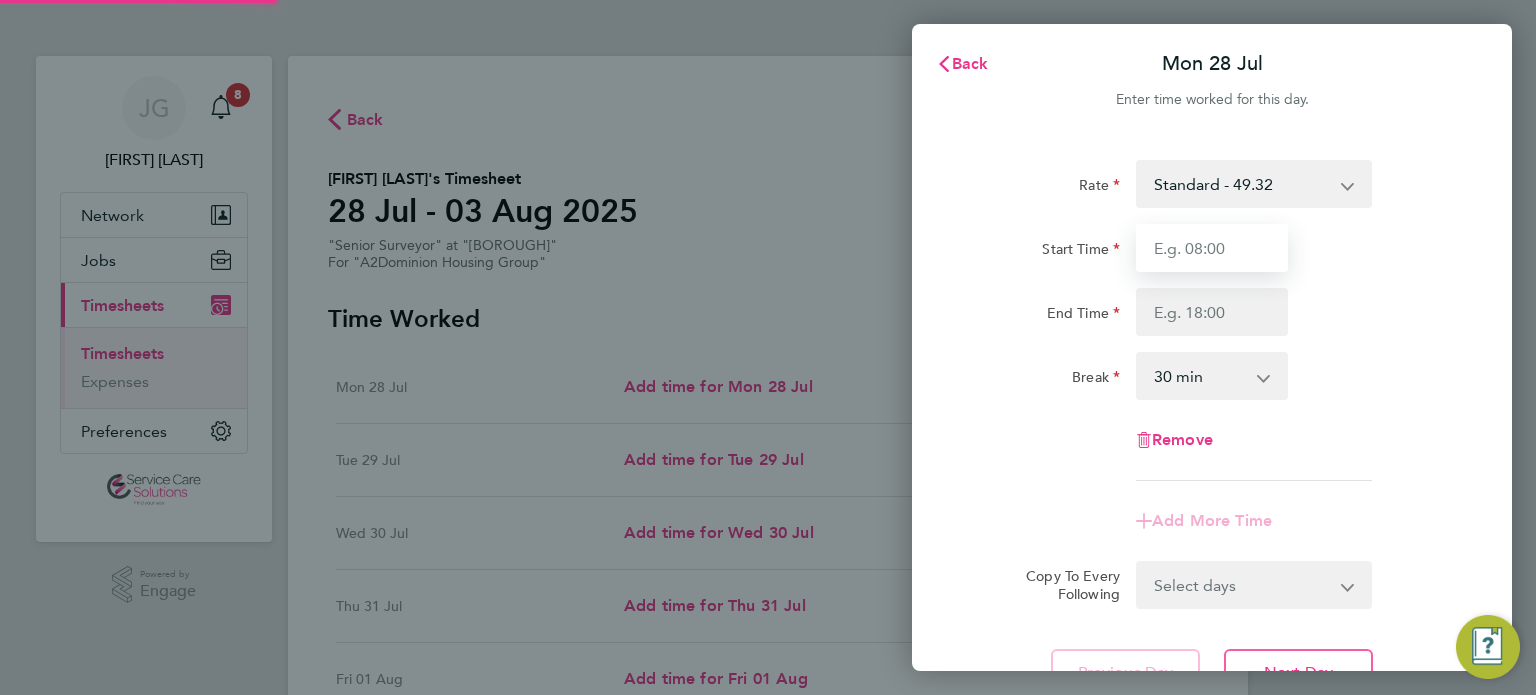 drag, startPoint x: 1185, startPoint y: 252, endPoint x: 1188, endPoint y: 265, distance: 13.341664 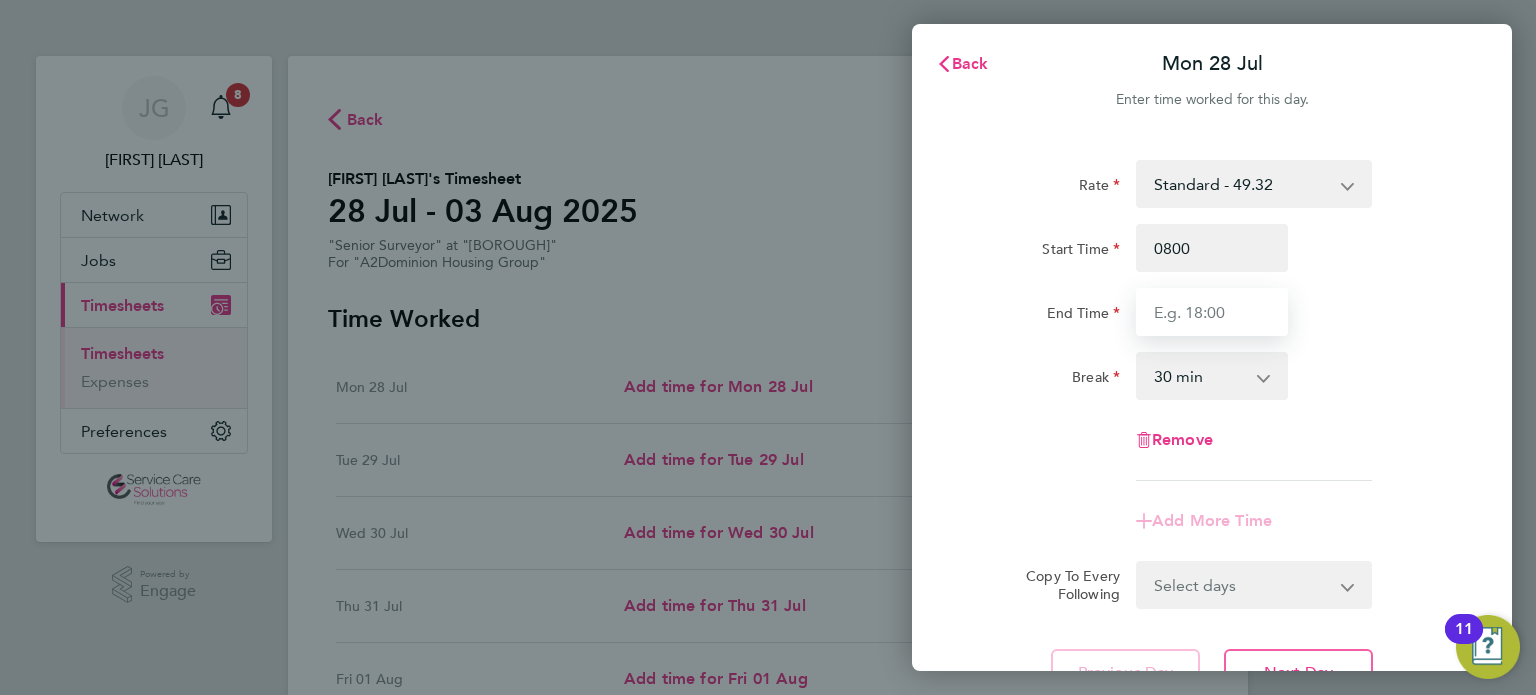 type on "08:00" 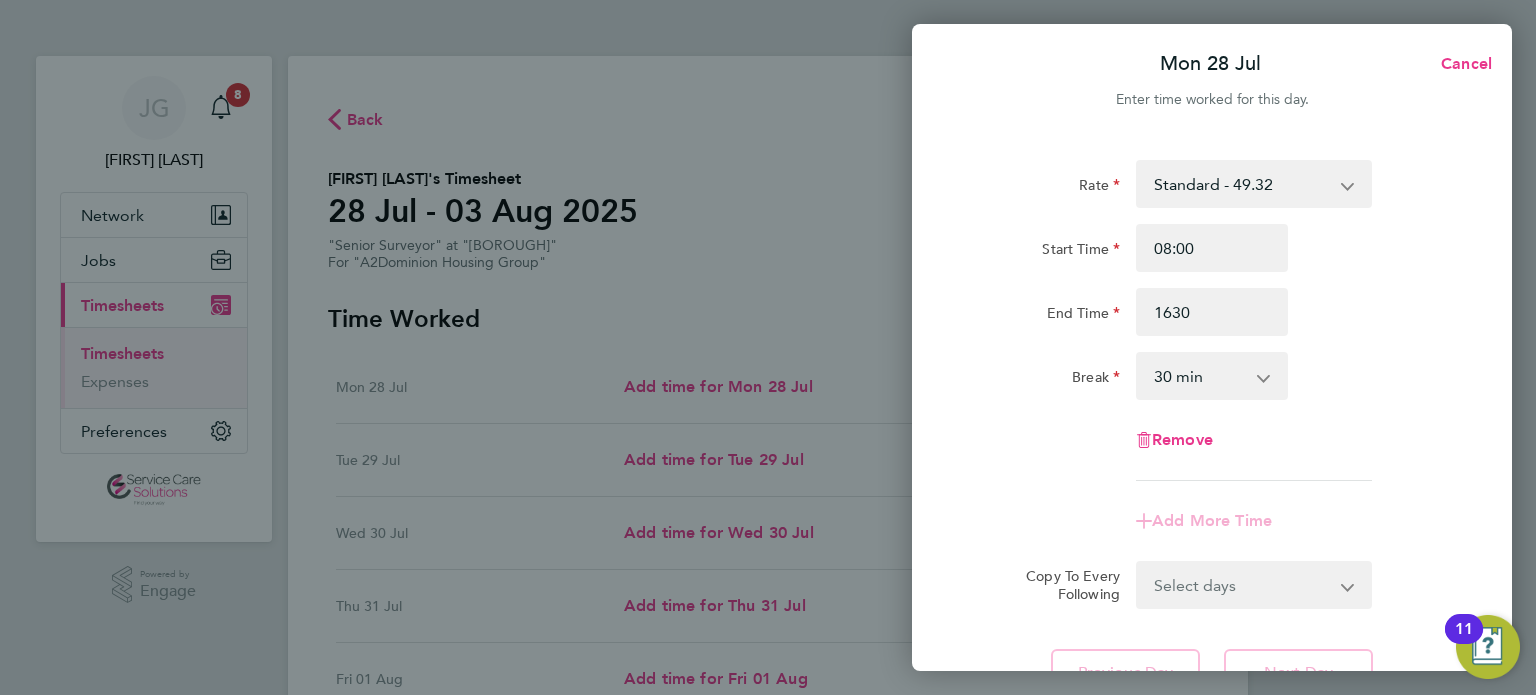 type on "16:30" 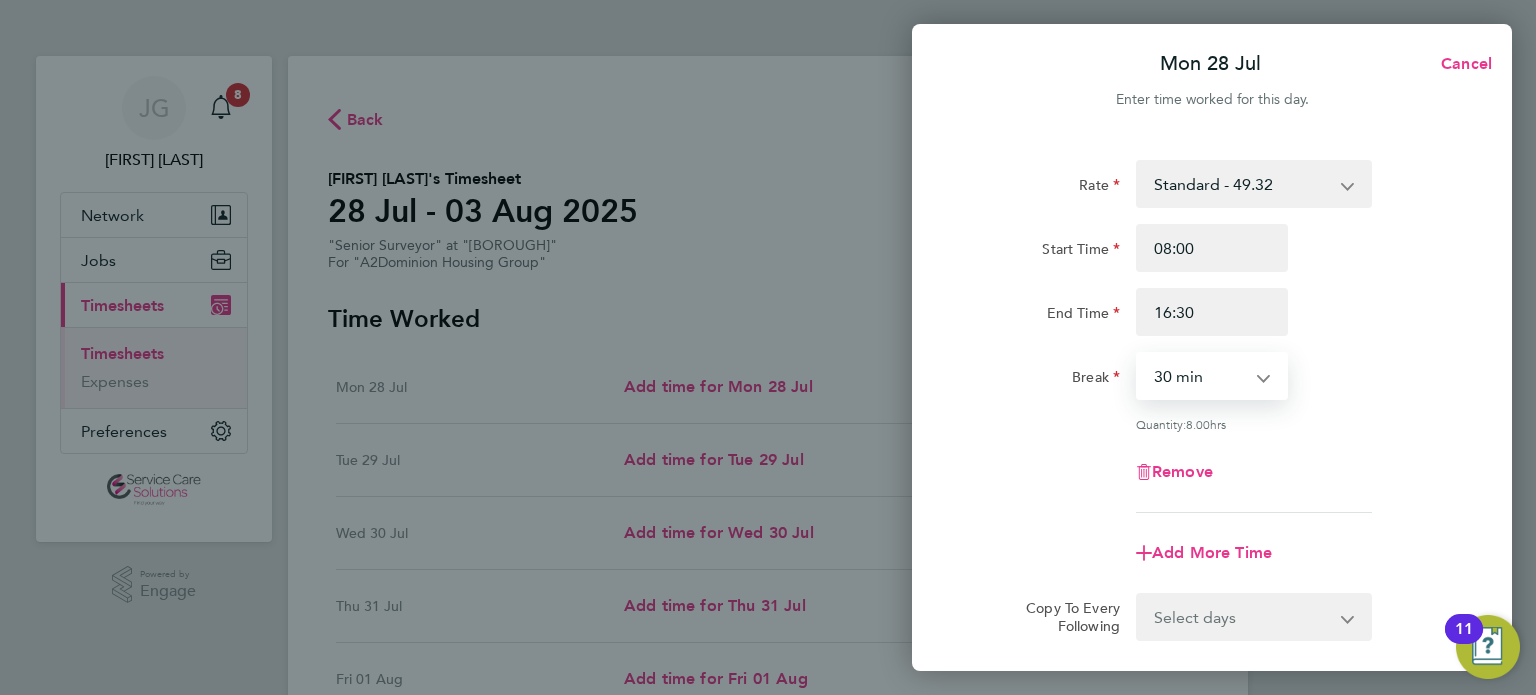 drag, startPoint x: 1183, startPoint y: 383, endPoint x: 1181, endPoint y: 393, distance: 10.198039 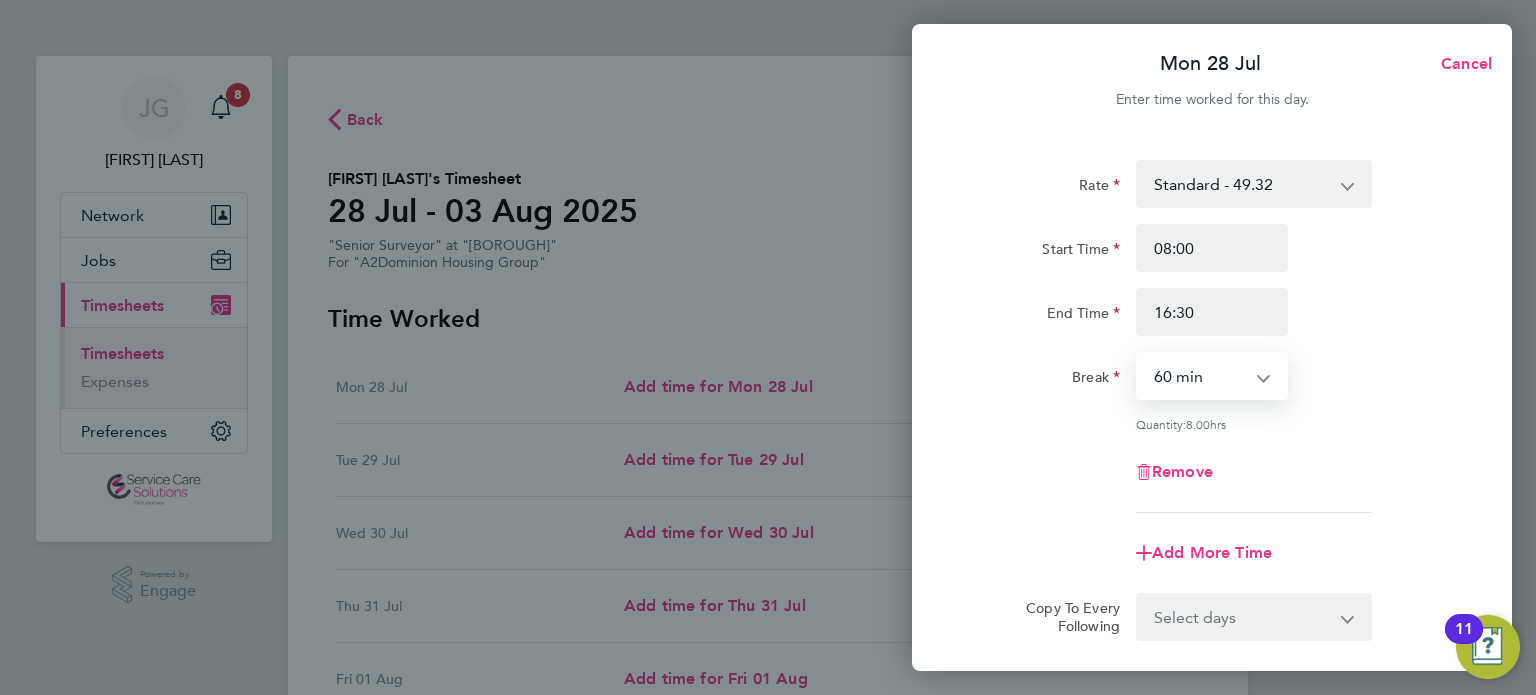 click on "0 min   15 min   30 min   45 min   60 min   75 min   90 min" at bounding box center [1200, 376] 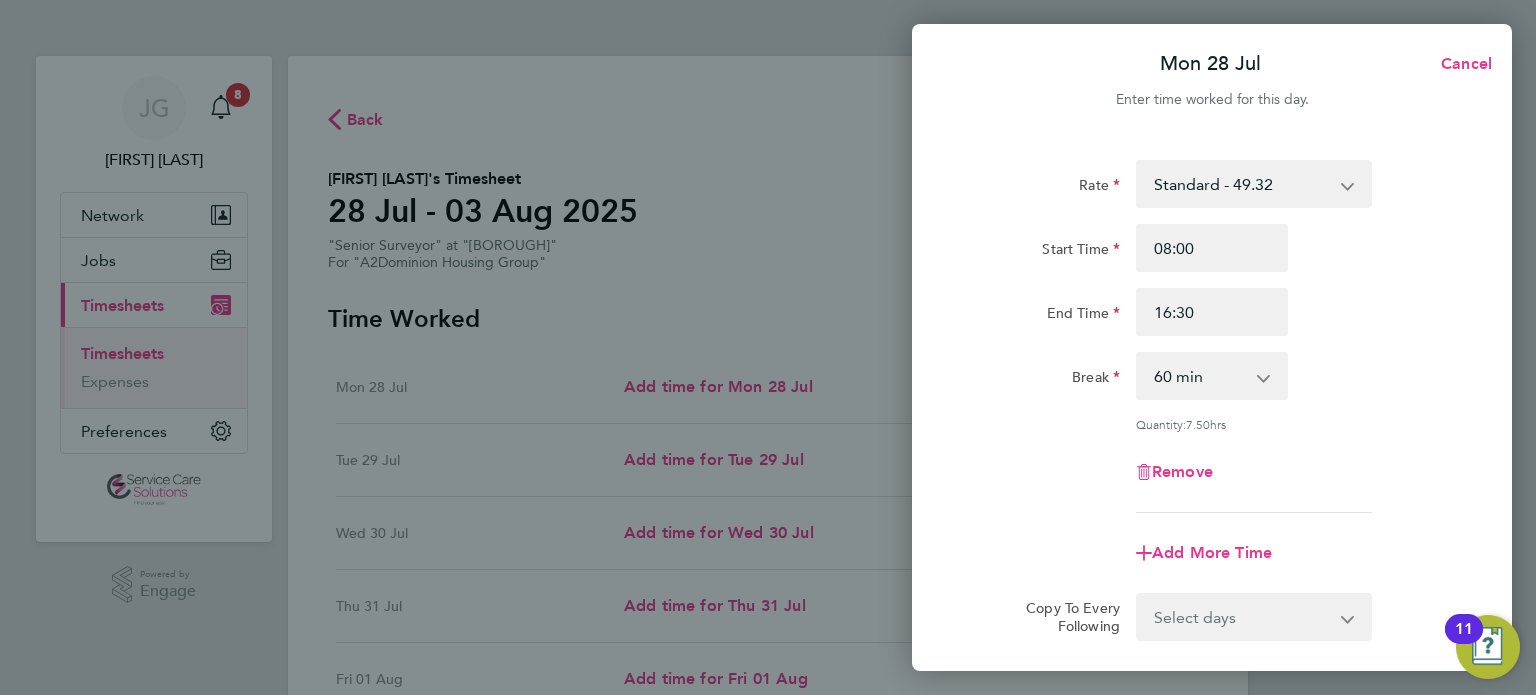 click on "Remove" 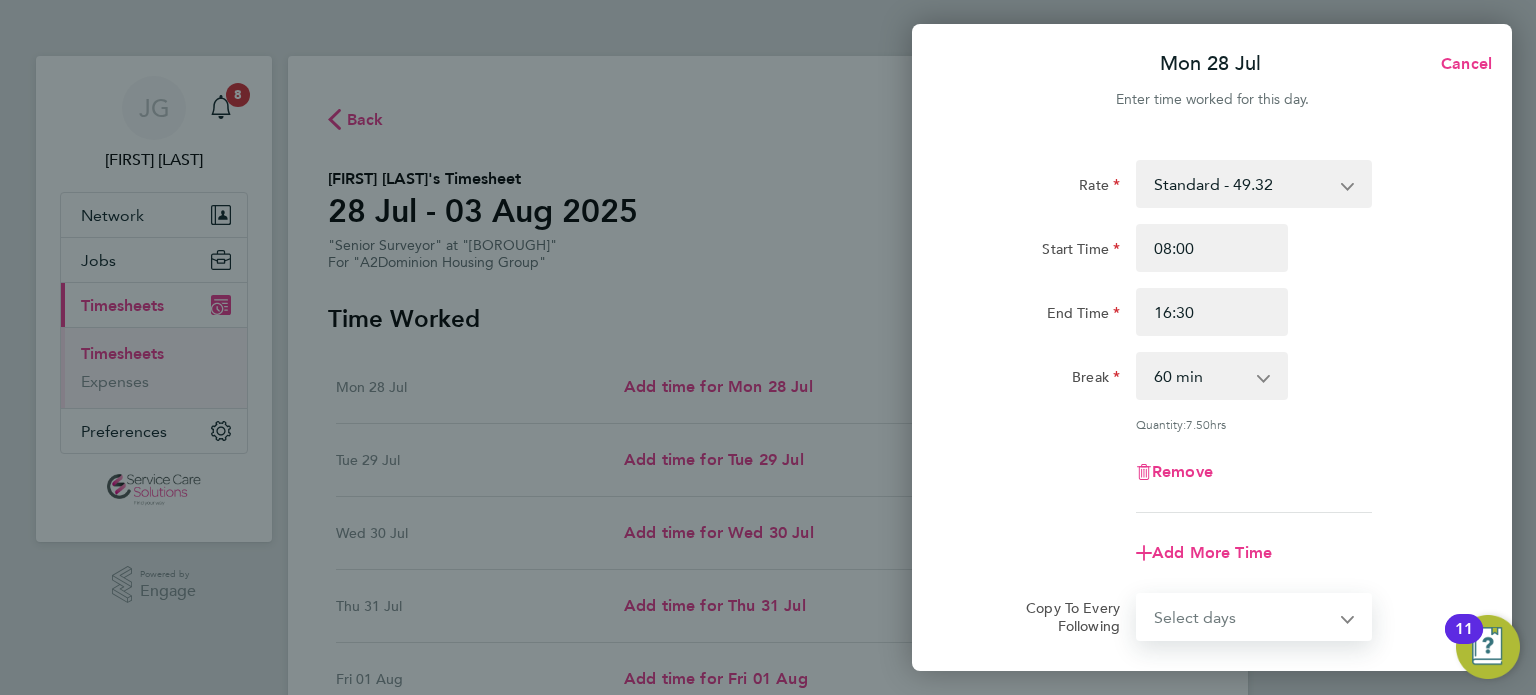 select on "WEEKDAY" 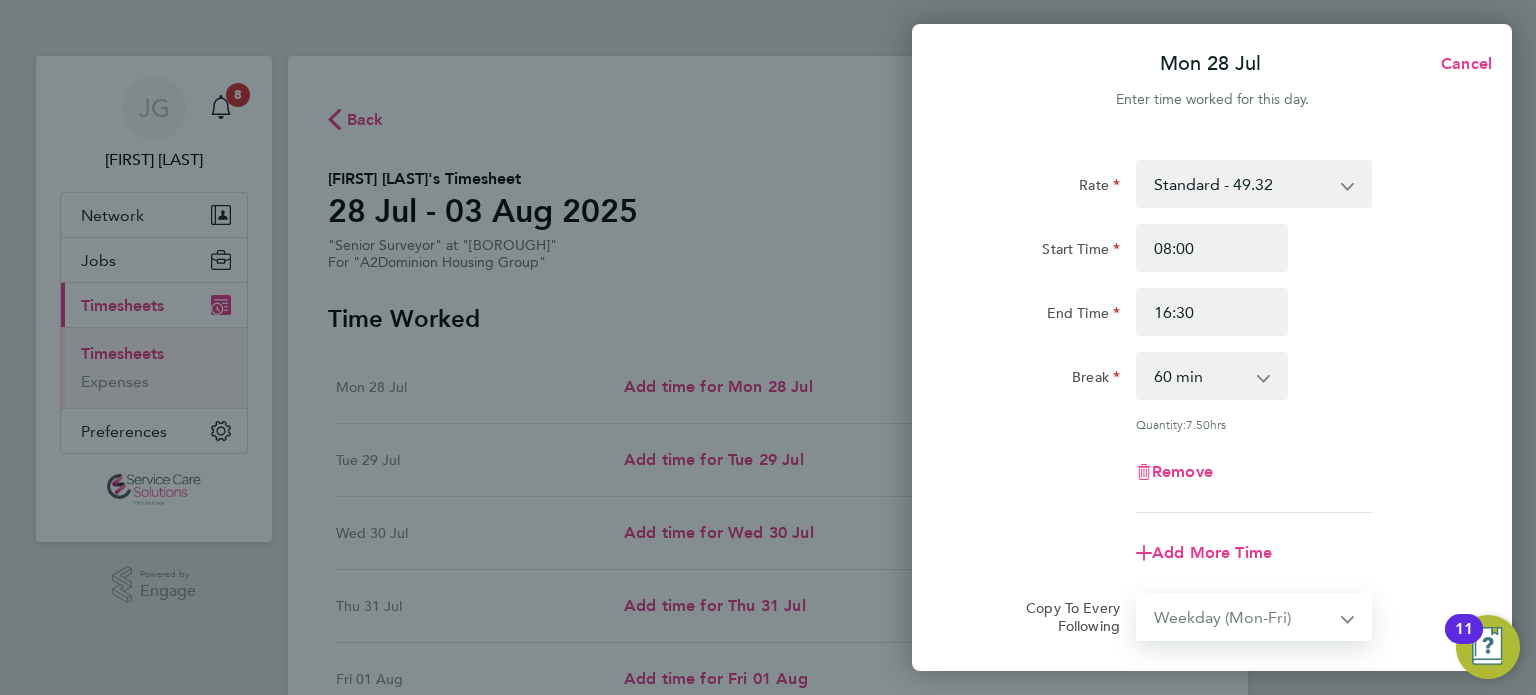 click on "Select days   Day   Weekday (Mon-Fri)   Weekend (Sat-Sun)   Tuesday   Wednesday   Thursday   Friday   Saturday   Sunday" at bounding box center [1243, 617] 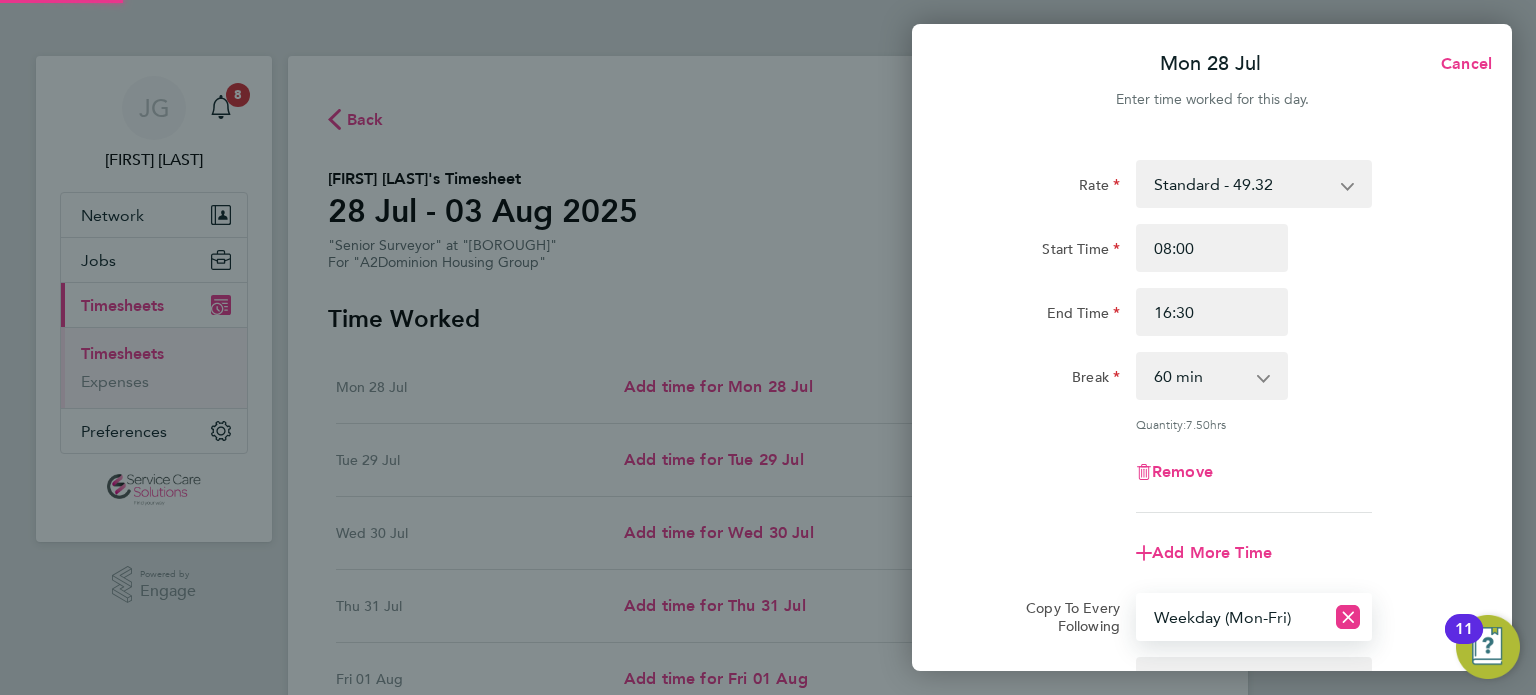 click on "Break  0 min   15 min   30 min   45 min   60 min   75 min   90 min" 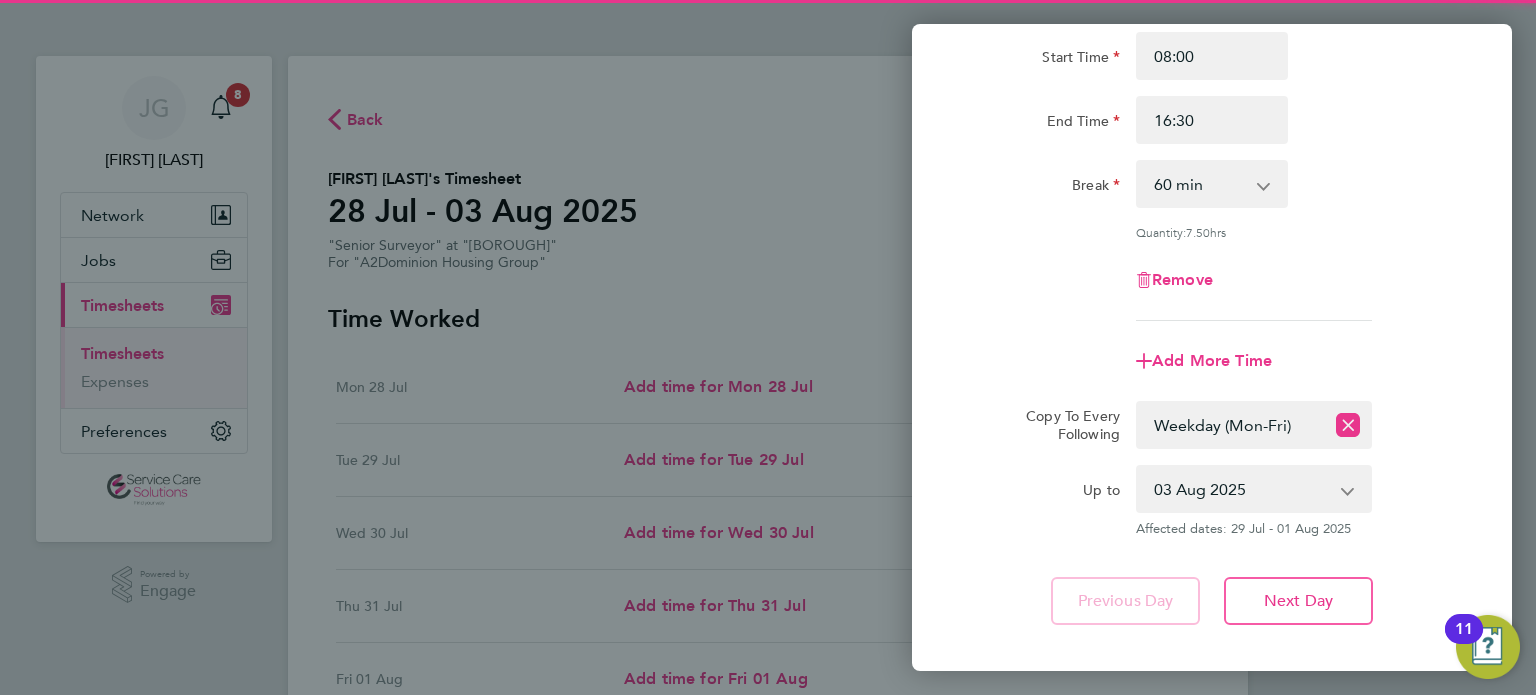 scroll, scrollTop: 295, scrollLeft: 0, axis: vertical 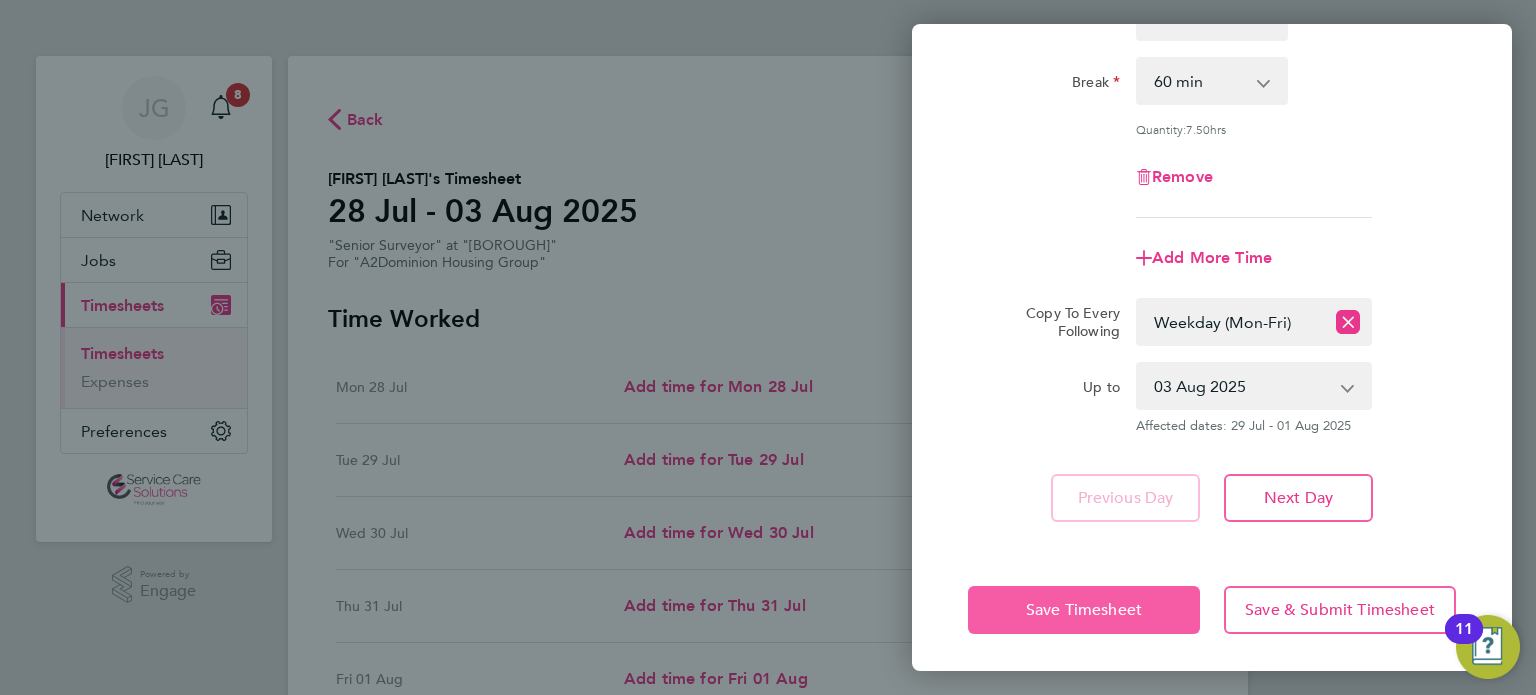 click on "Save Timesheet" 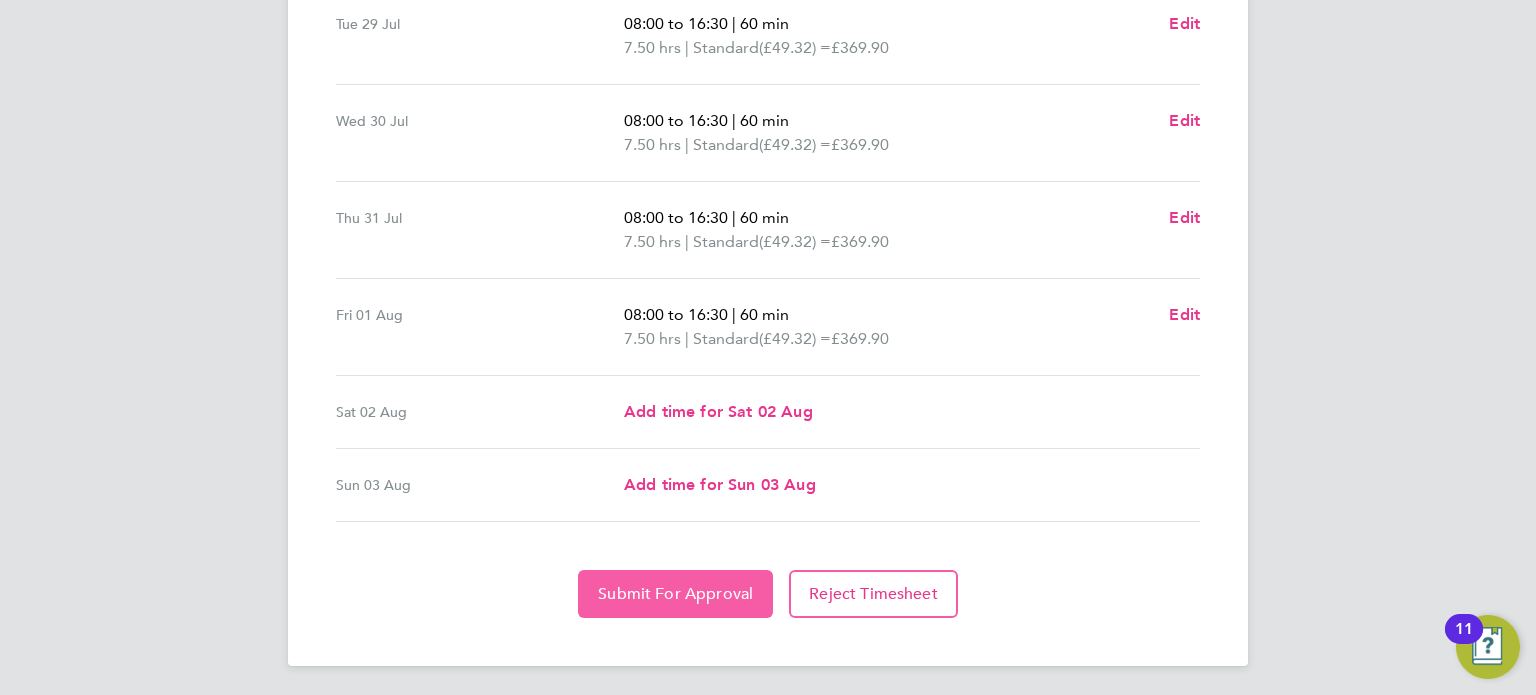click on "Submit For Approval" 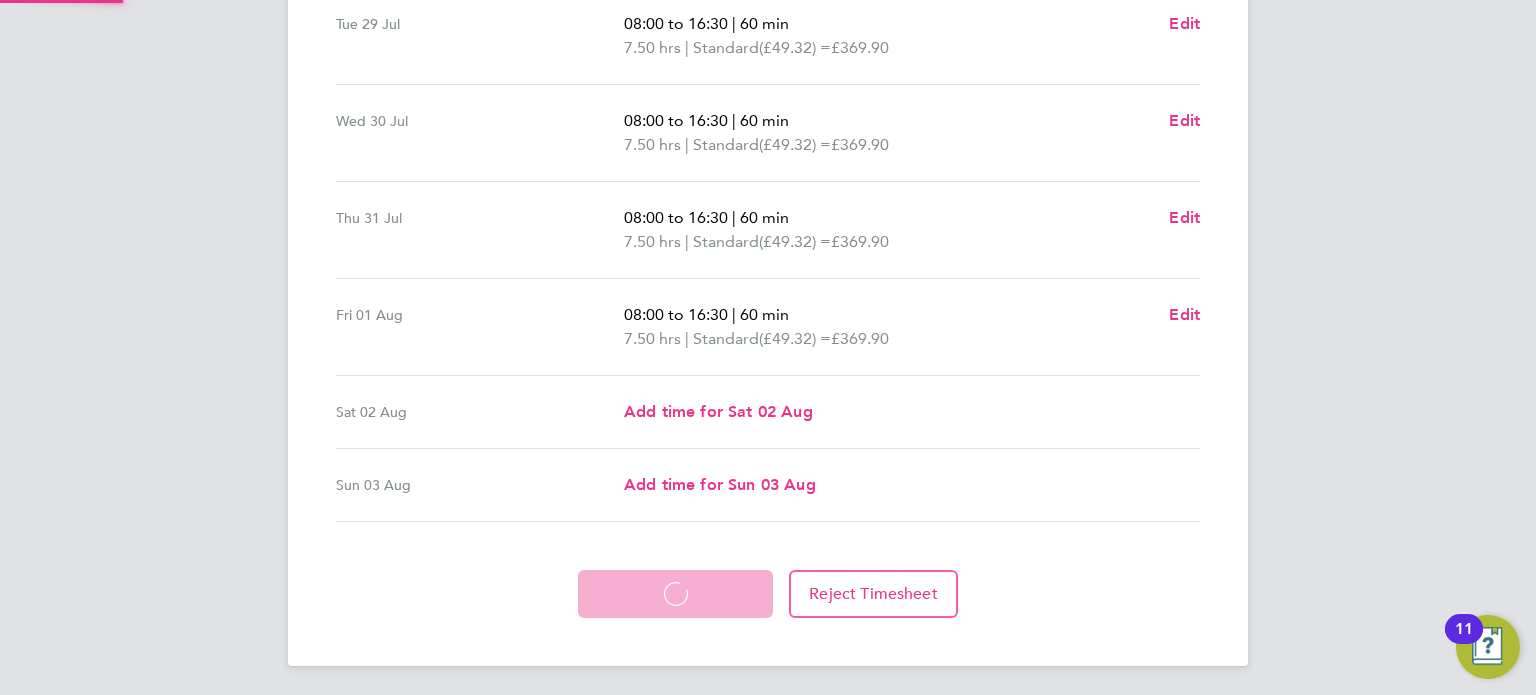scroll, scrollTop: 746, scrollLeft: 0, axis: vertical 